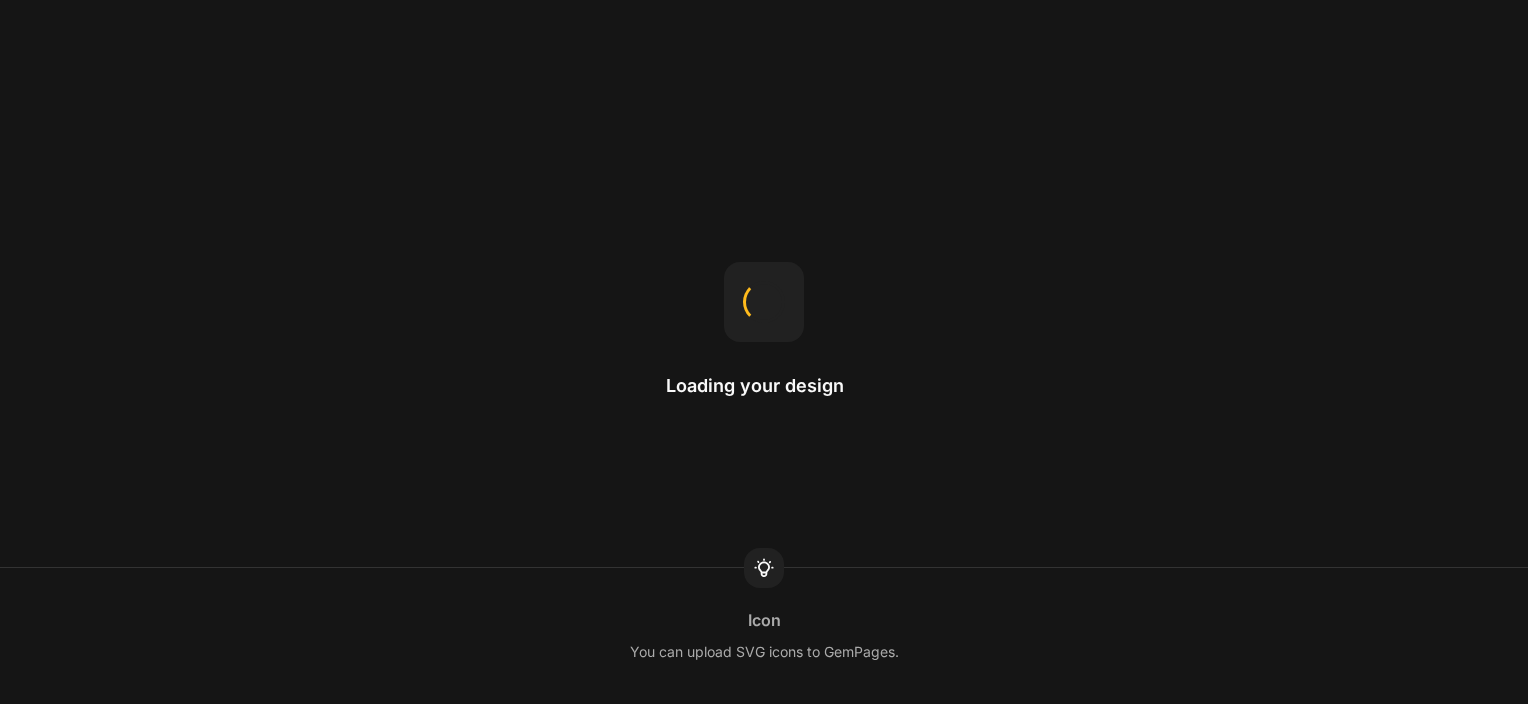 scroll, scrollTop: 0, scrollLeft: 0, axis: both 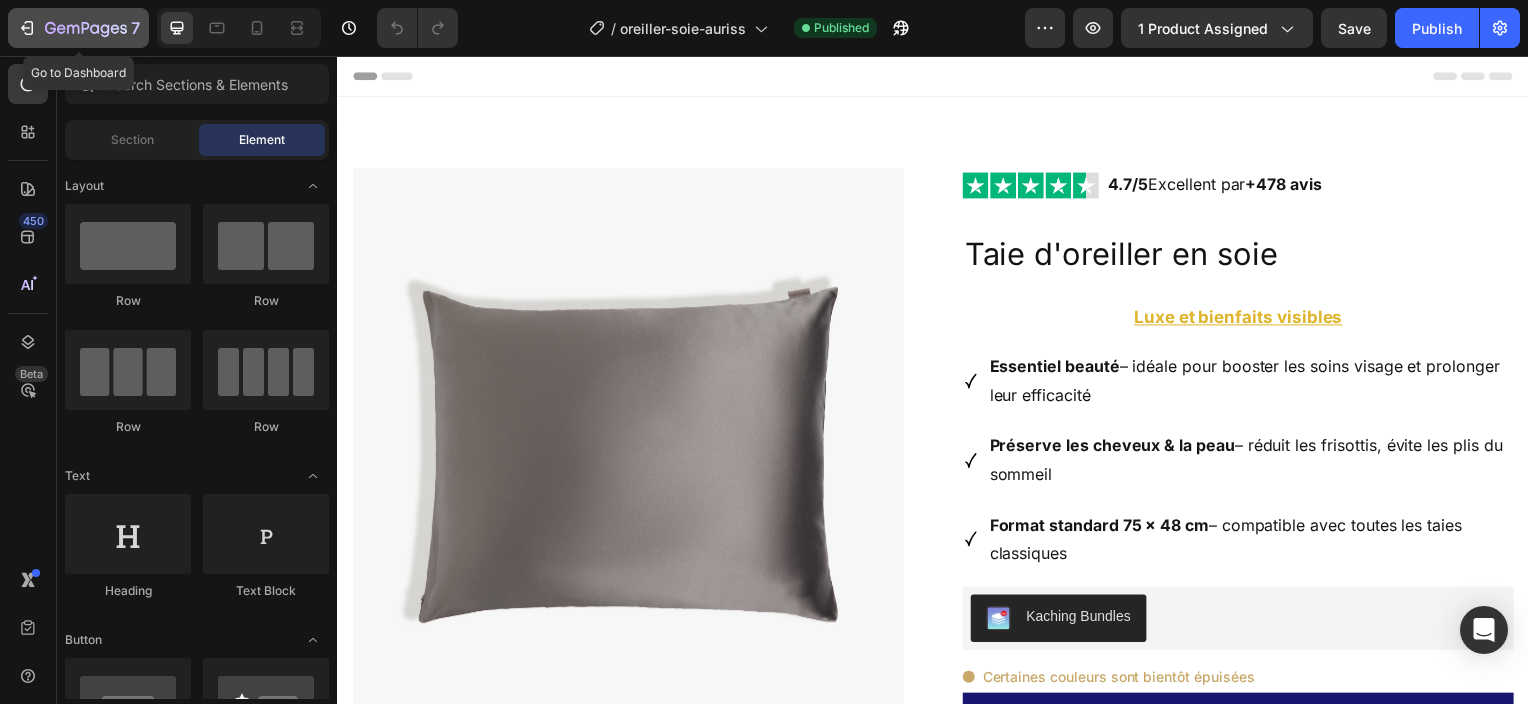 click 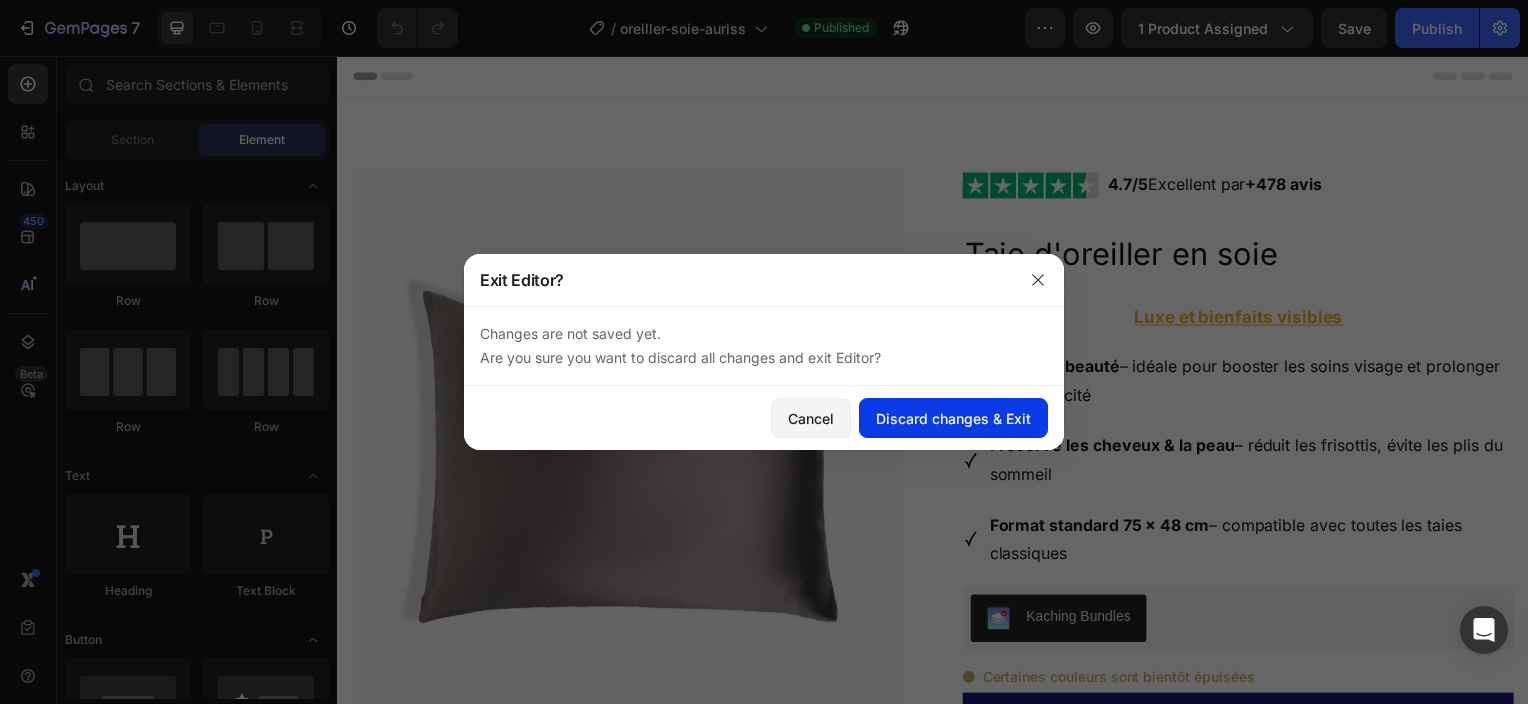 click on "Discard changes & Exit" at bounding box center [953, 418] 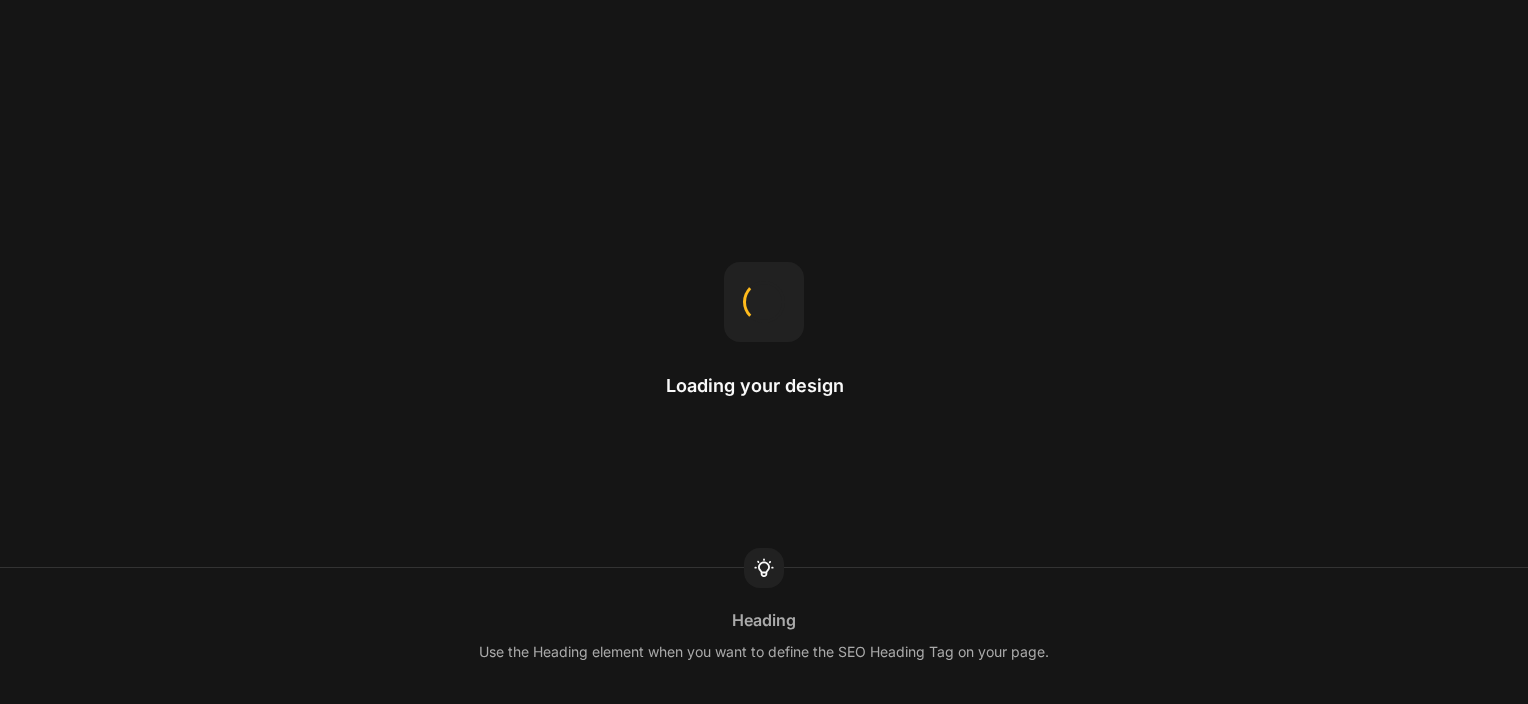 scroll, scrollTop: 0, scrollLeft: 0, axis: both 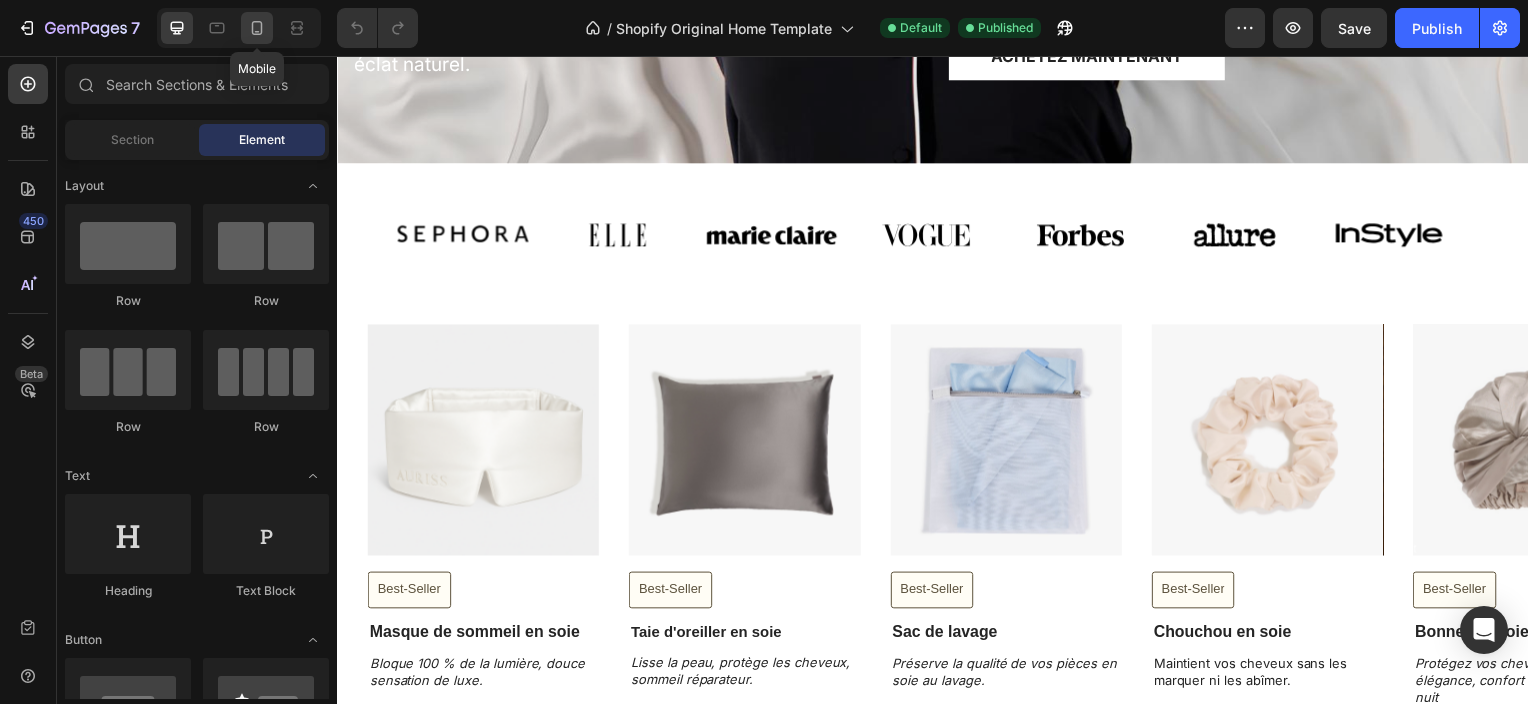 click 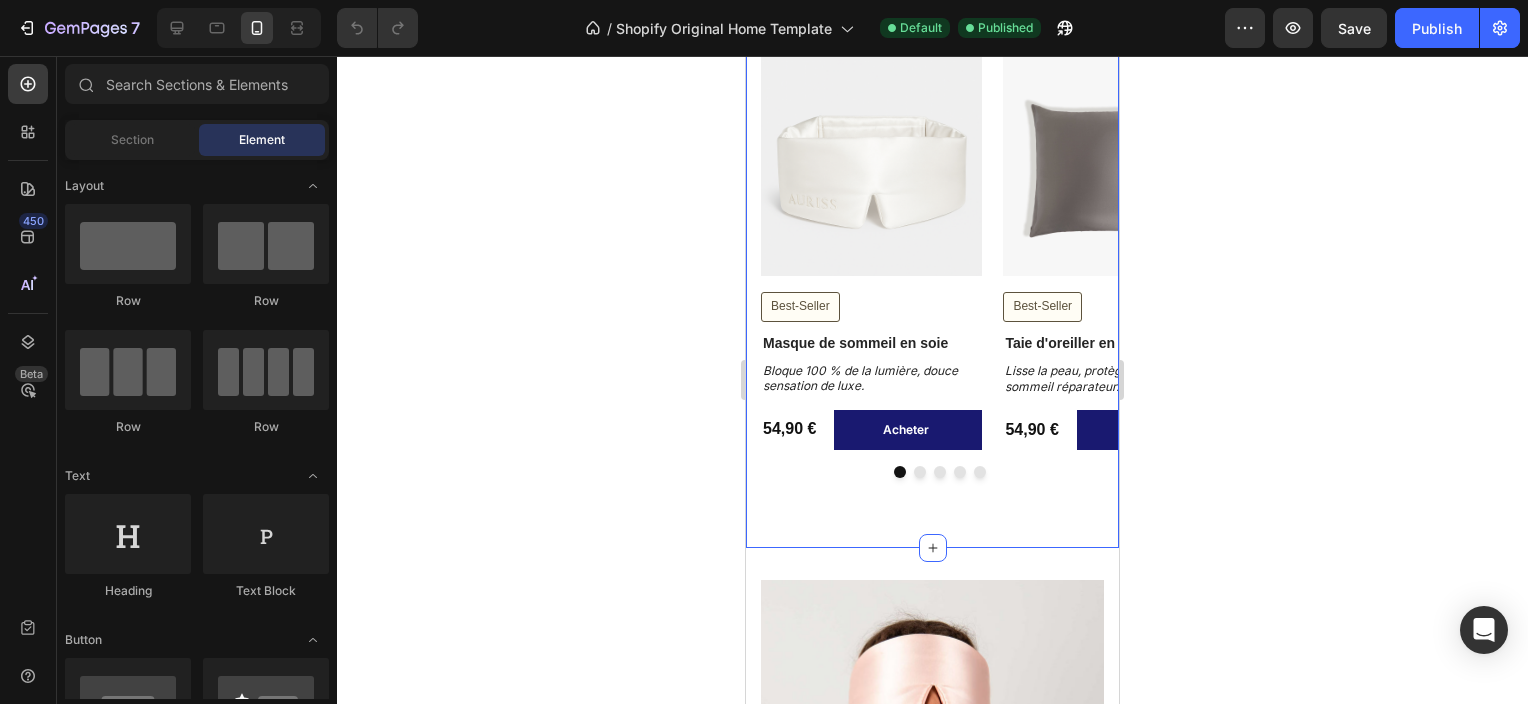 scroll, scrollTop: 300, scrollLeft: 0, axis: vertical 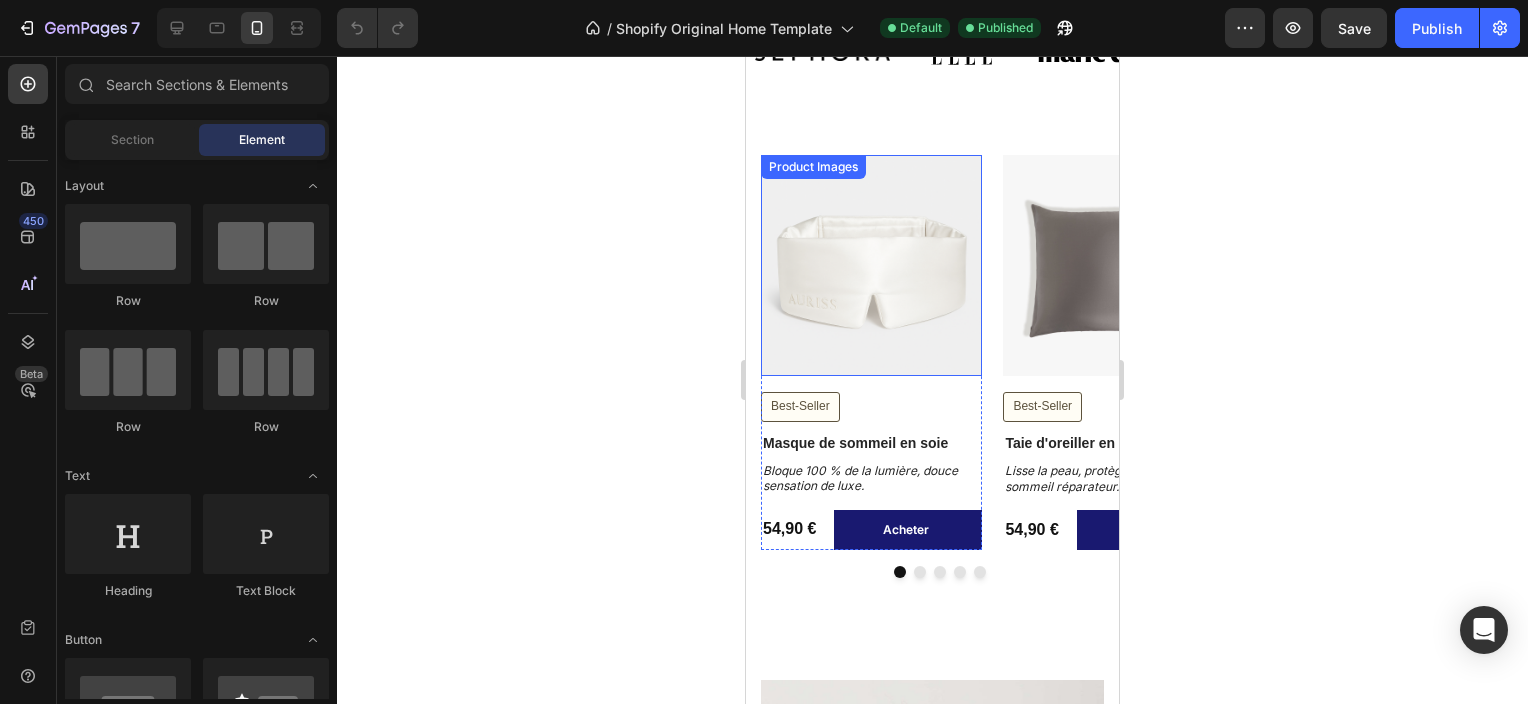 click at bounding box center (871, 265) 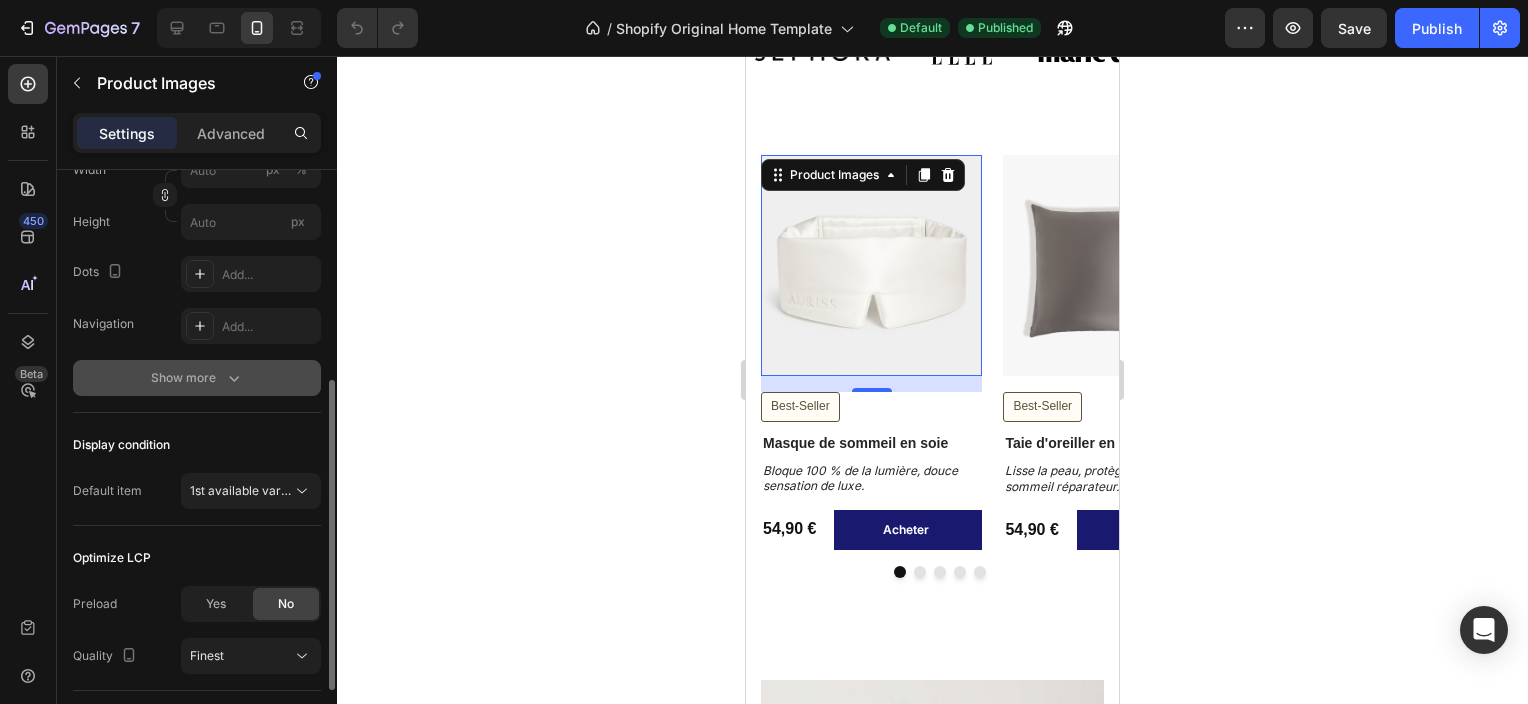 scroll, scrollTop: 500, scrollLeft: 0, axis: vertical 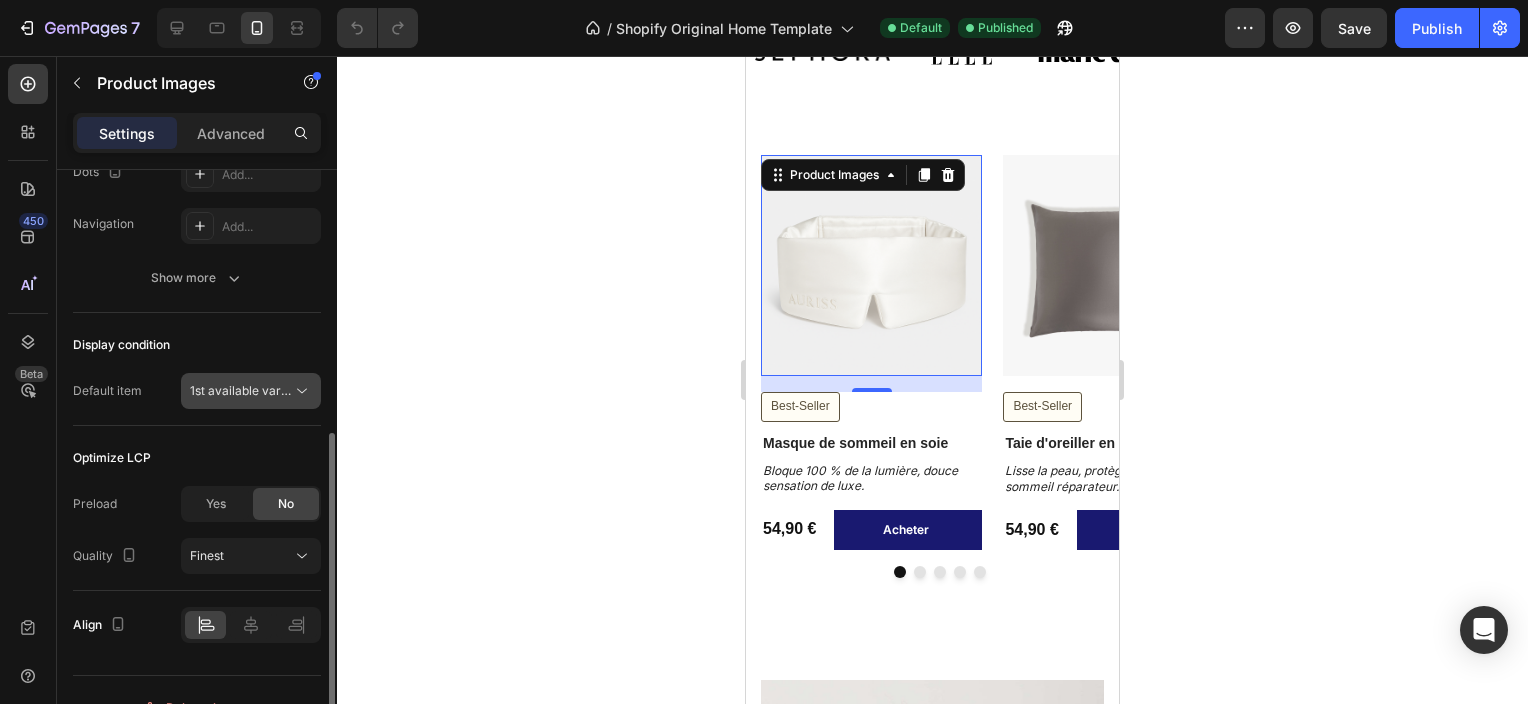click on "1st available variant" 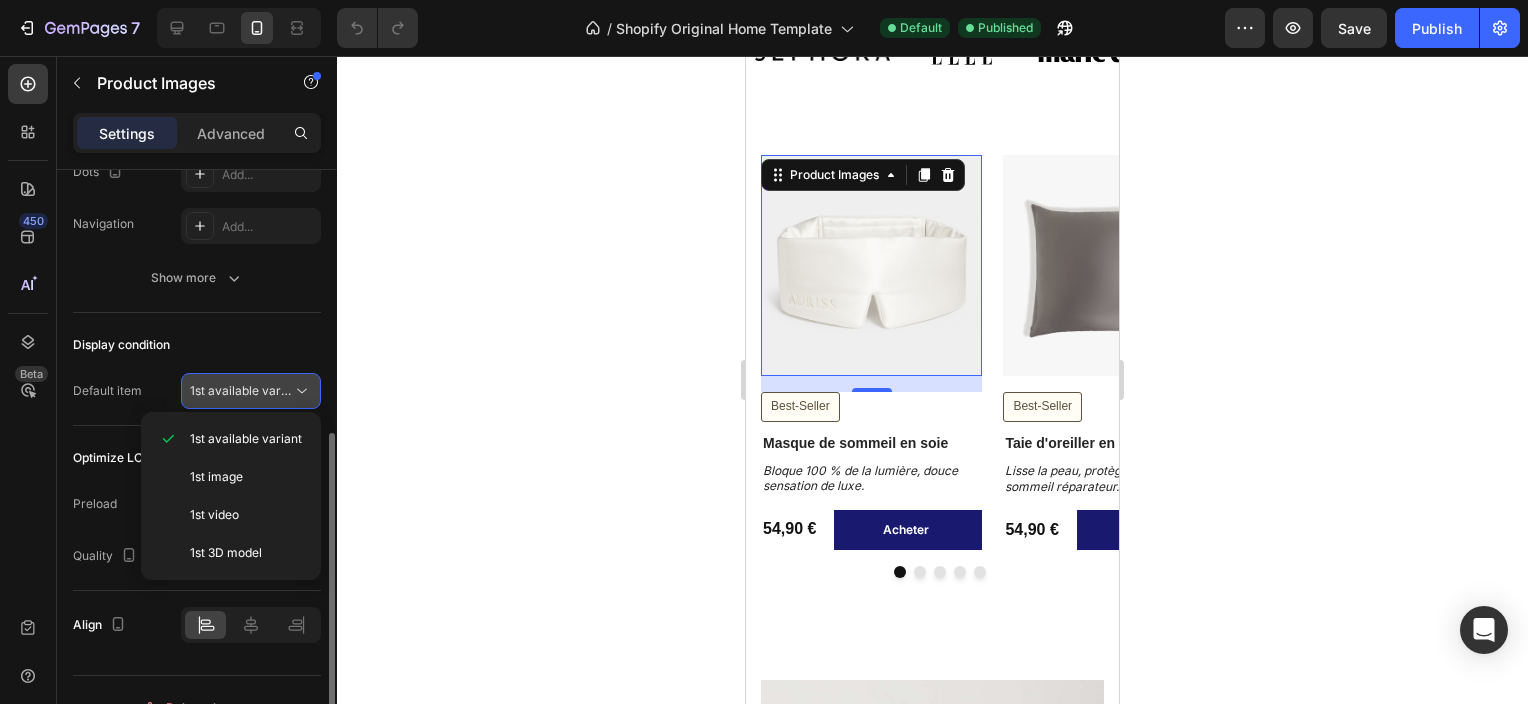 click on "1st available variant" 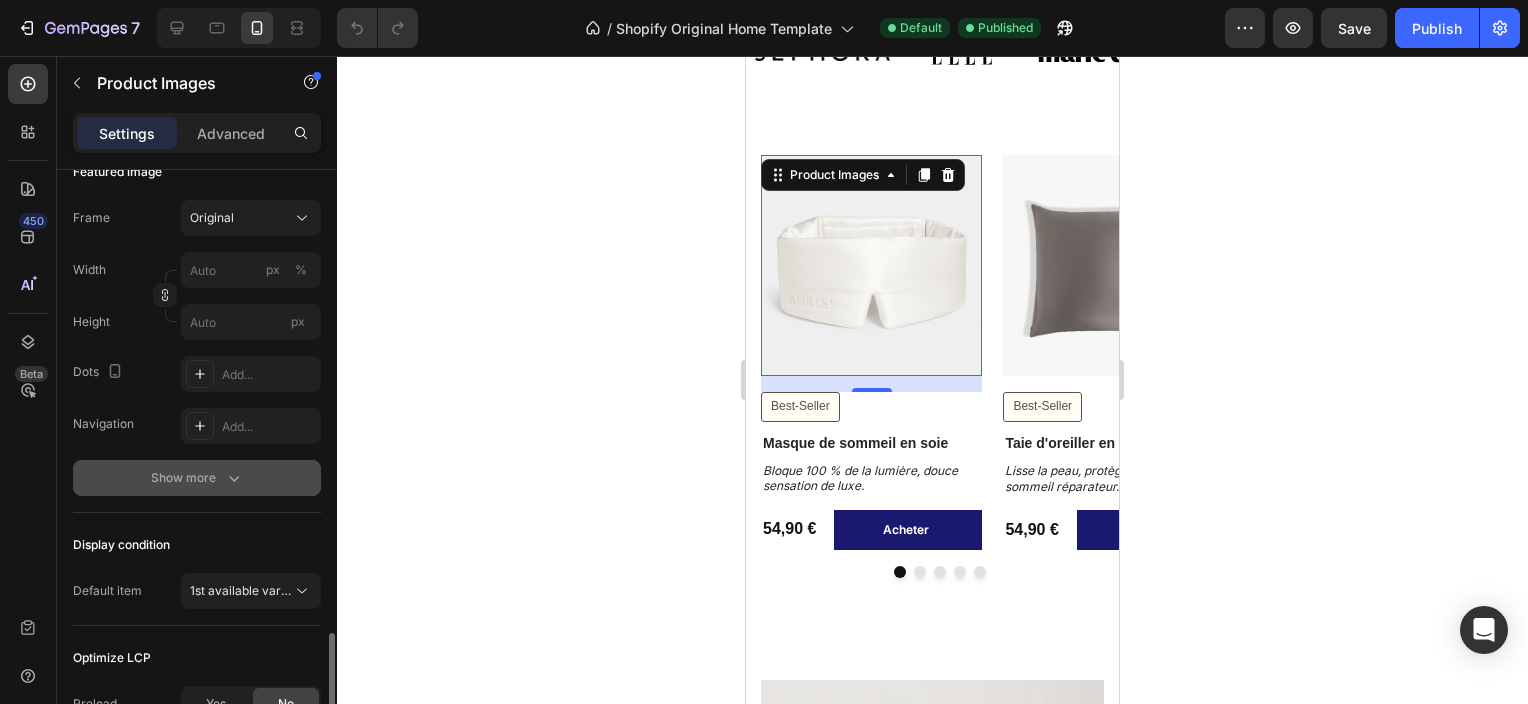 scroll, scrollTop: 500, scrollLeft: 0, axis: vertical 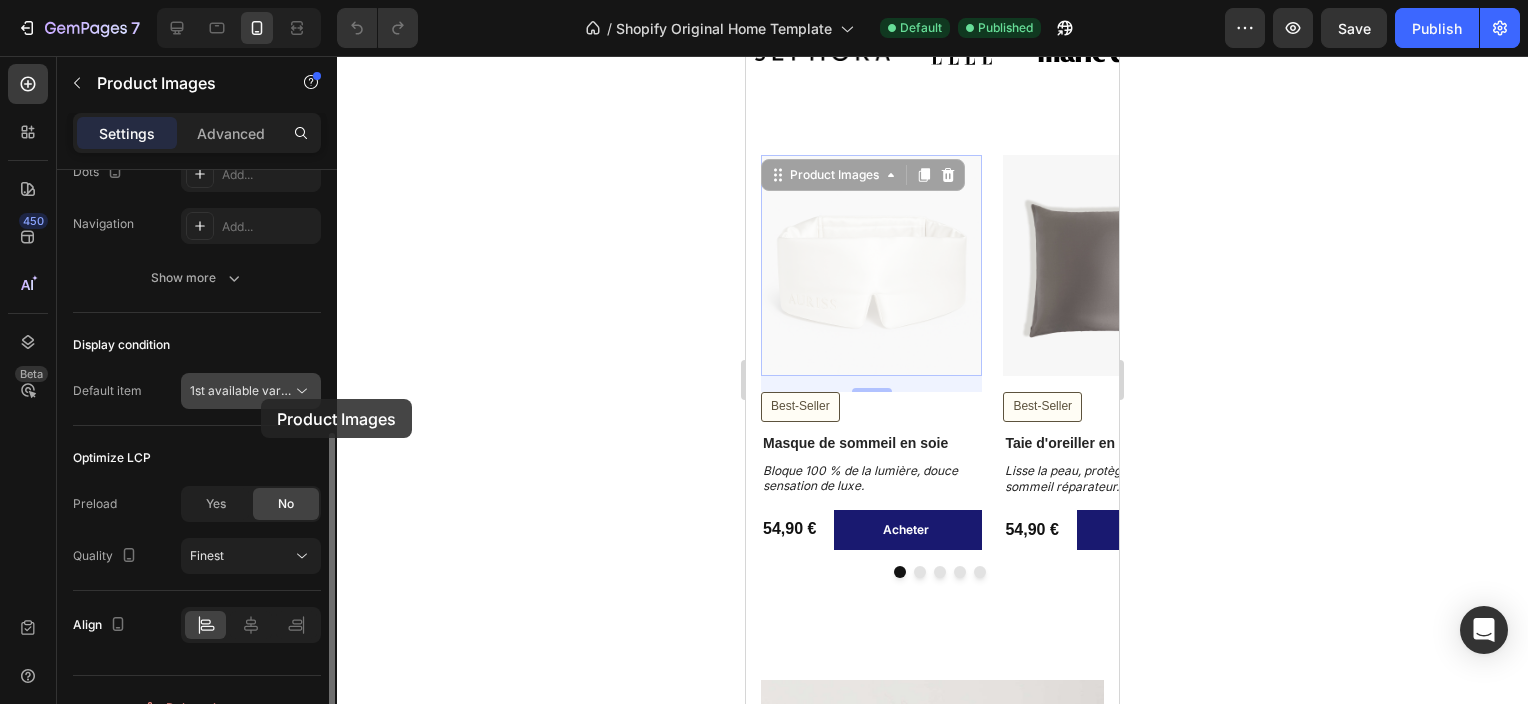 click on "1st available variant" at bounding box center [241, 391] 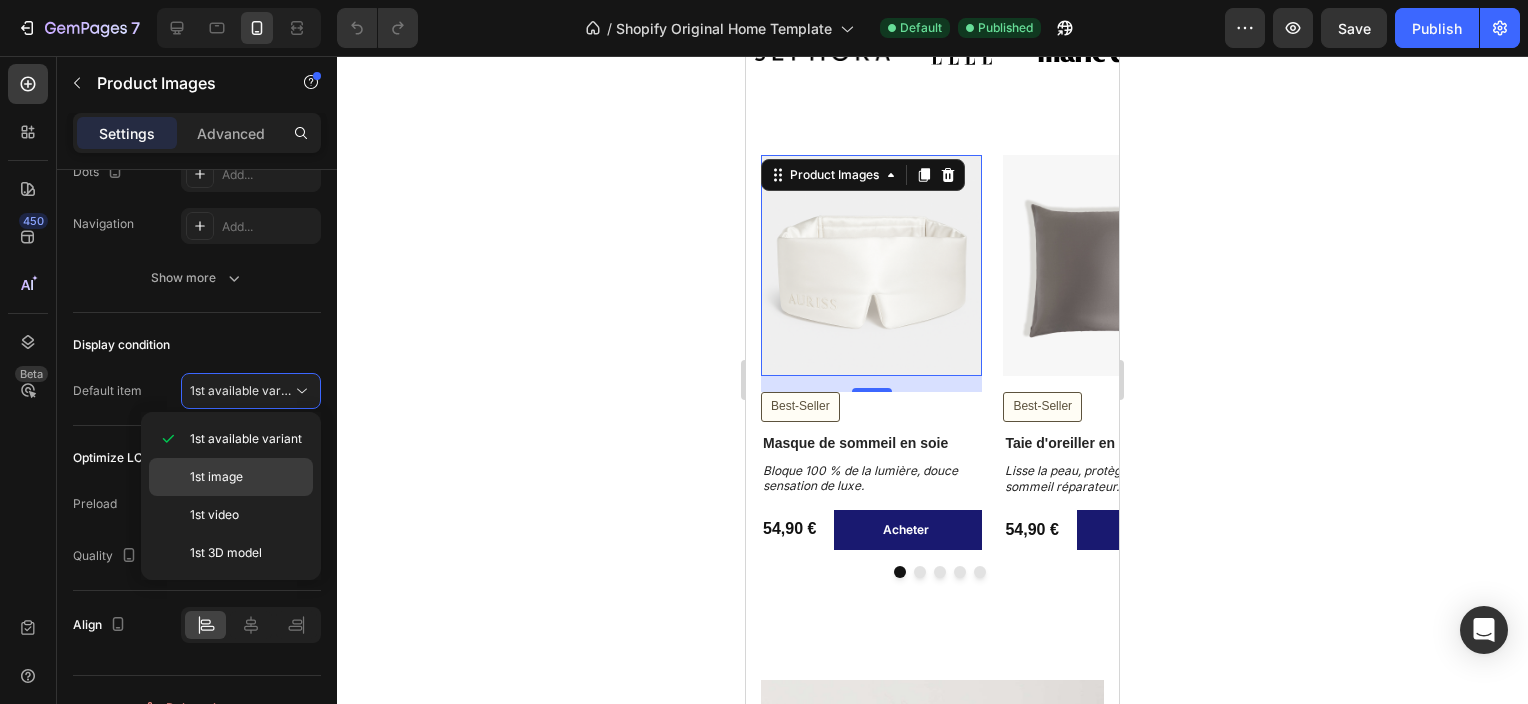 click on "1st image" at bounding box center [247, 477] 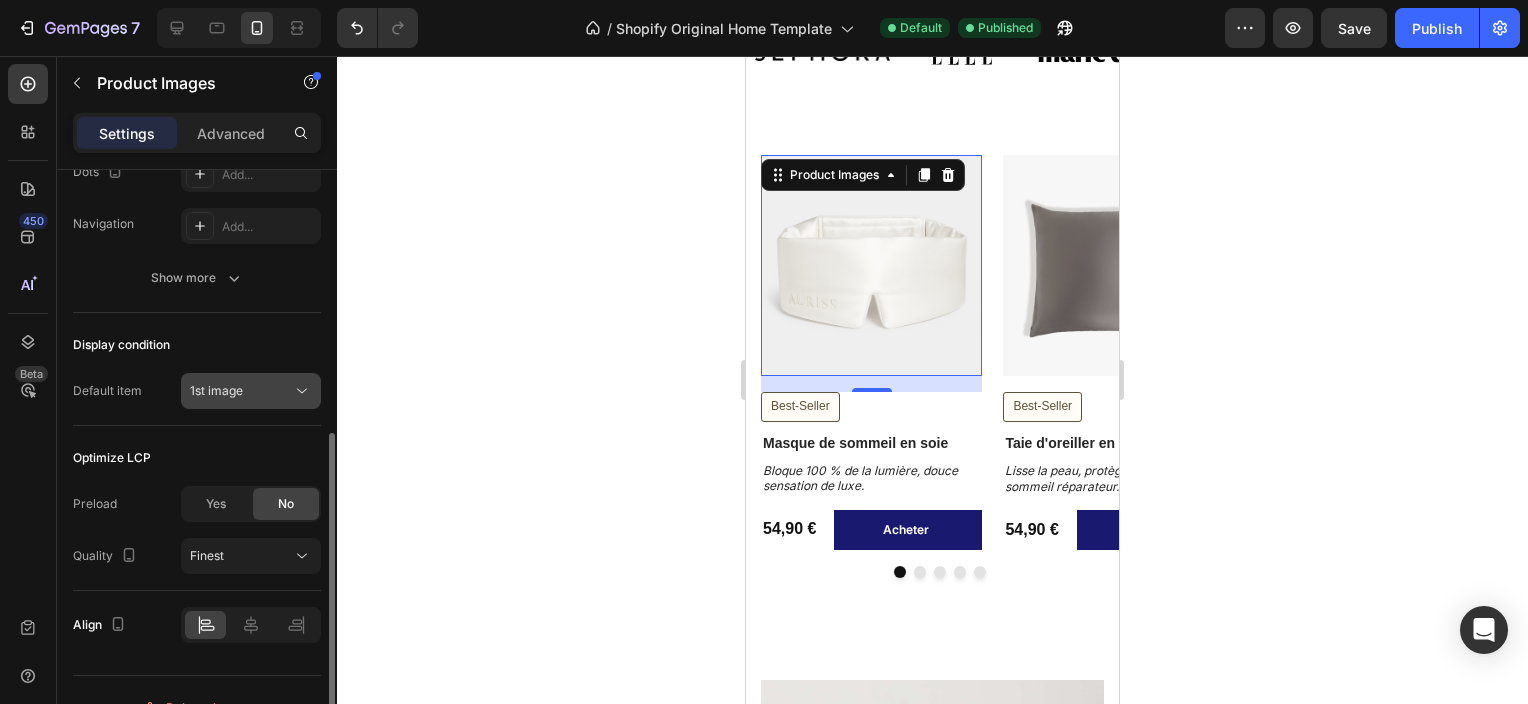 click on "1st image" at bounding box center [241, 391] 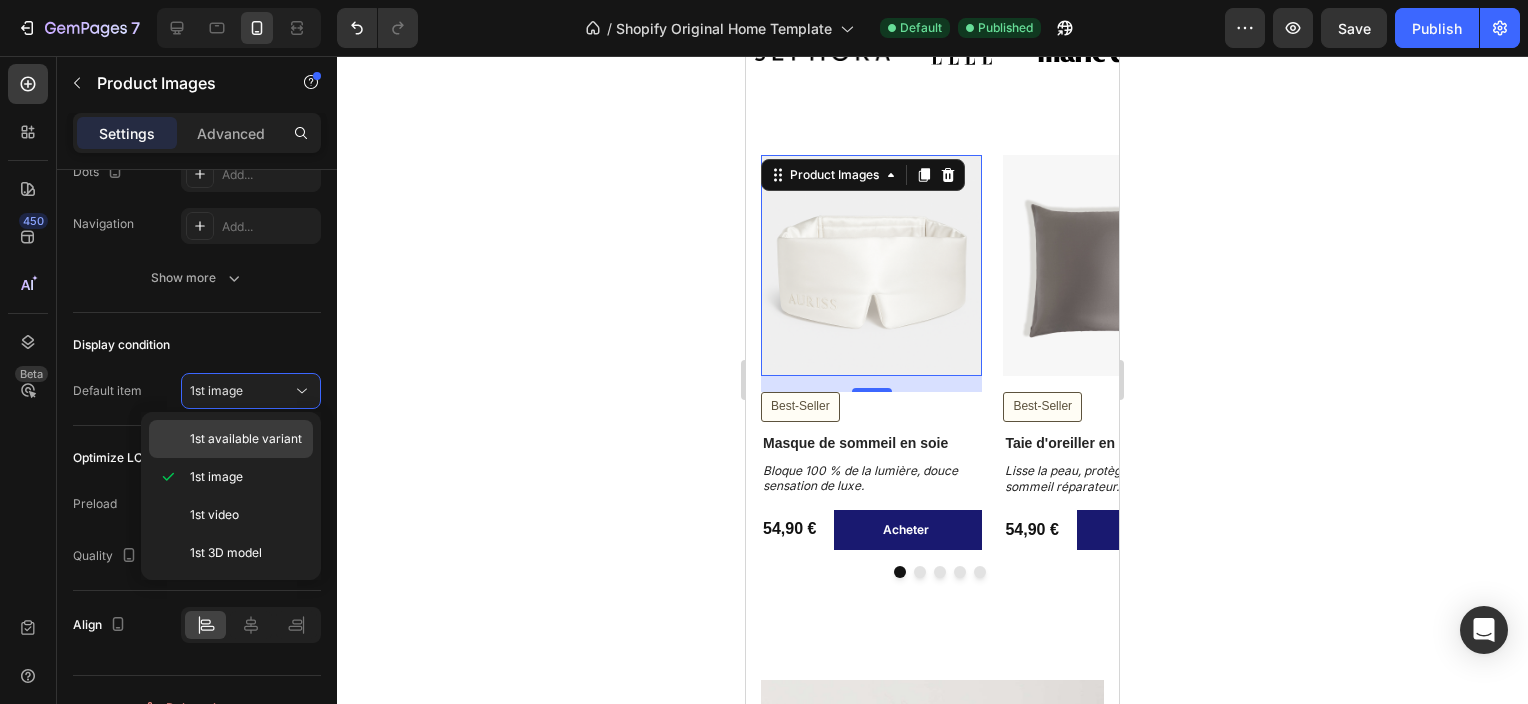 click on "1st available variant" at bounding box center (246, 439) 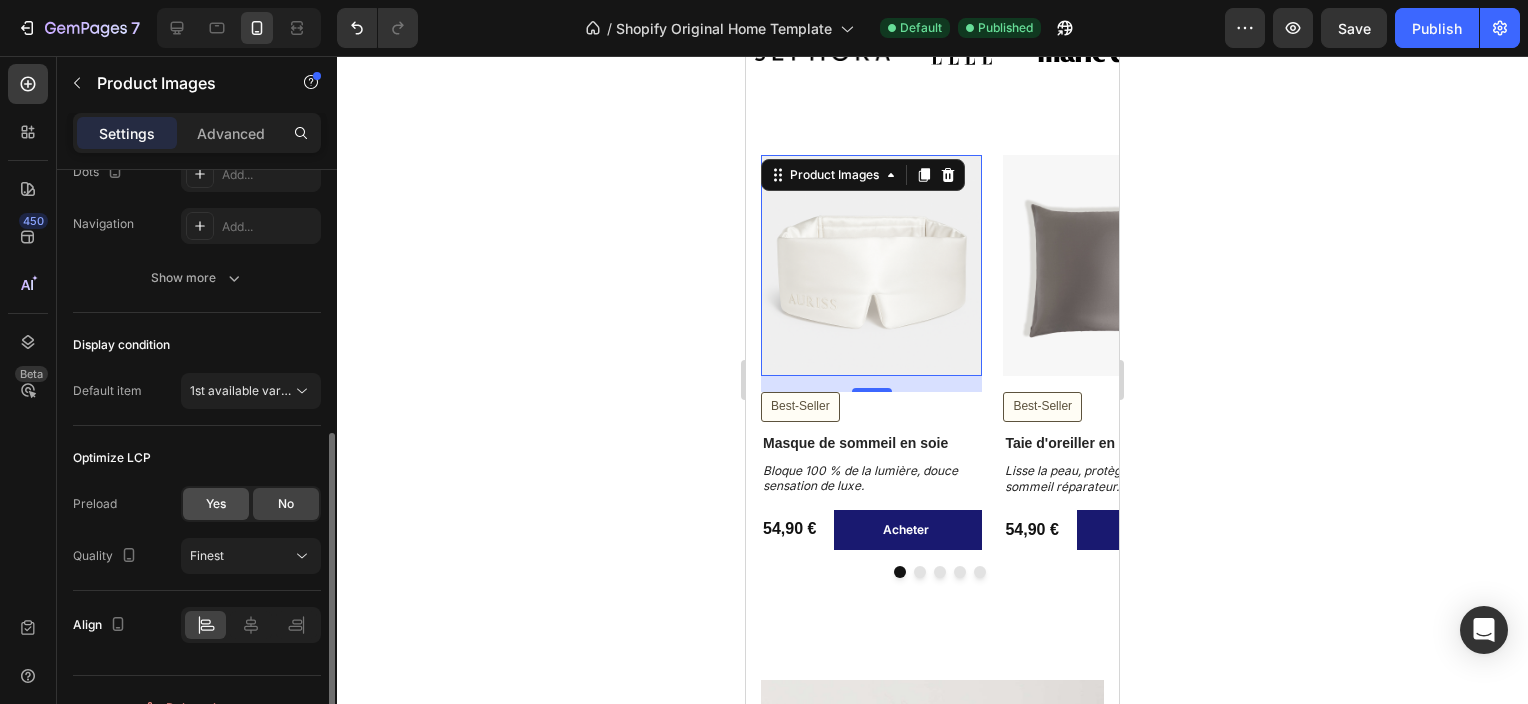 scroll, scrollTop: 533, scrollLeft: 0, axis: vertical 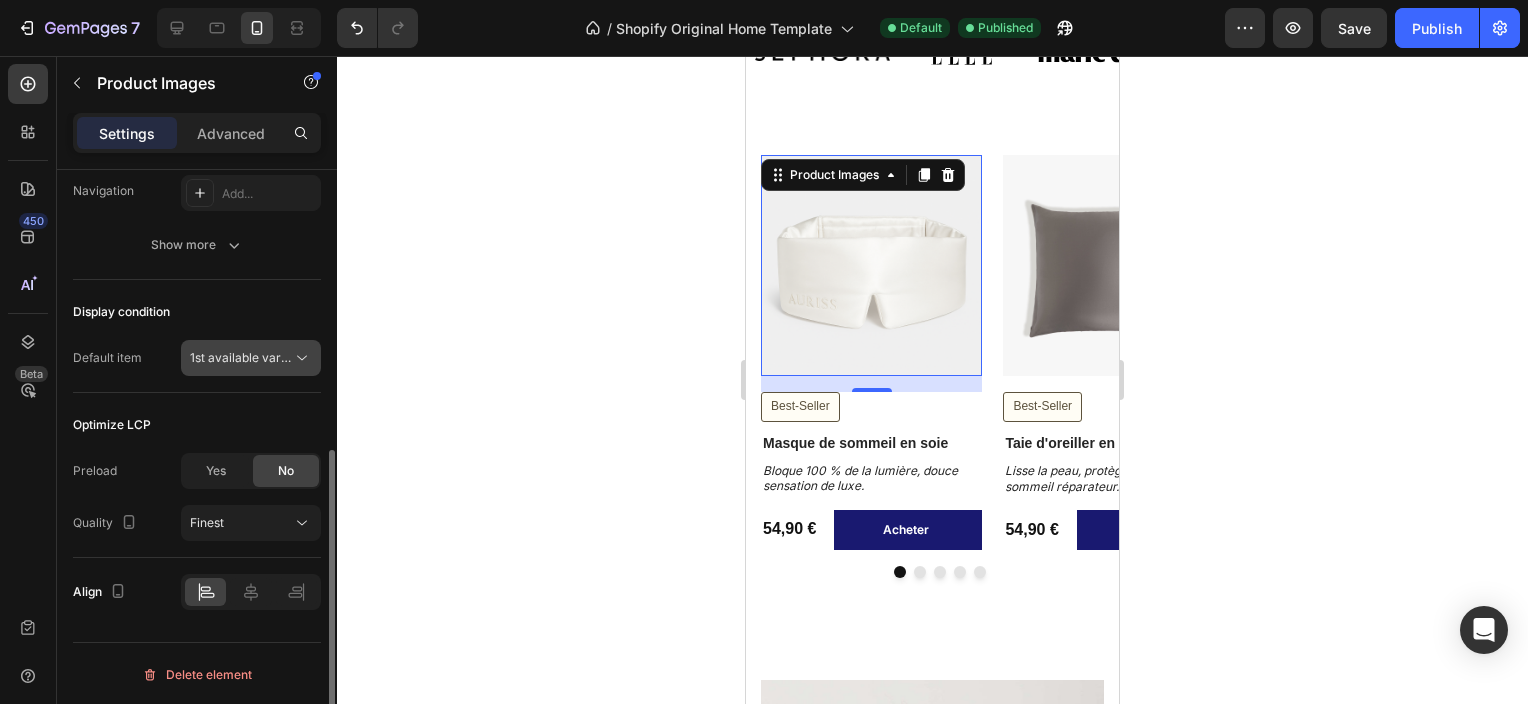 click on "1st available variant" at bounding box center [246, 357] 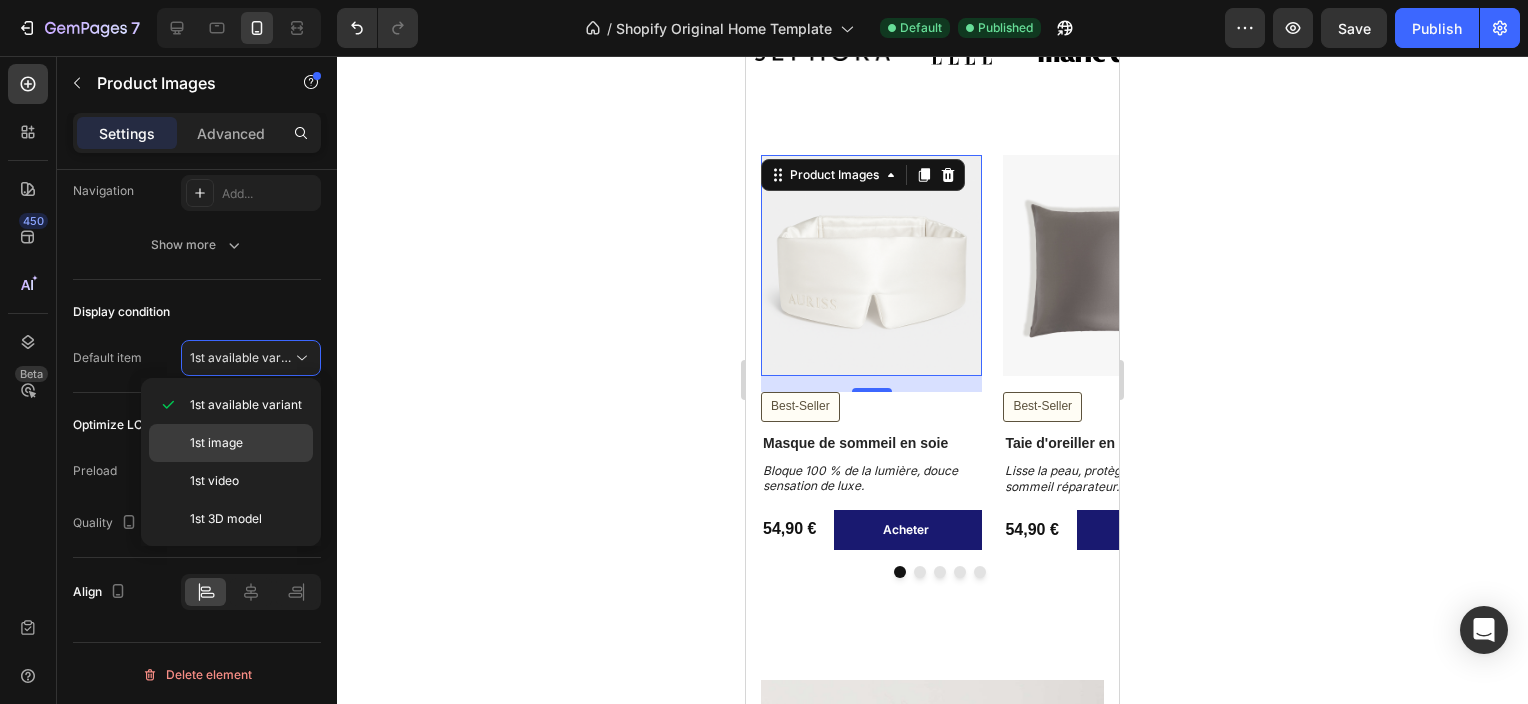 click on "1st image" at bounding box center [216, 443] 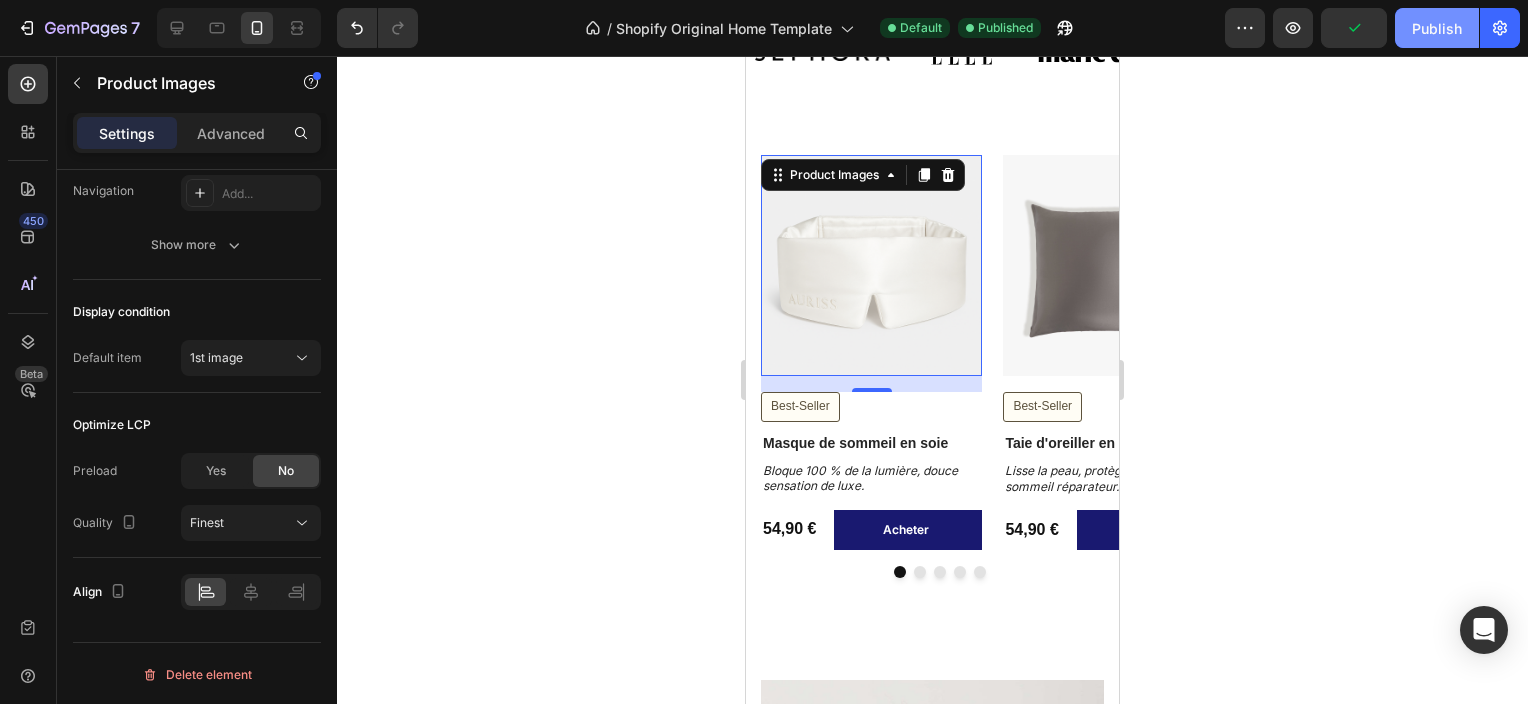 click on "Publish" 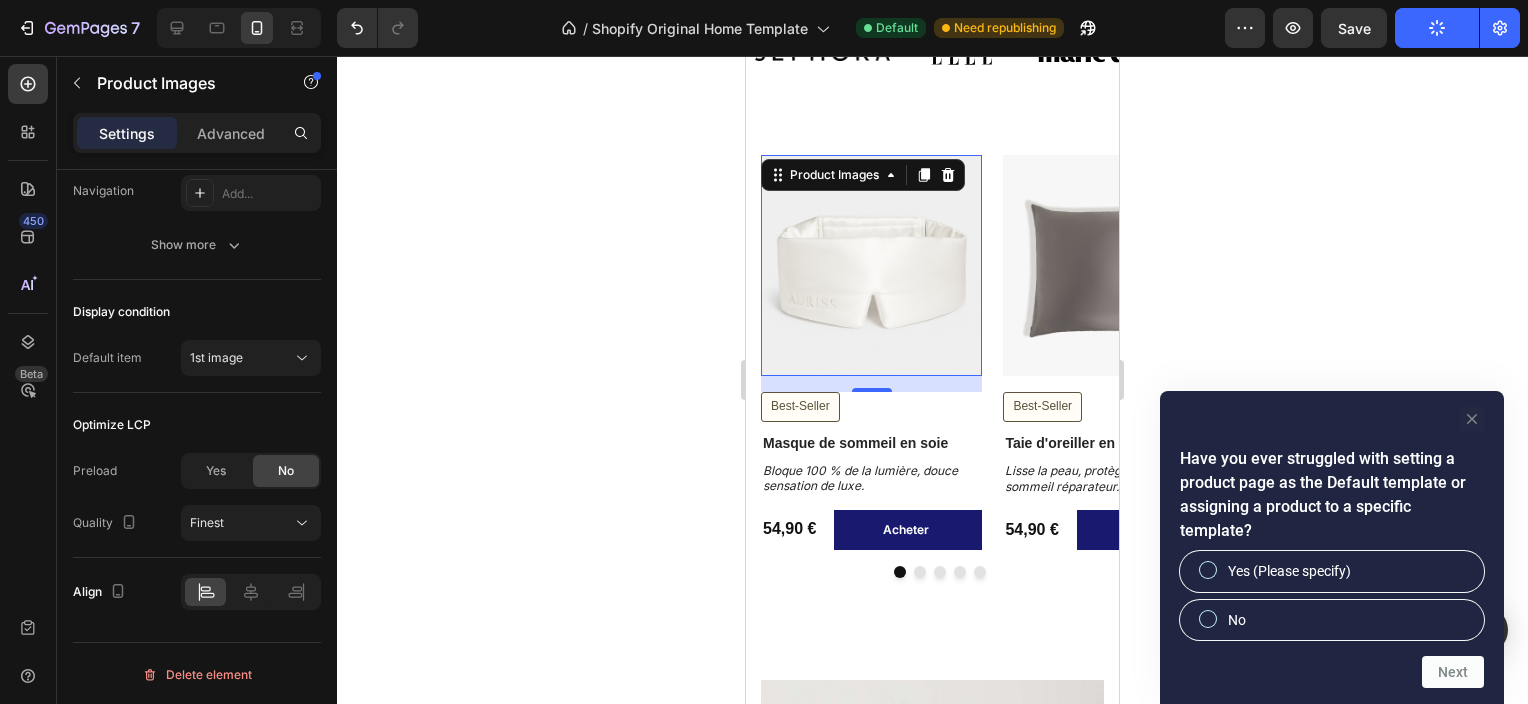 click 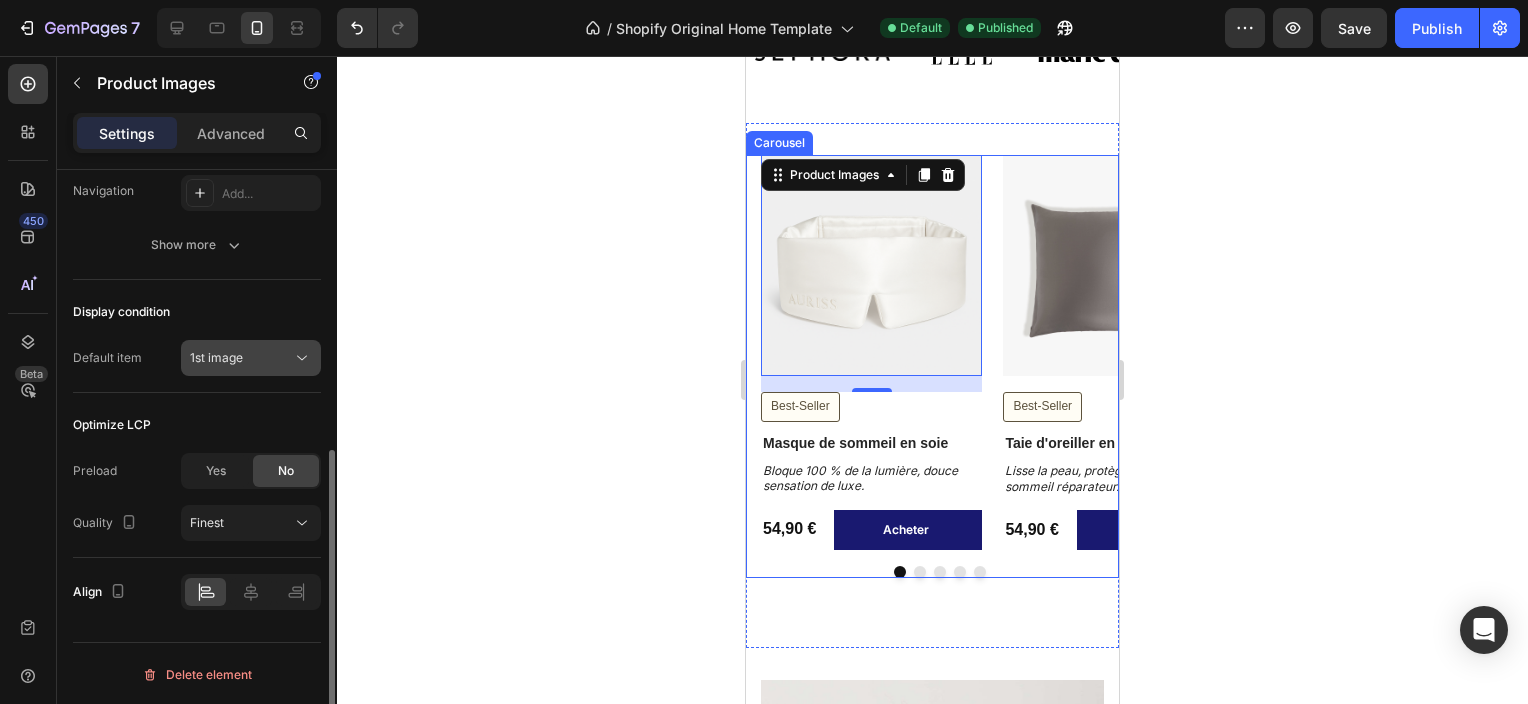 click on "1st image" 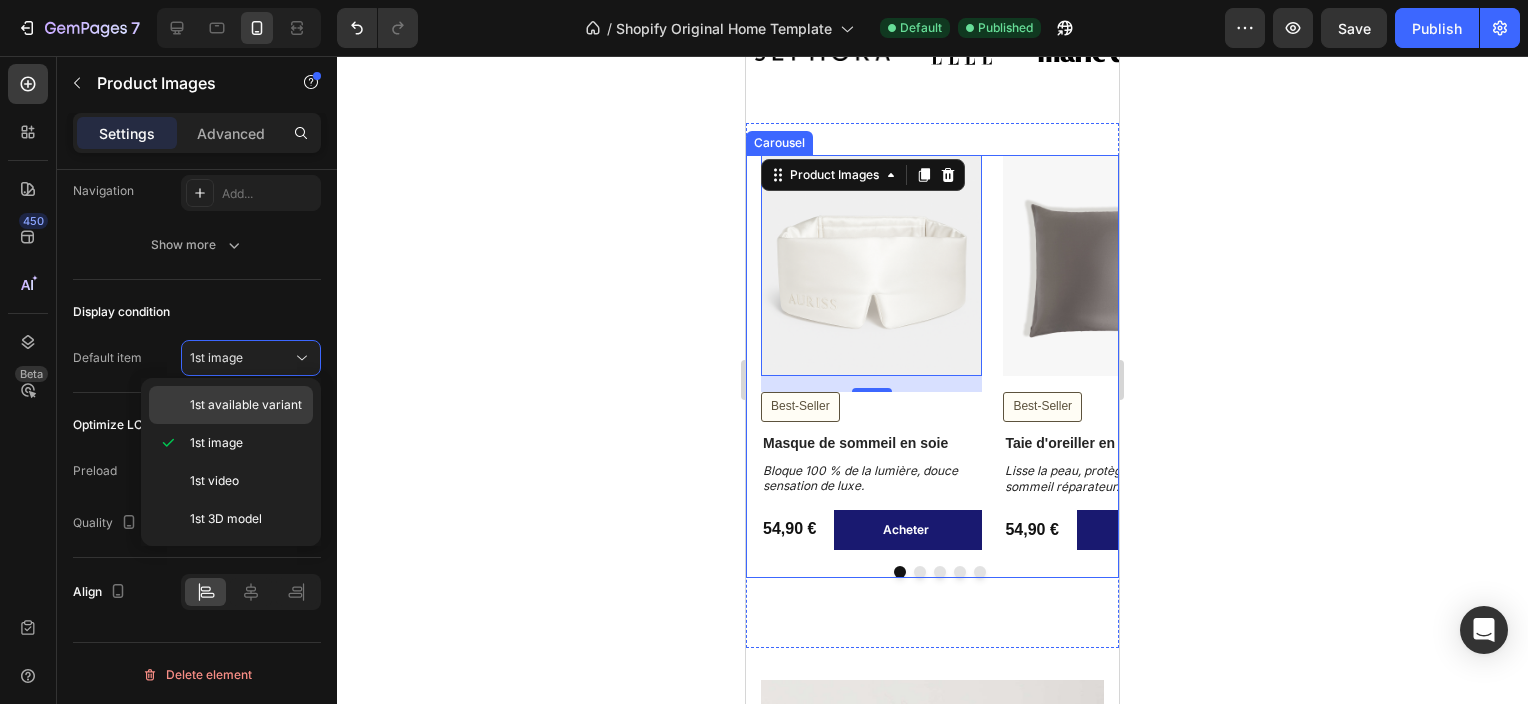 click on "1st available variant" at bounding box center [246, 405] 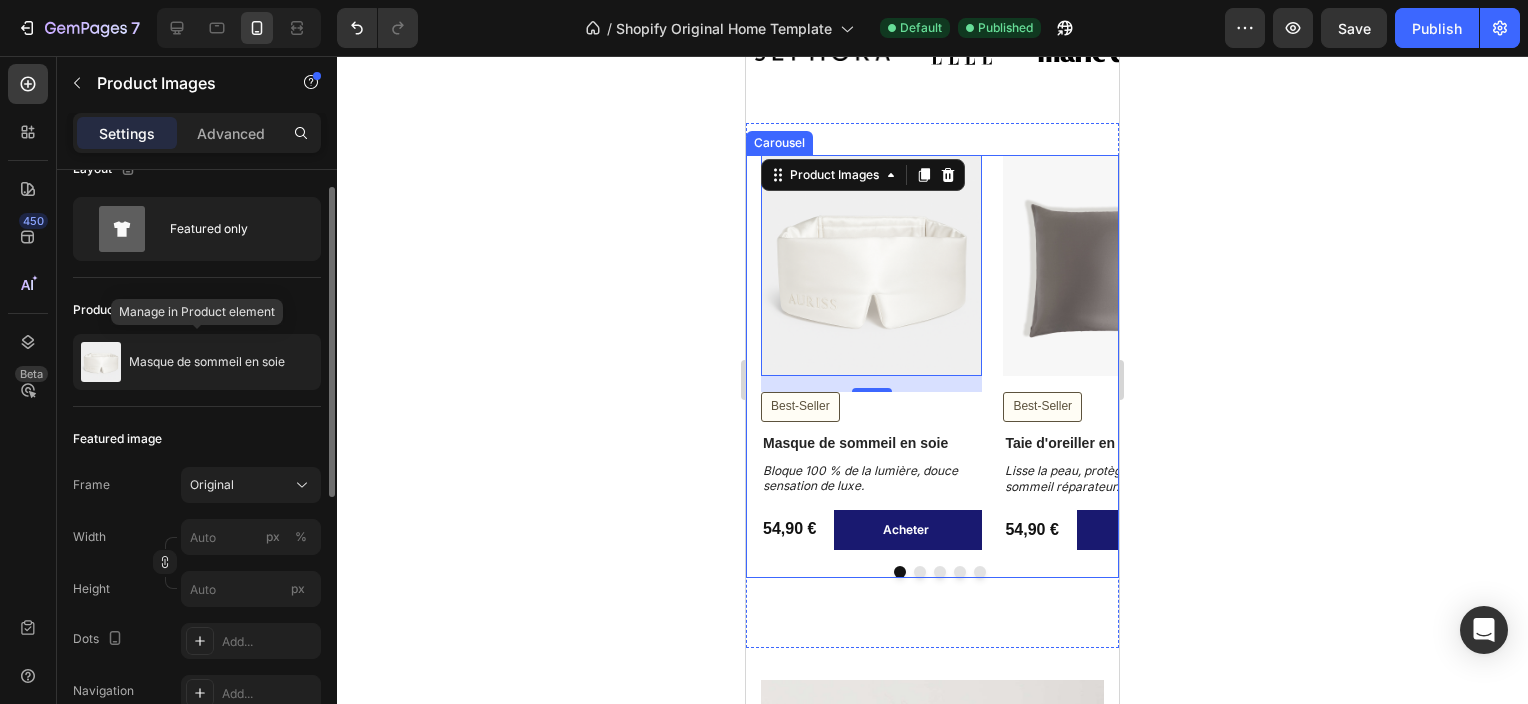scroll, scrollTop: 0, scrollLeft: 0, axis: both 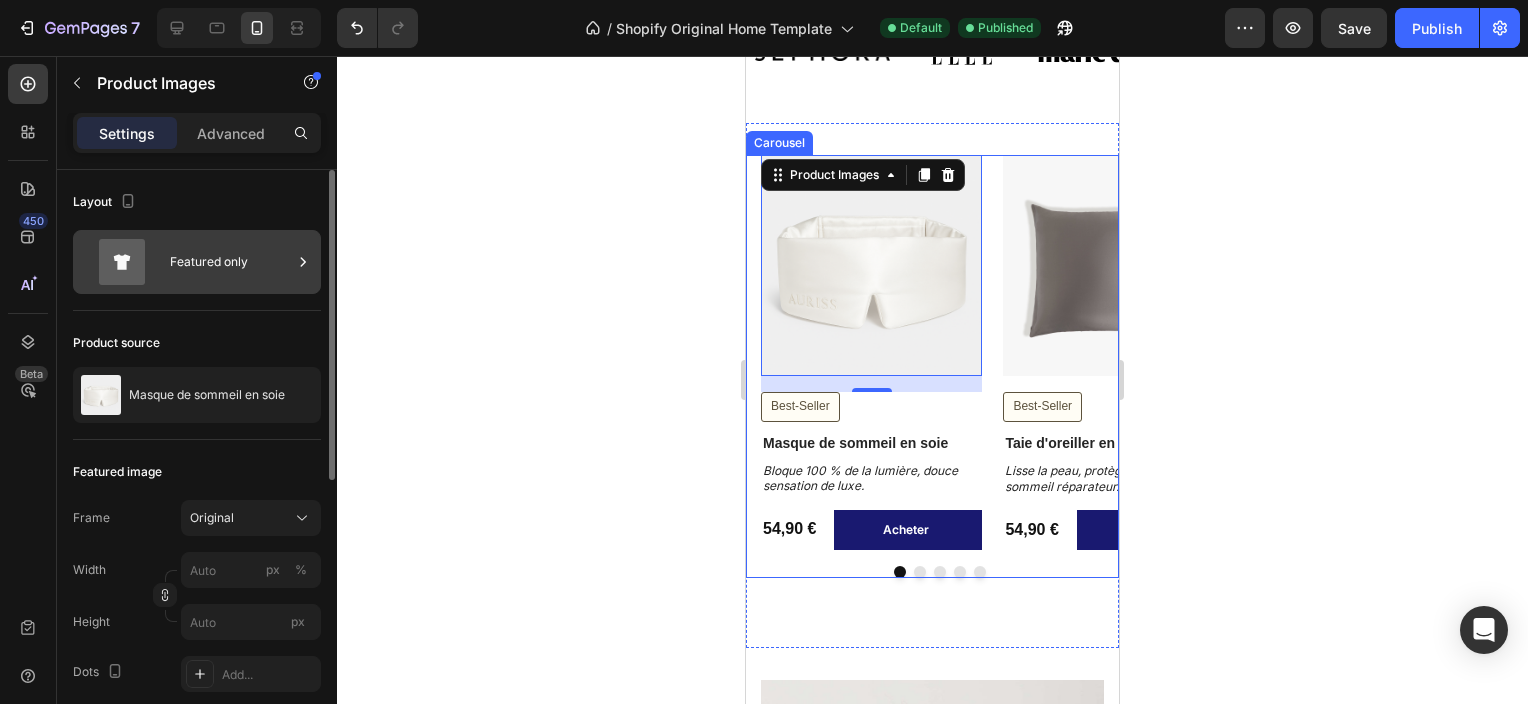 click on "Featured only" at bounding box center [231, 262] 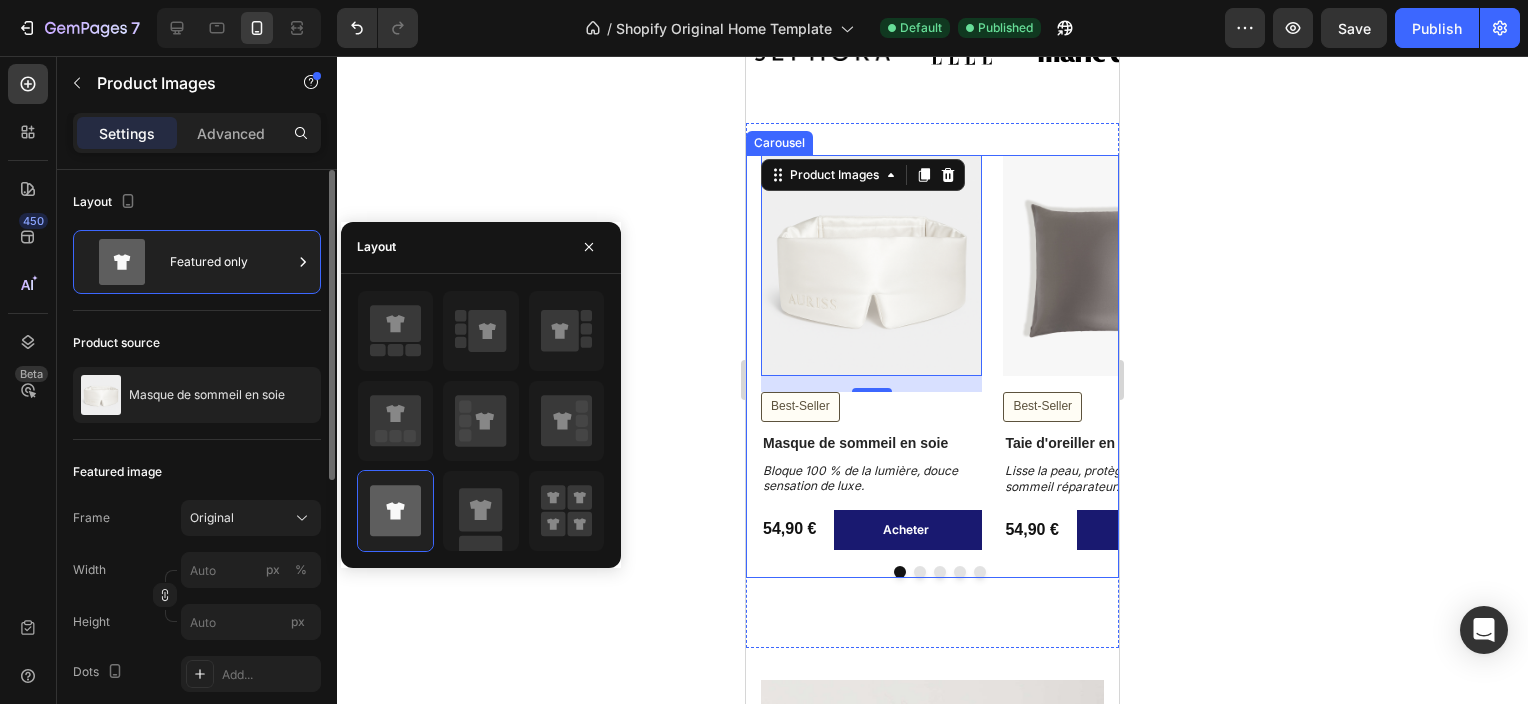 click on "Layout Featured only" 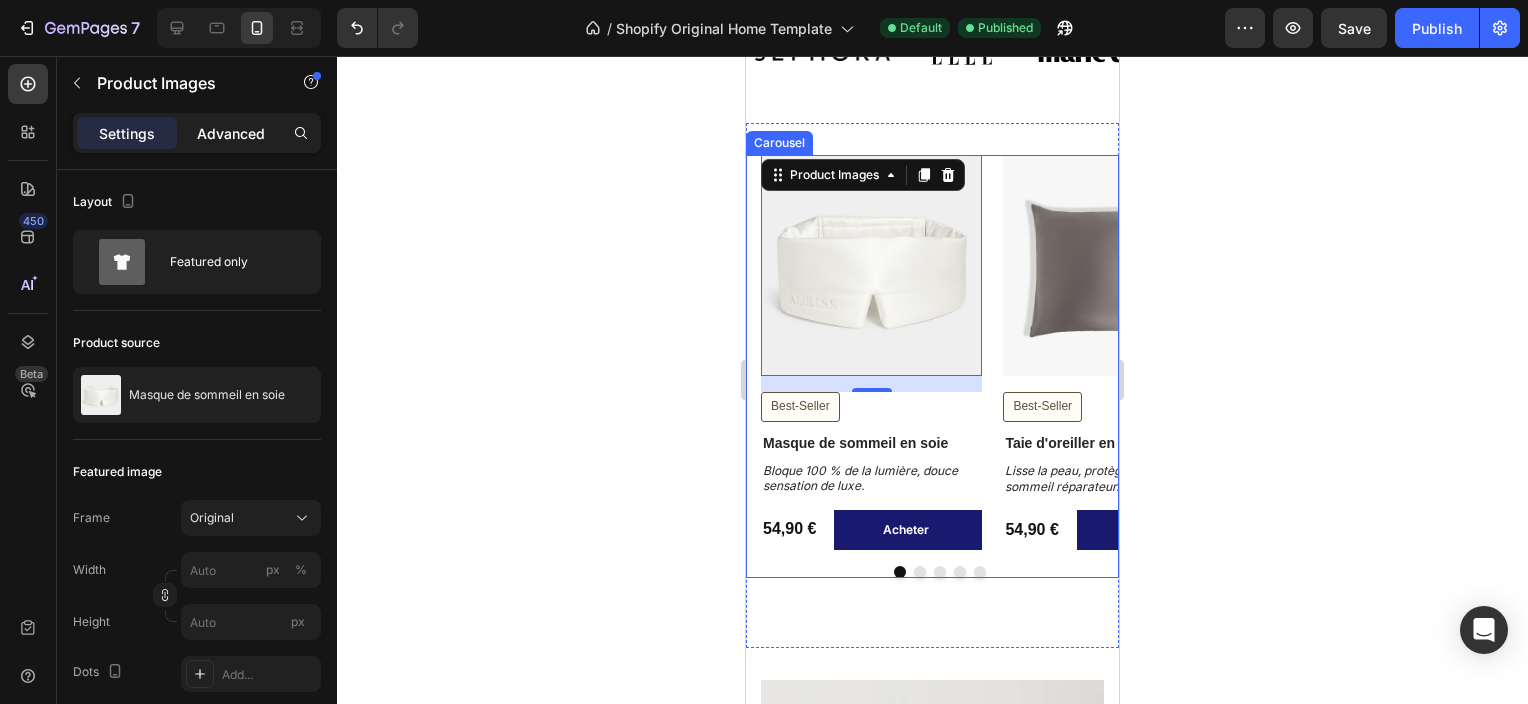 click on "Advanced" at bounding box center (231, 133) 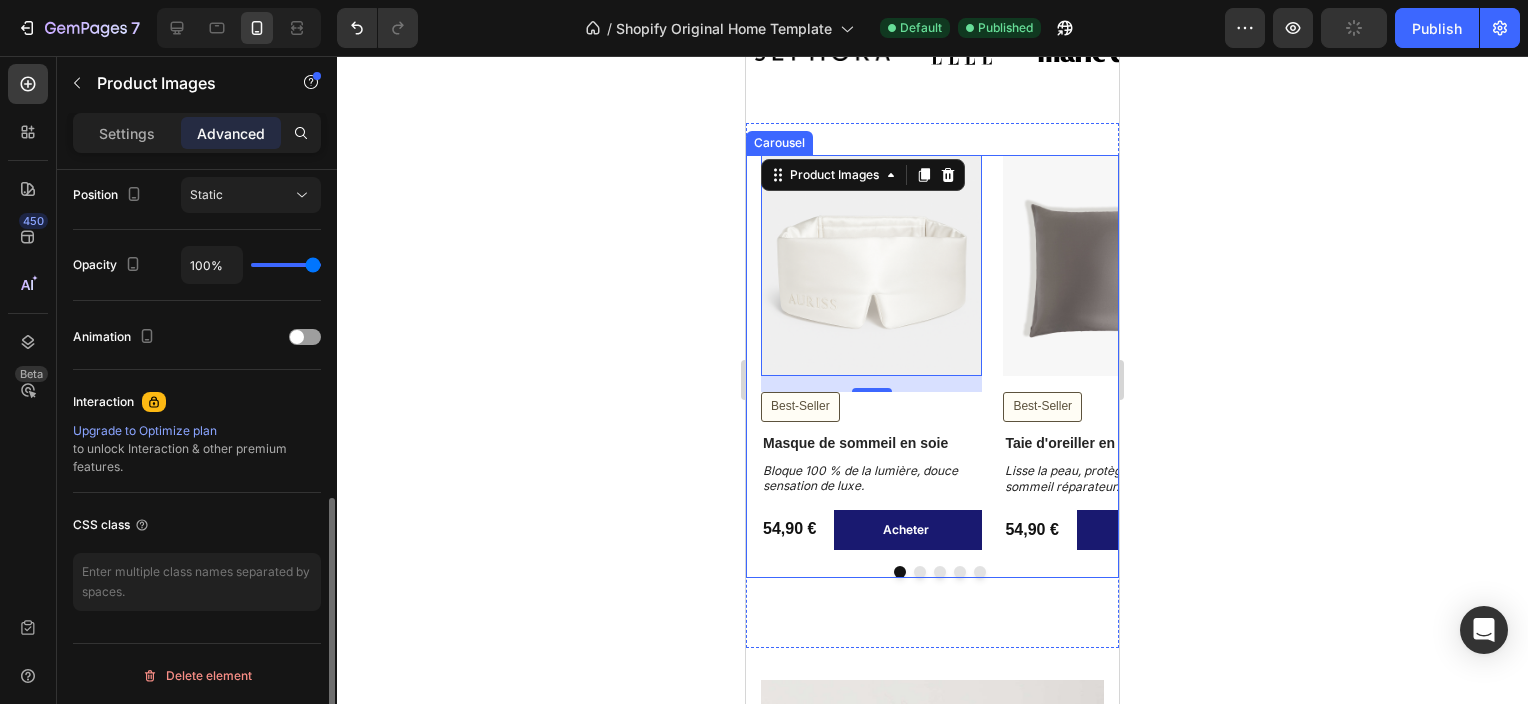 scroll, scrollTop: 240, scrollLeft: 0, axis: vertical 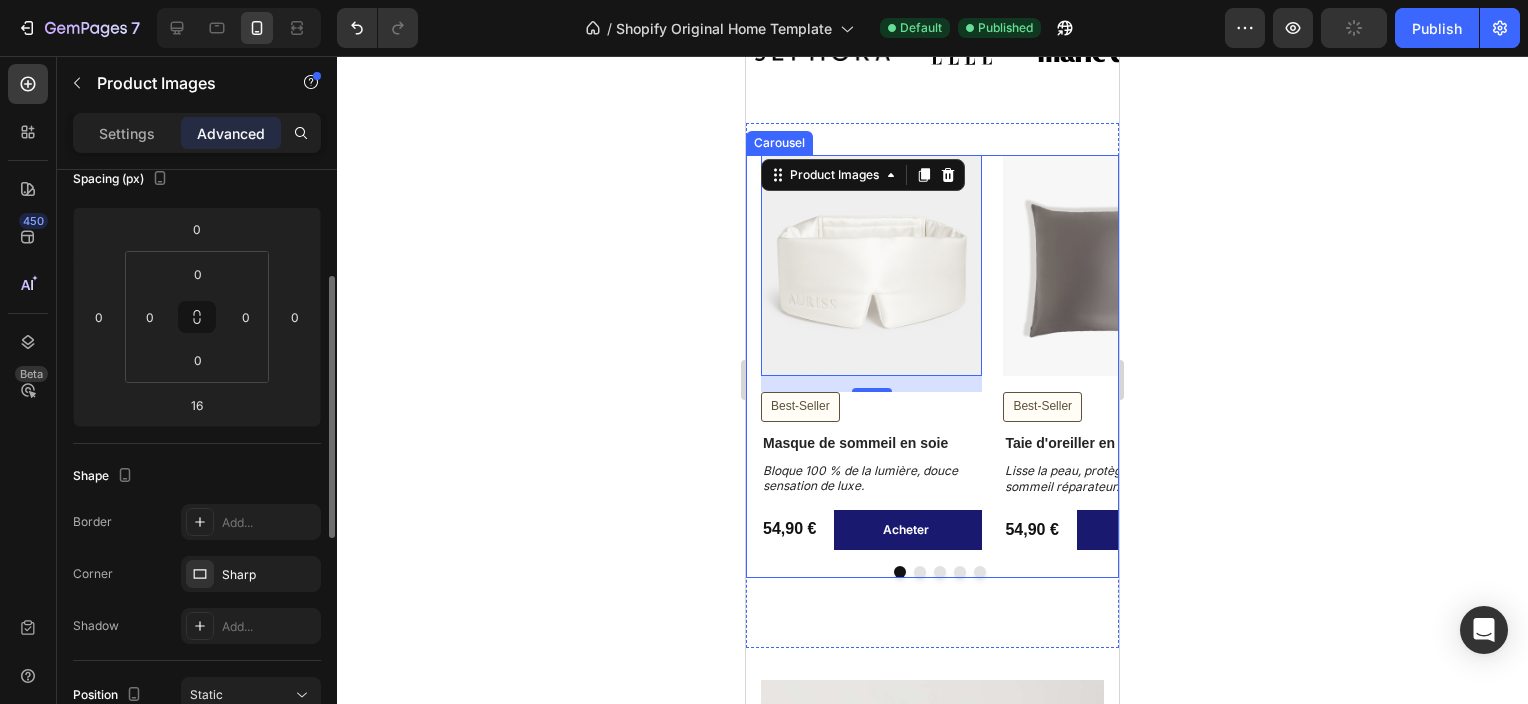 click on "Settings Advanced" at bounding box center [197, 133] 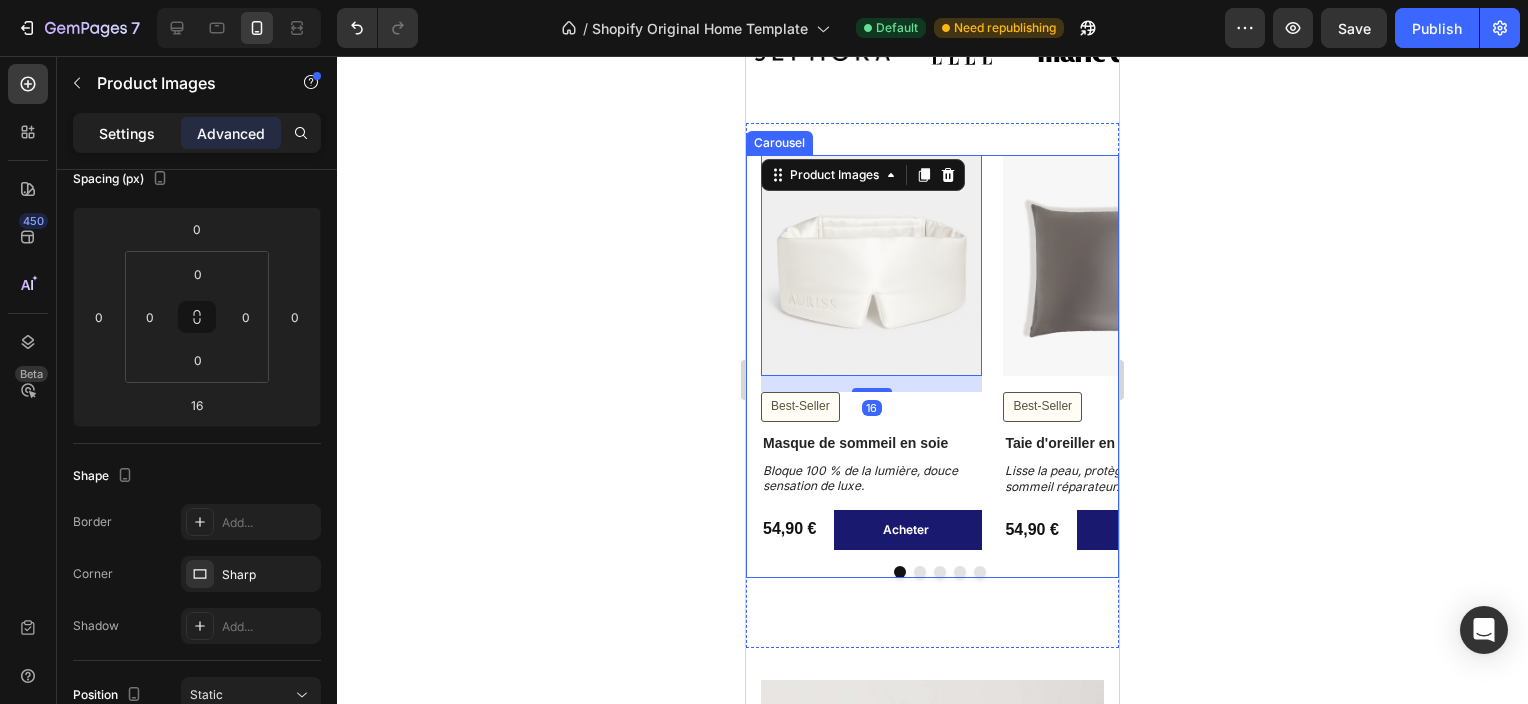 click on "Settings" at bounding box center (127, 133) 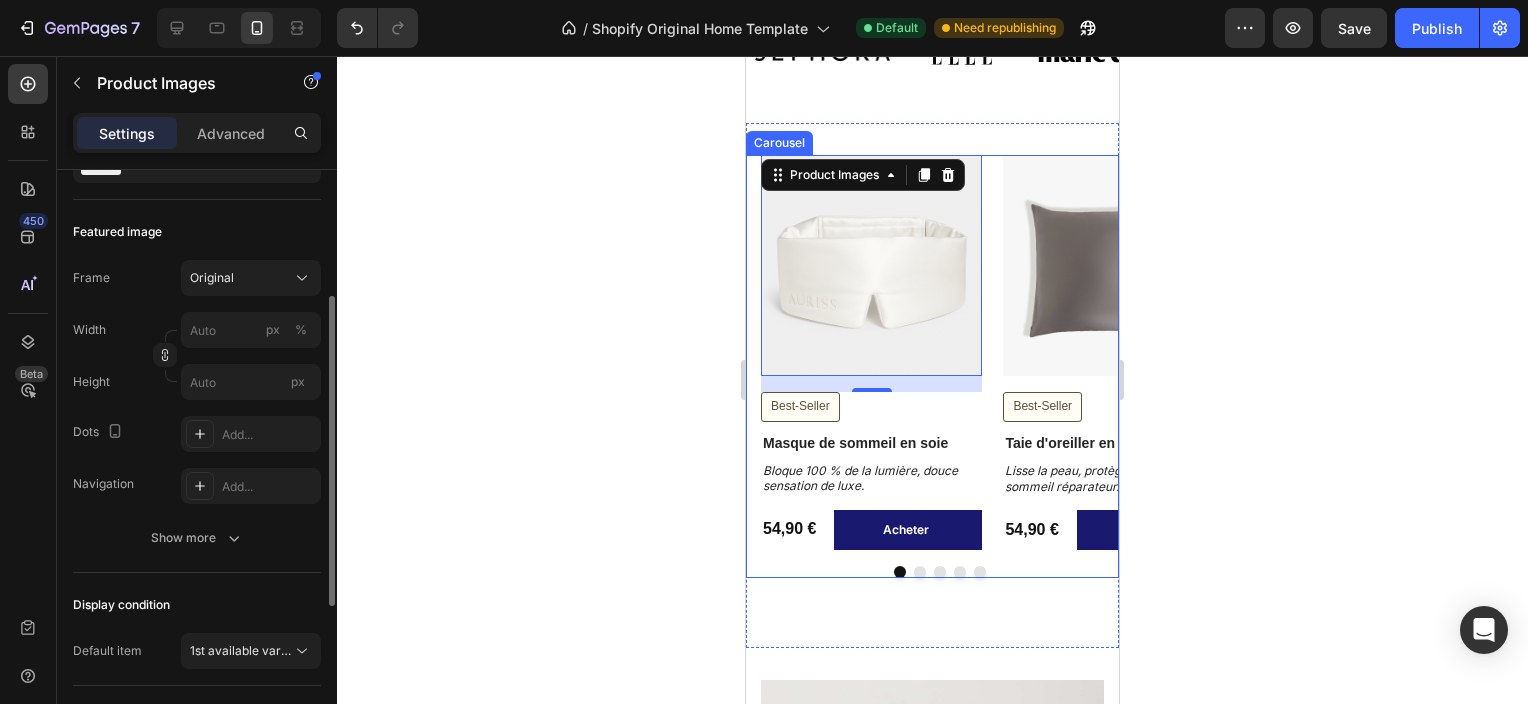 scroll, scrollTop: 533, scrollLeft: 0, axis: vertical 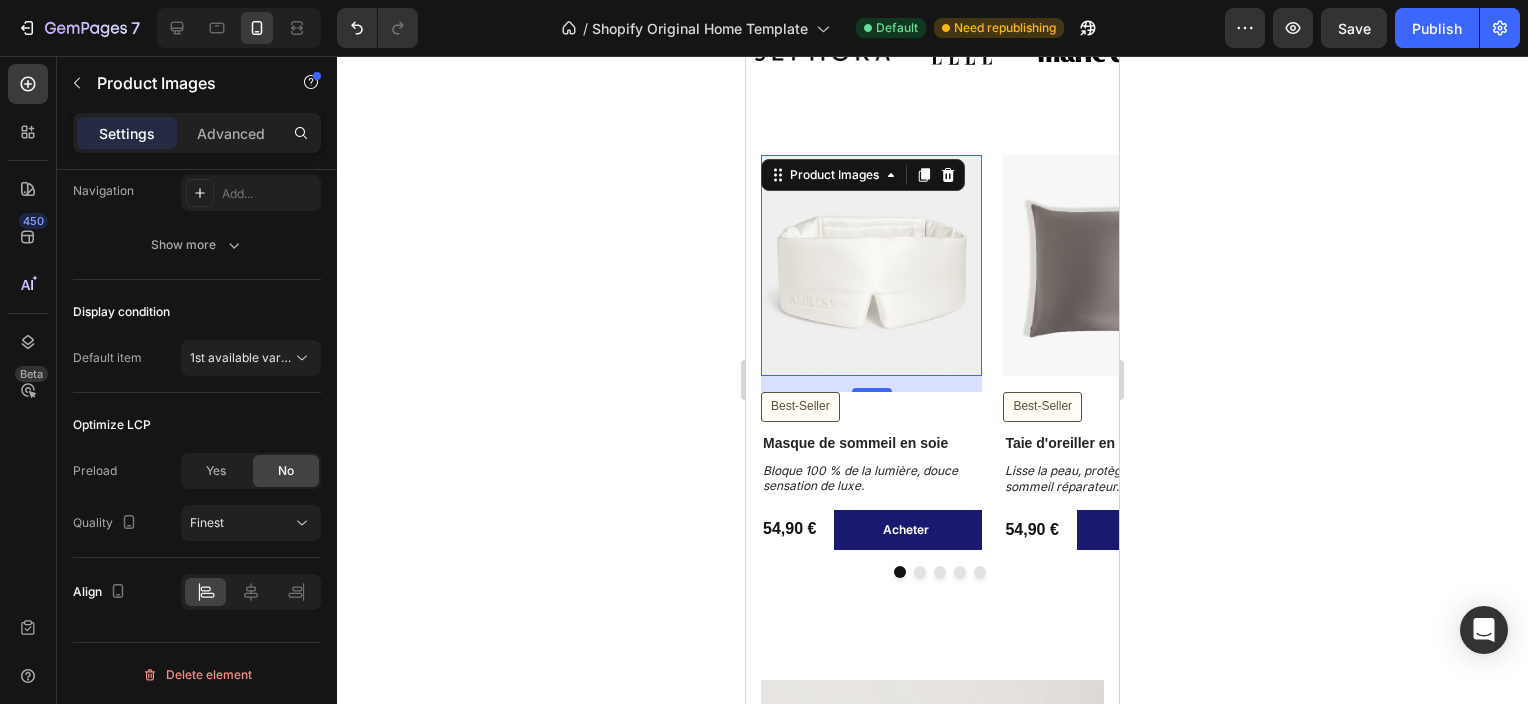 click at bounding box center [1113, 265] 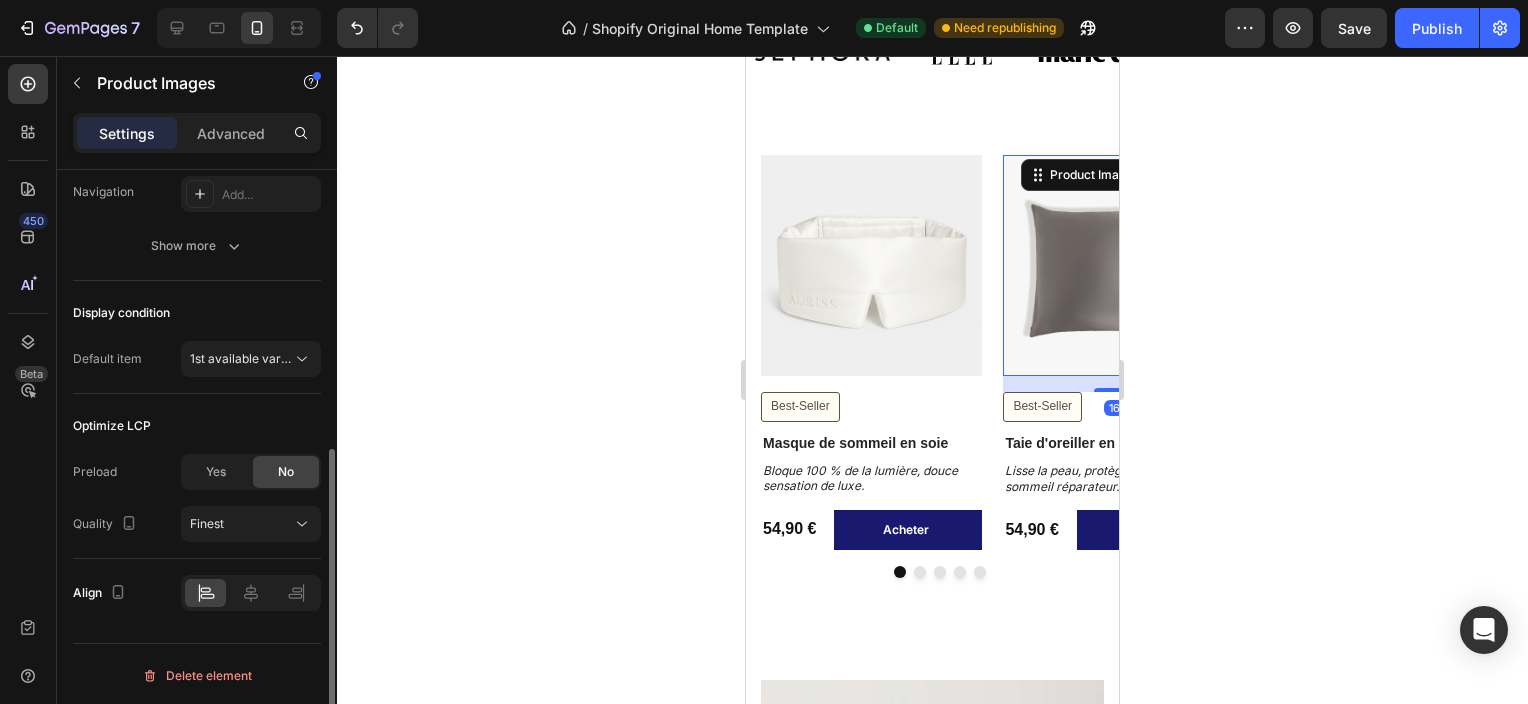 scroll, scrollTop: 332, scrollLeft: 0, axis: vertical 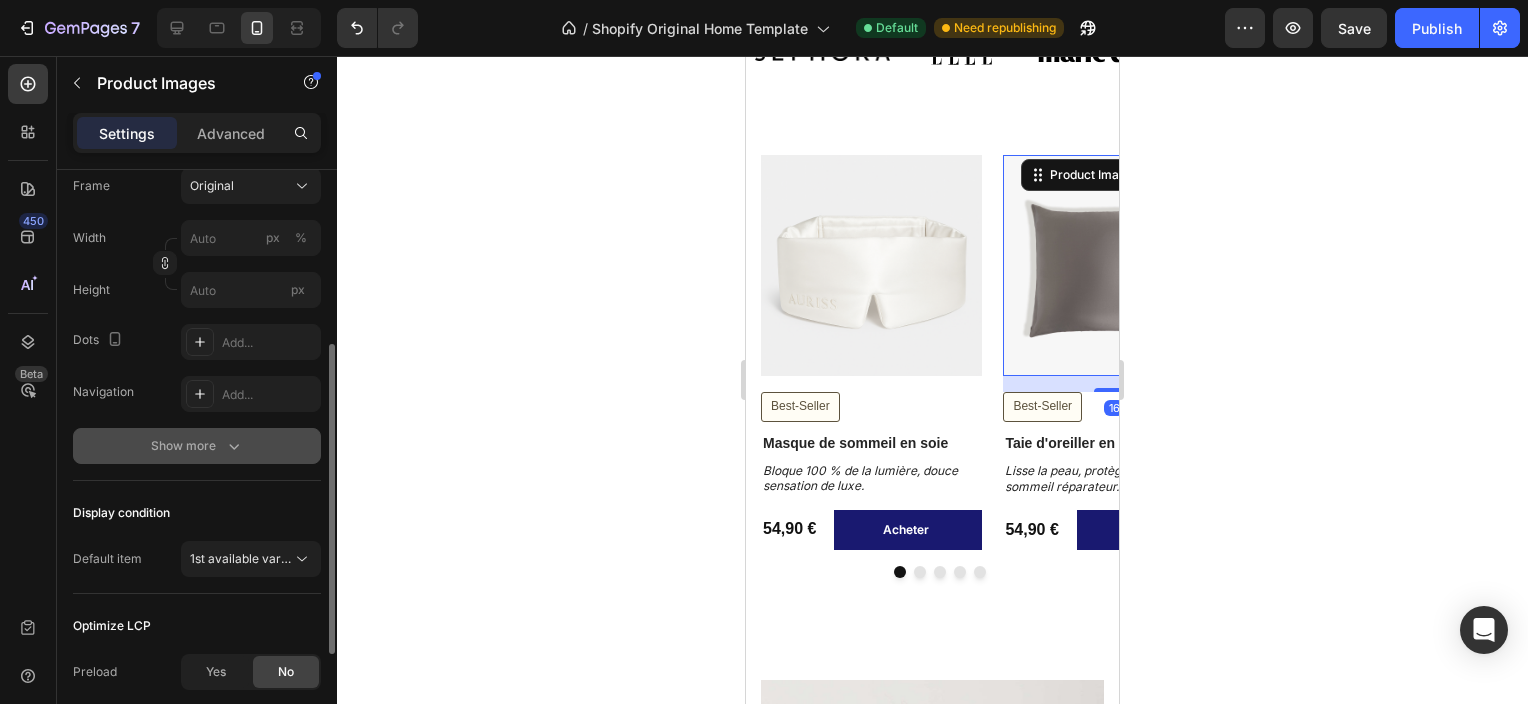 click on "Show more" at bounding box center (197, 446) 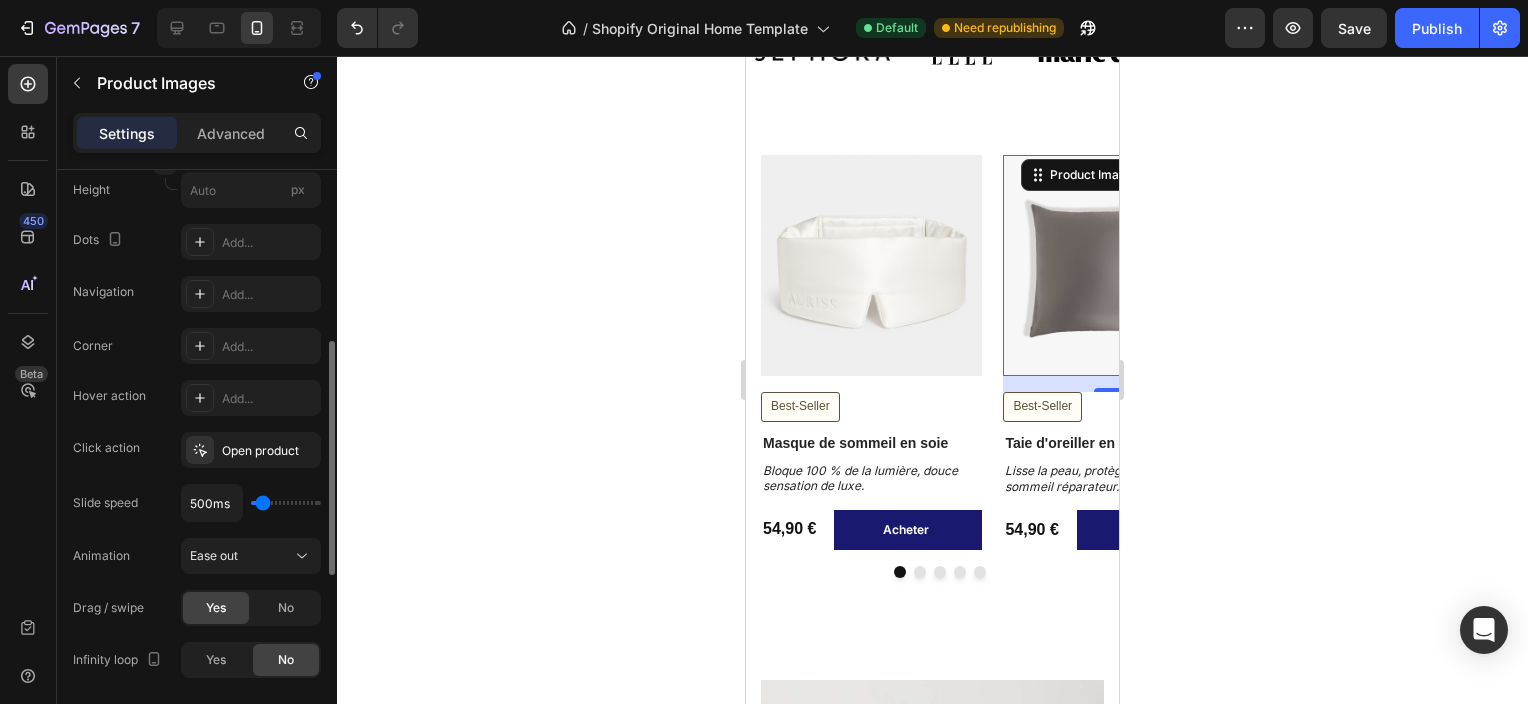 scroll, scrollTop: 532, scrollLeft: 0, axis: vertical 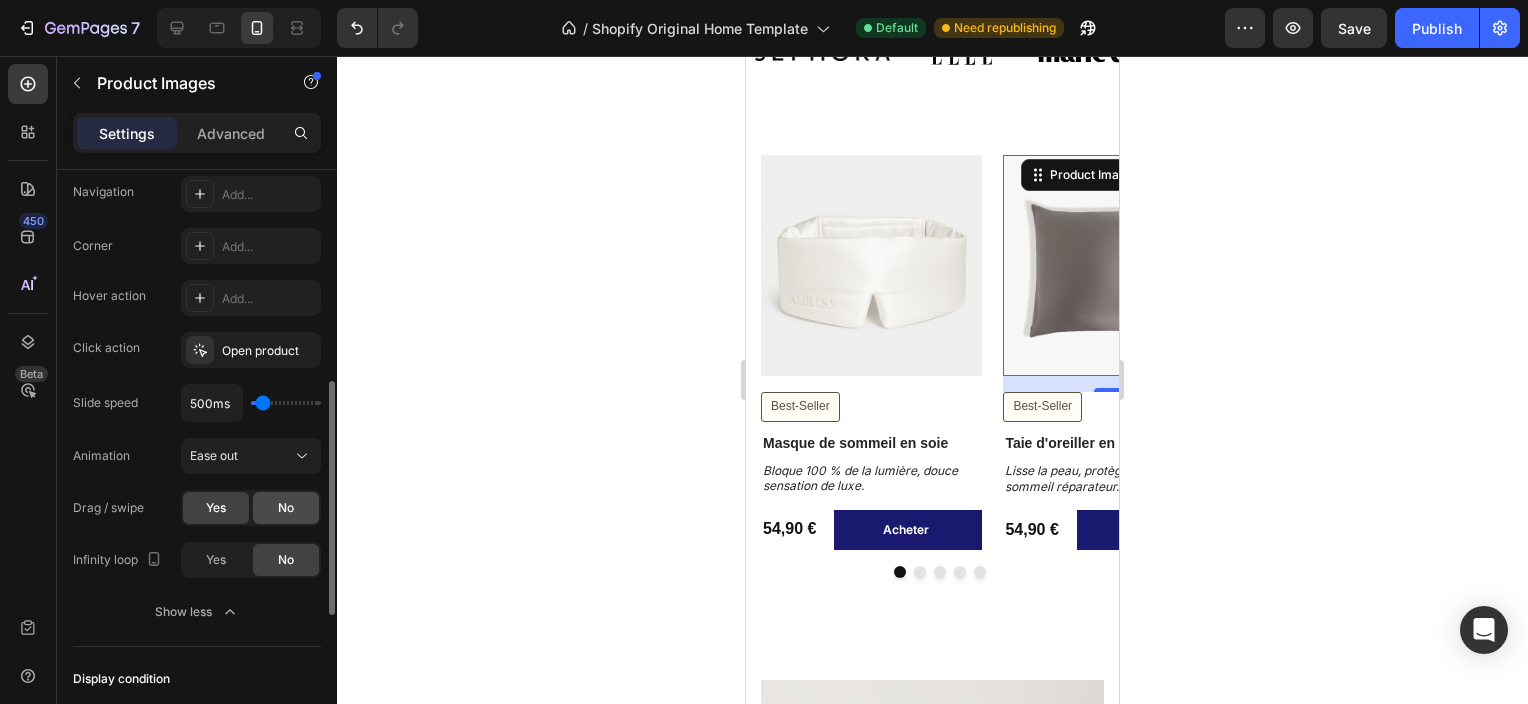 click on "No" 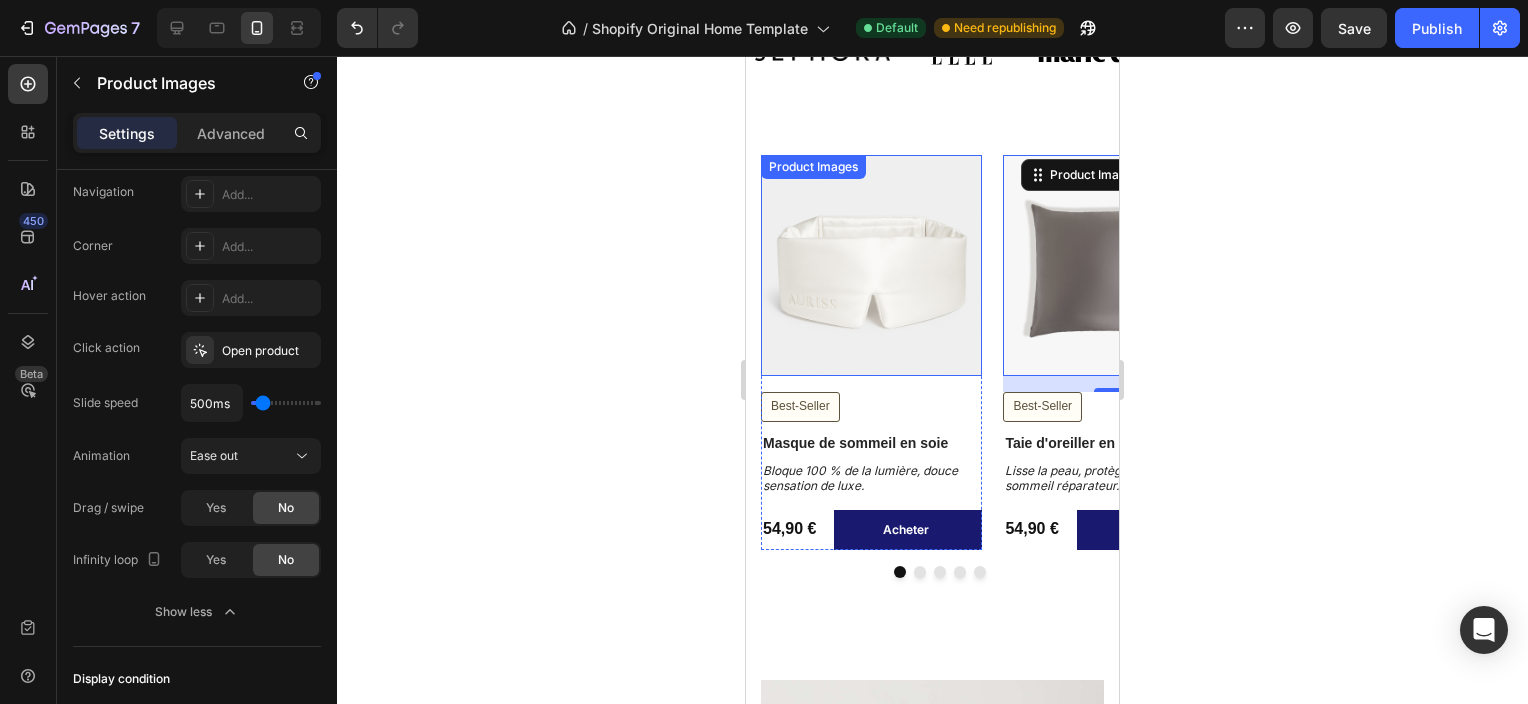 click at bounding box center (871, 265) 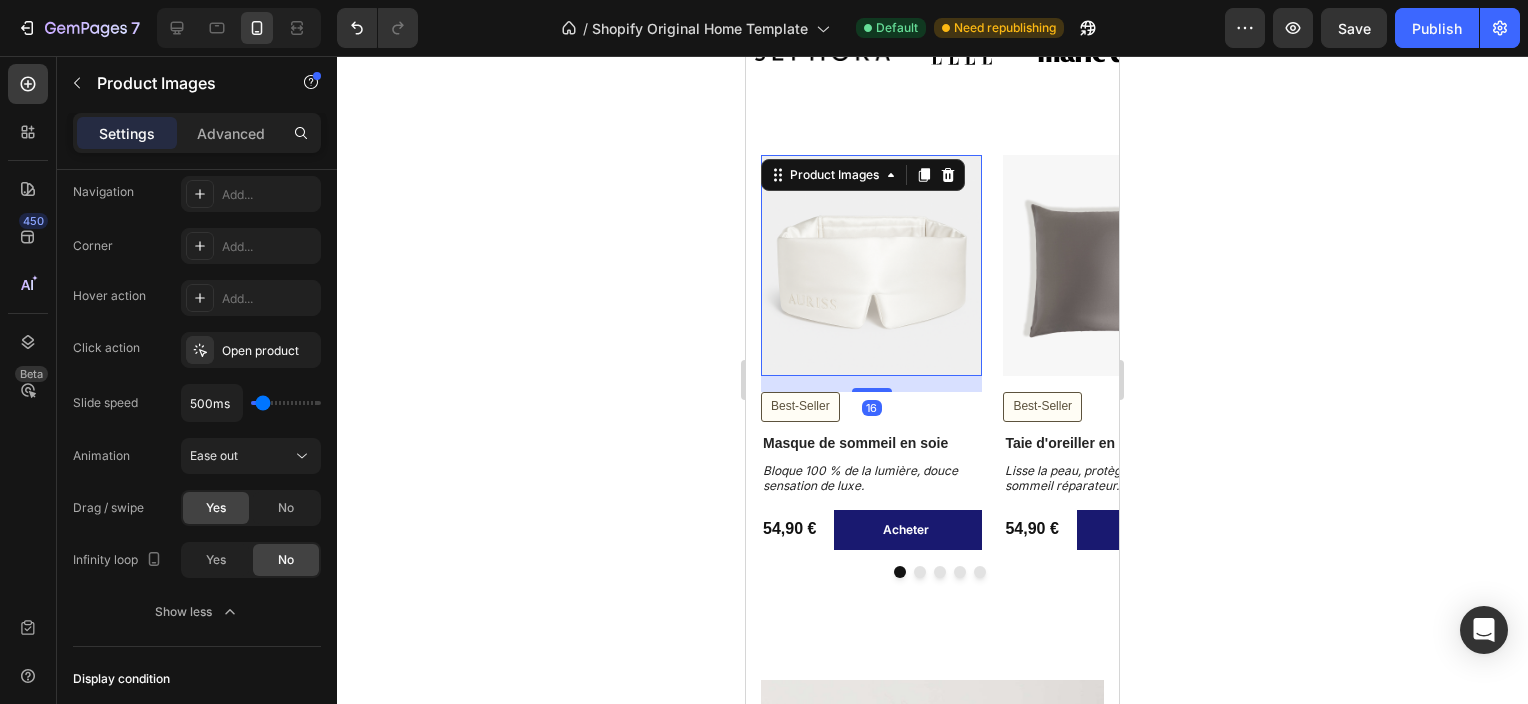scroll, scrollTop: 532, scrollLeft: 0, axis: vertical 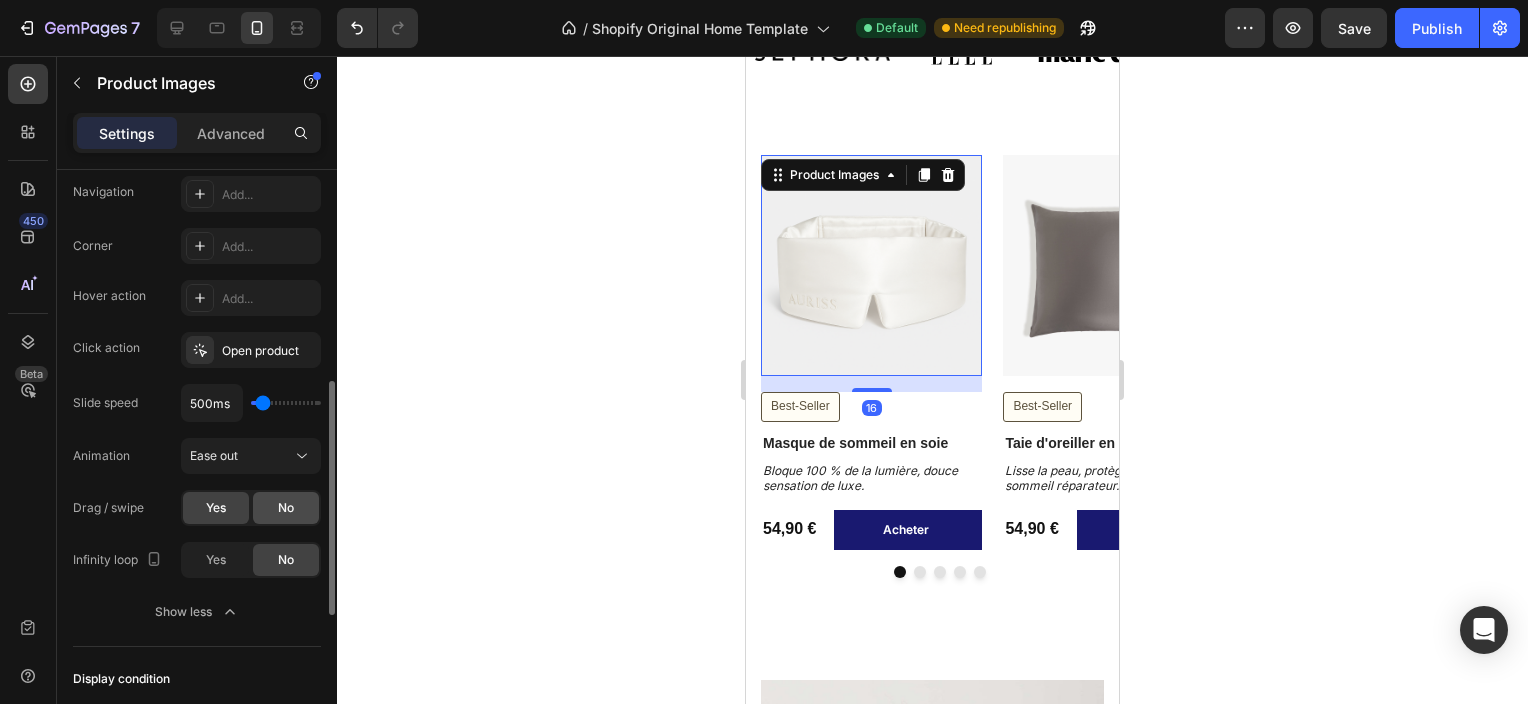 click on "No" 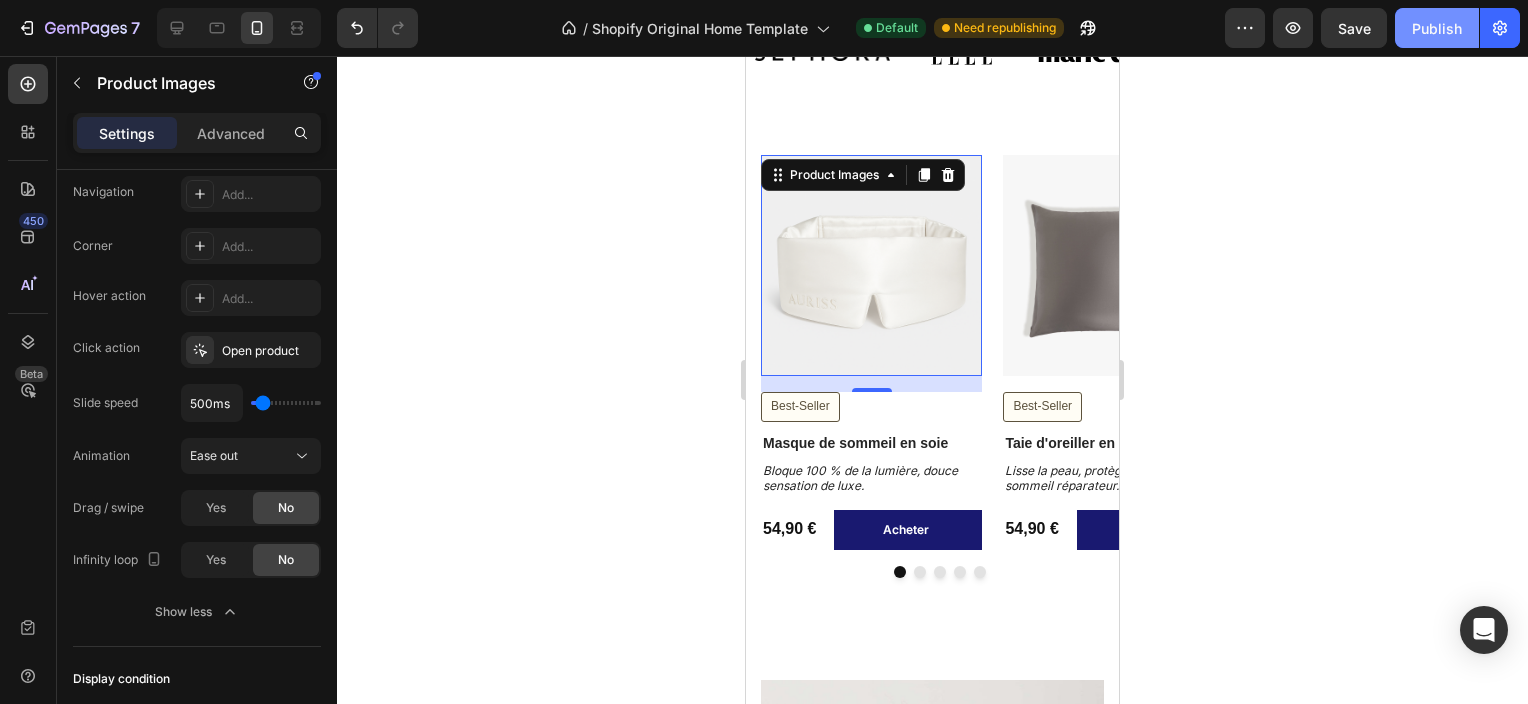 click on "Publish" at bounding box center [1437, 28] 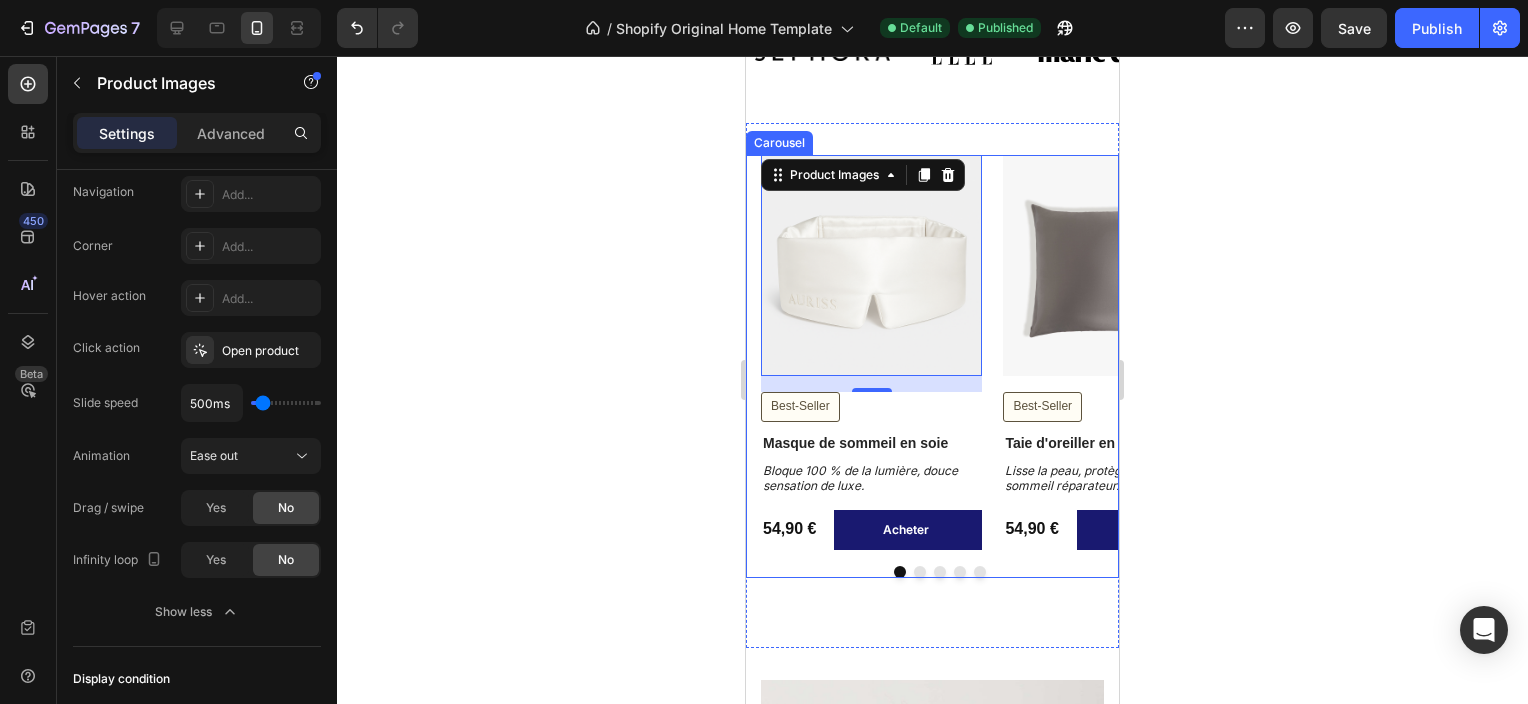 click at bounding box center [920, 572] 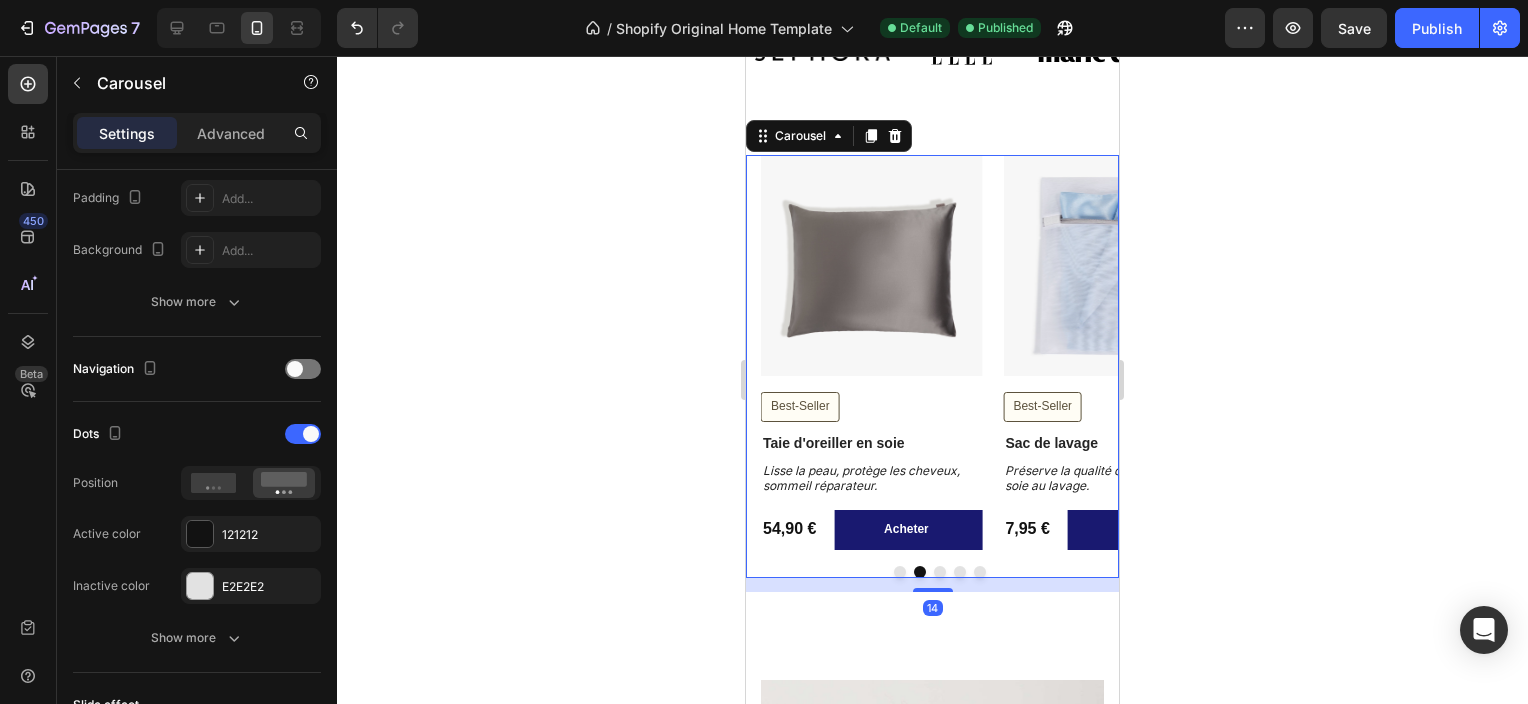 scroll, scrollTop: 0, scrollLeft: 0, axis: both 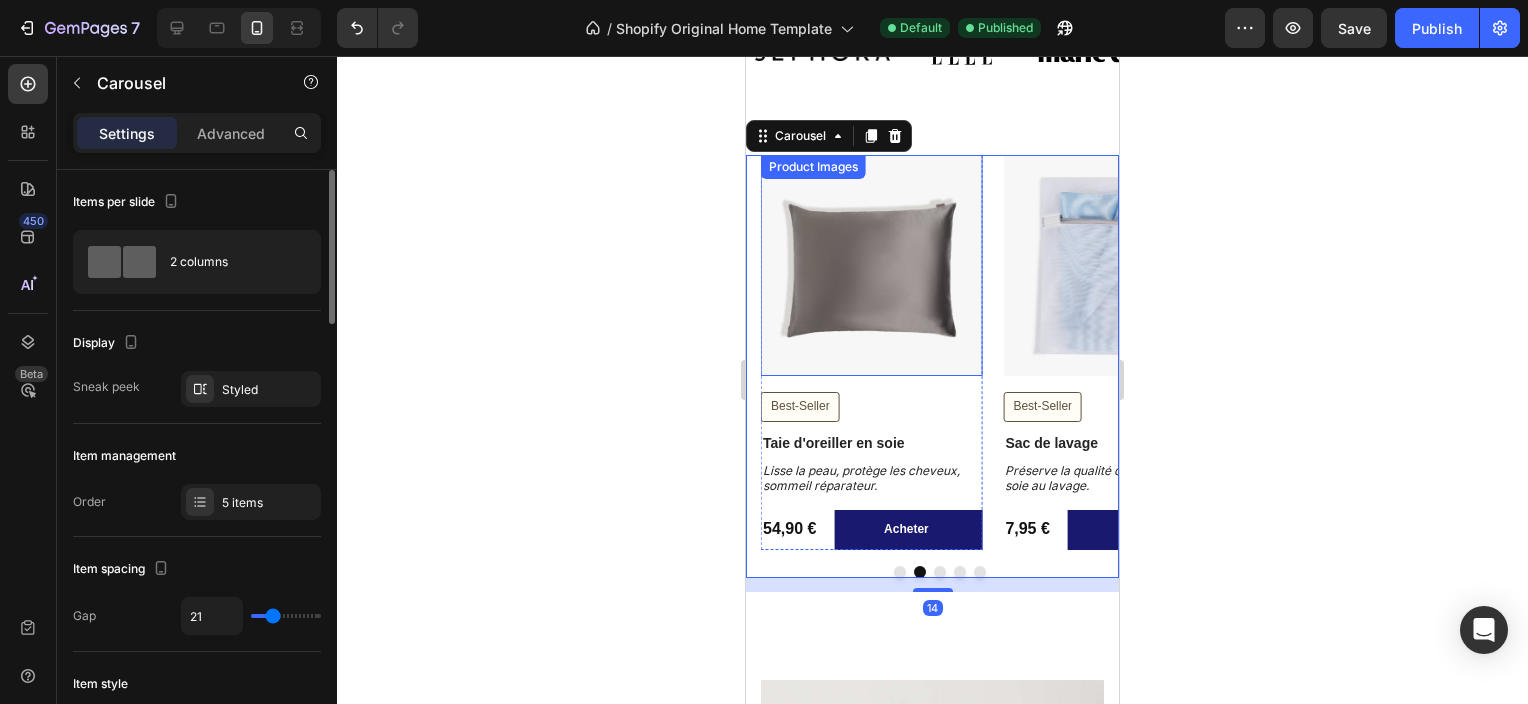 click at bounding box center [871, 265] 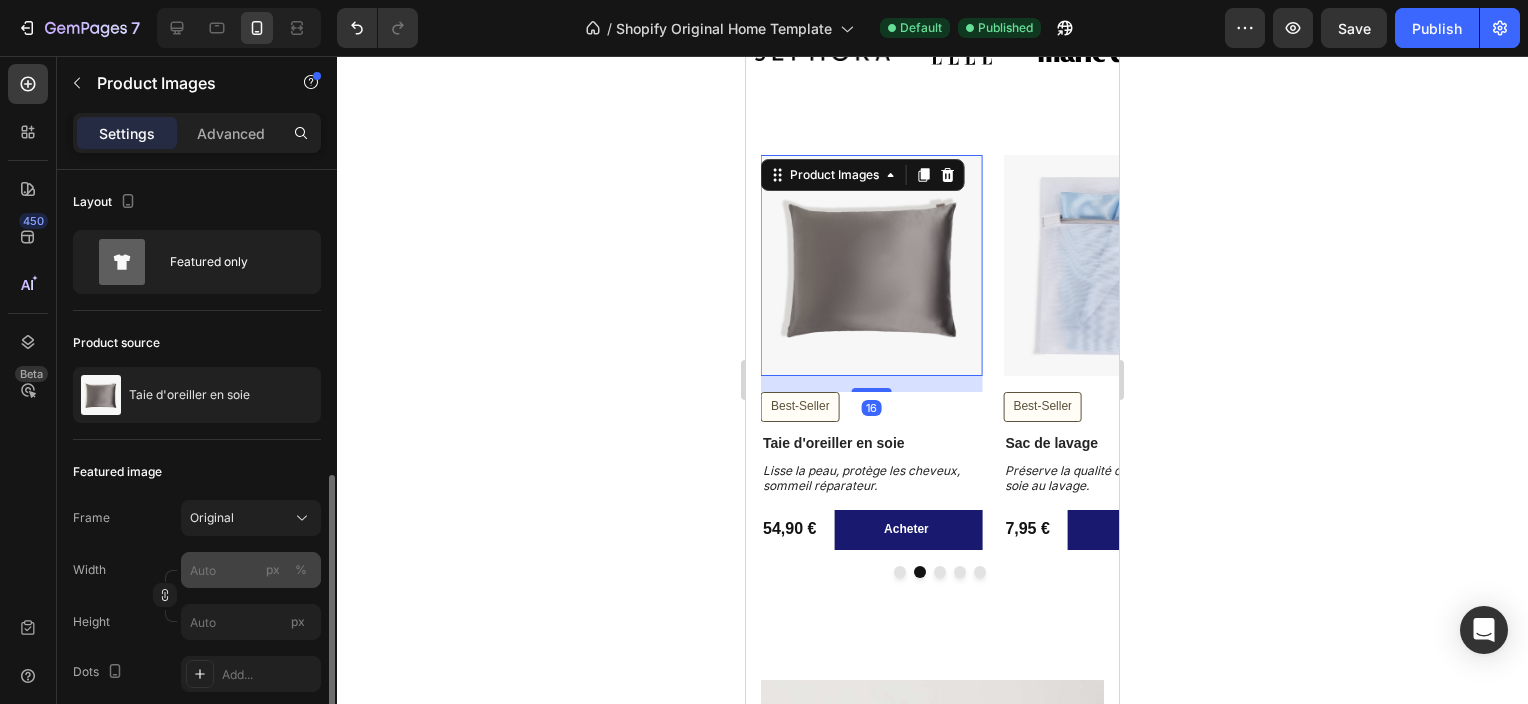 scroll, scrollTop: 300, scrollLeft: 0, axis: vertical 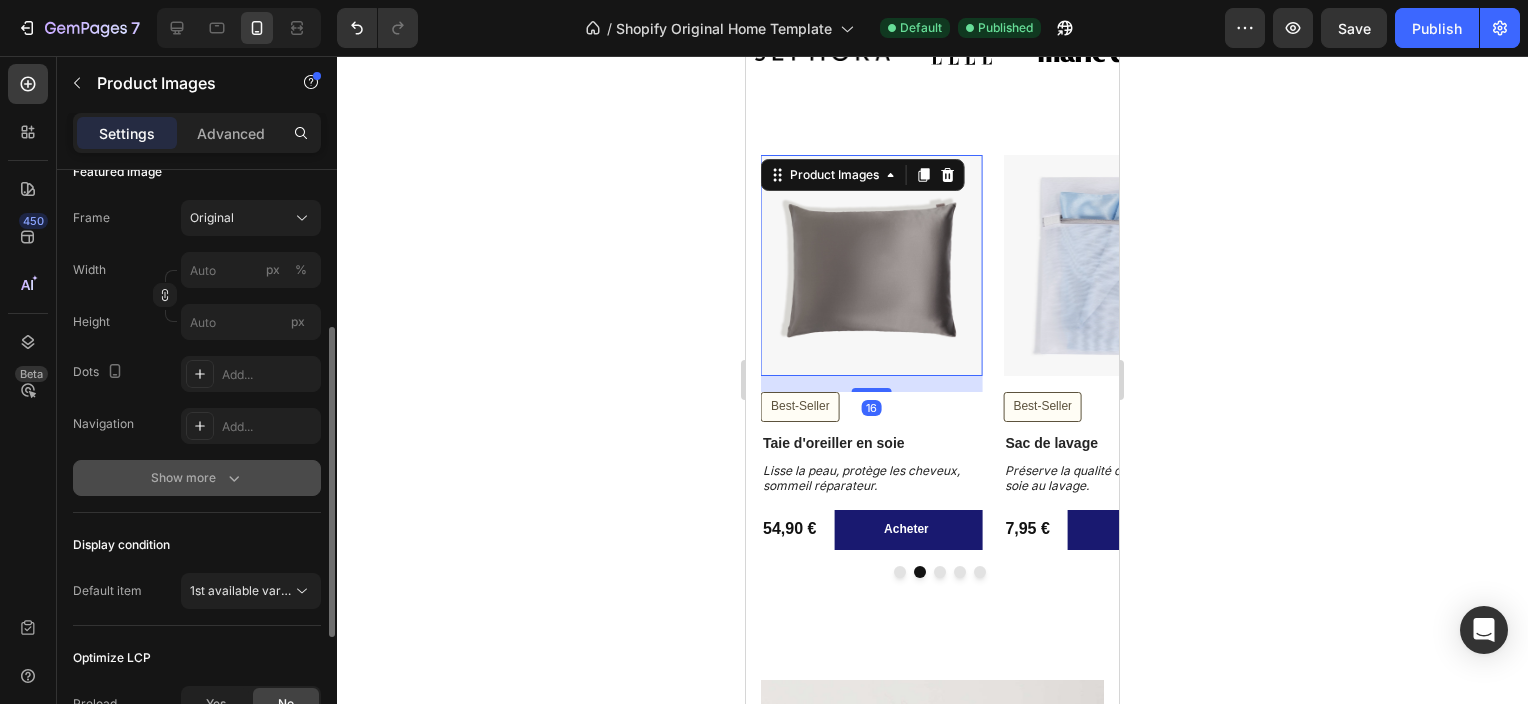 click on "Show more" at bounding box center [197, 478] 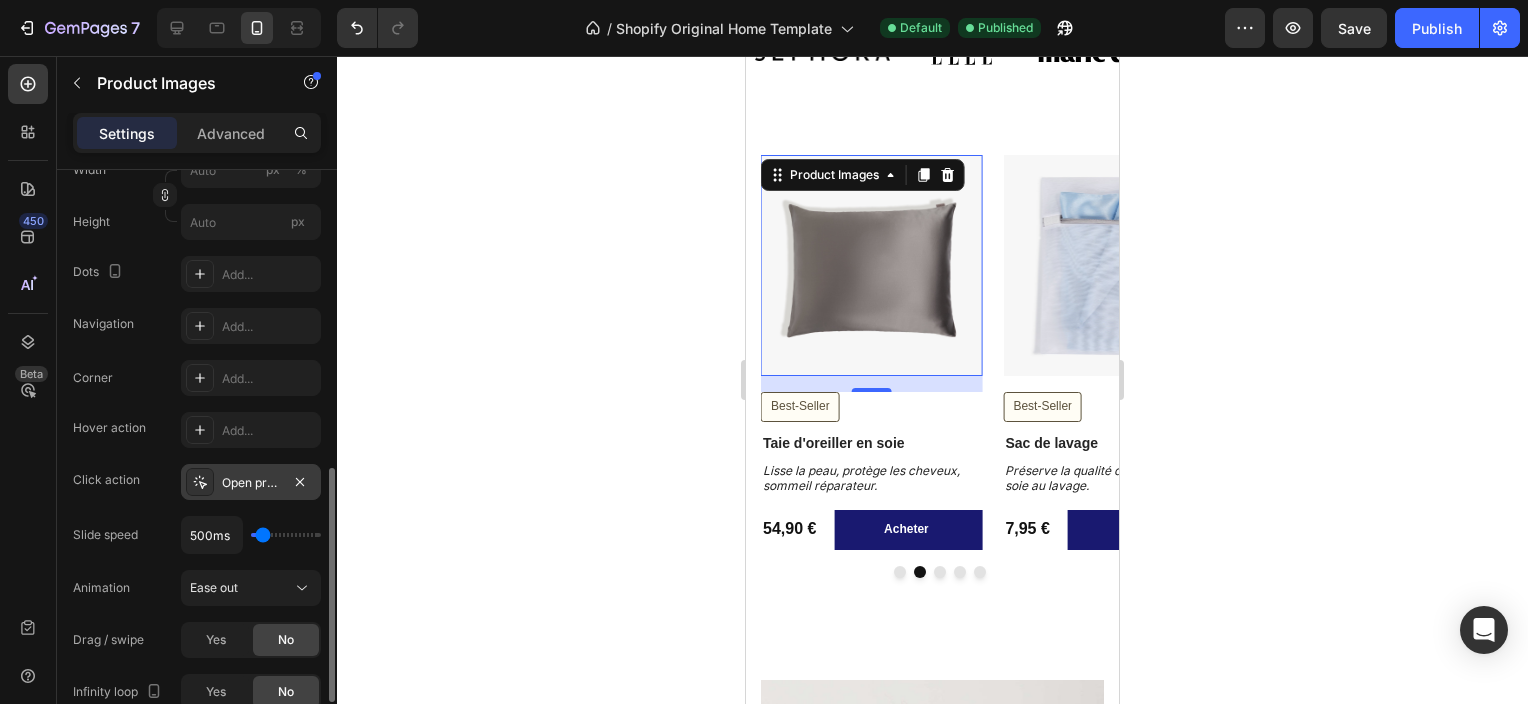 scroll, scrollTop: 500, scrollLeft: 0, axis: vertical 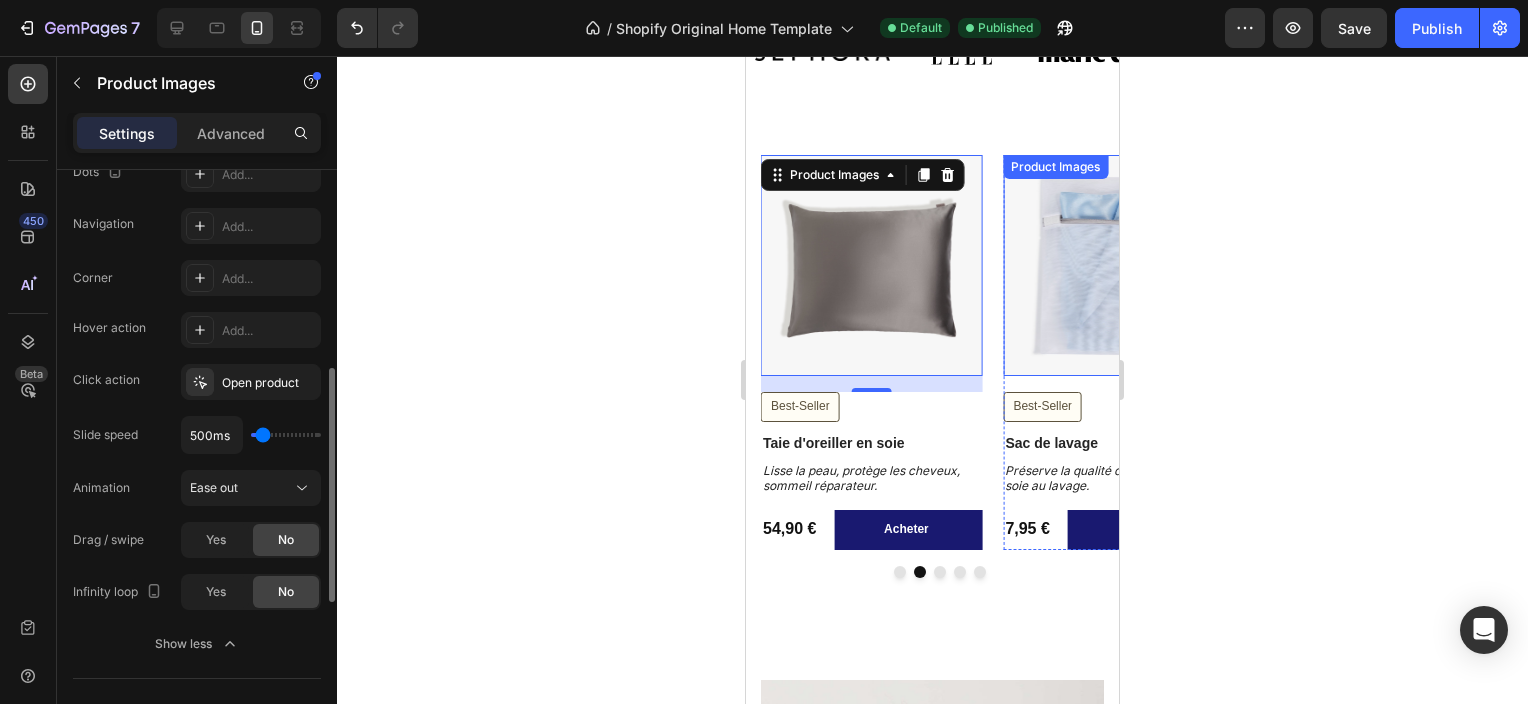 click at bounding box center (1113, 265) 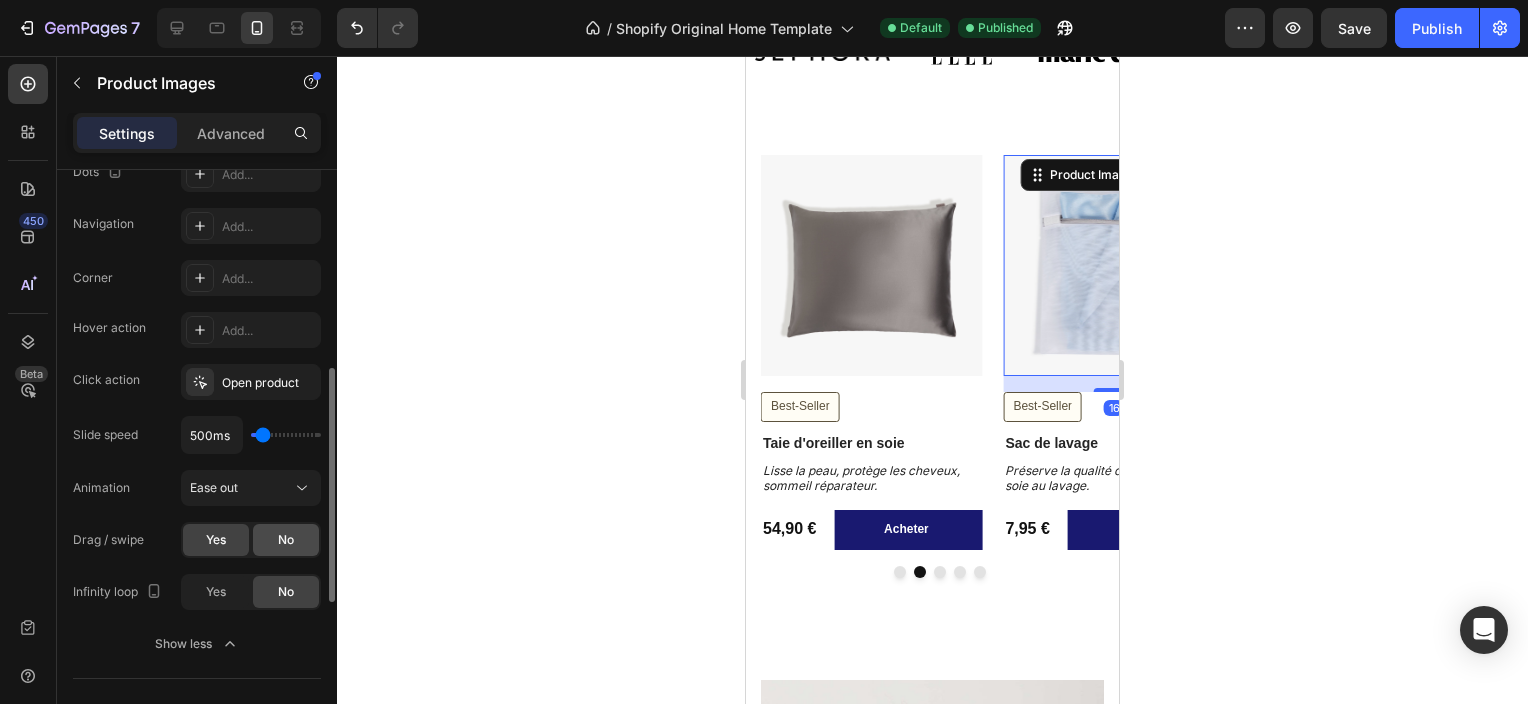 click on "No" 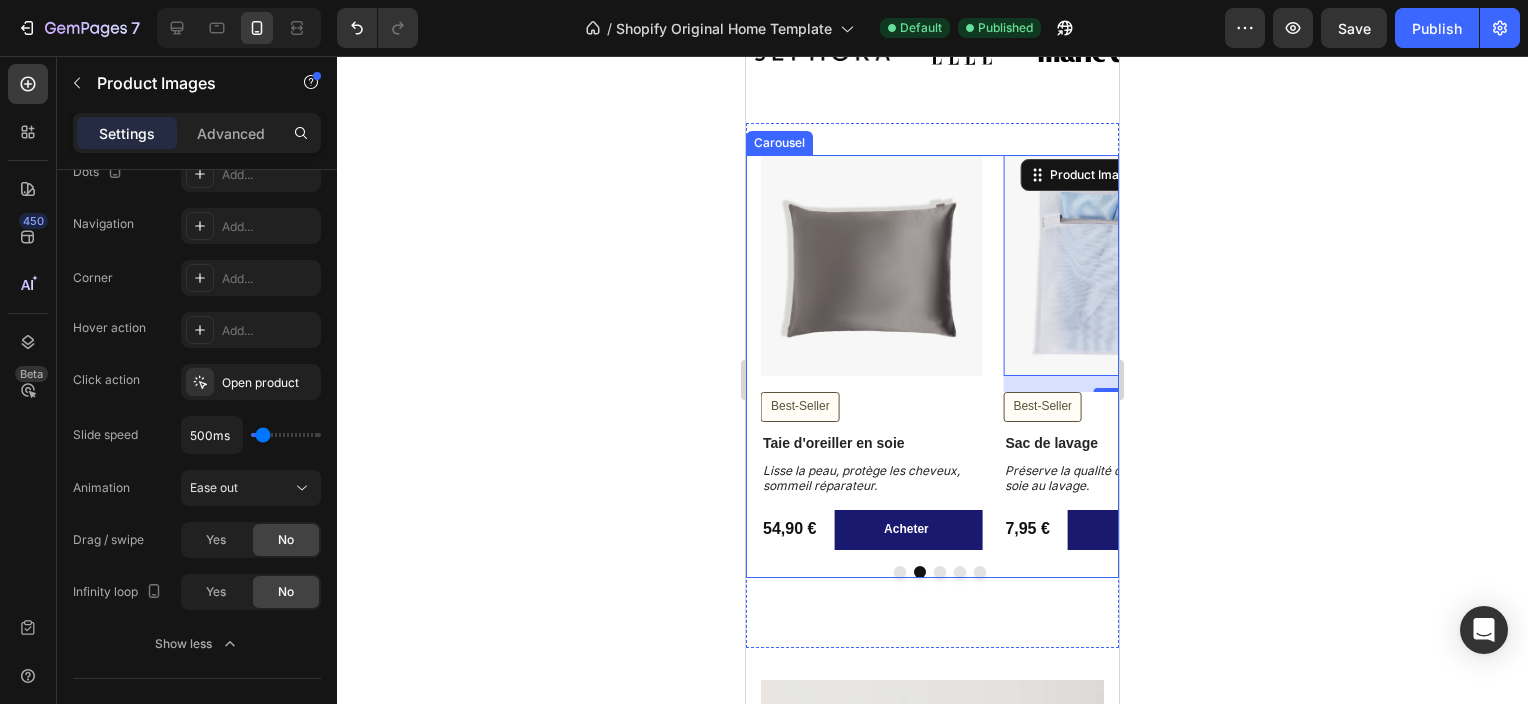 click at bounding box center [940, 572] 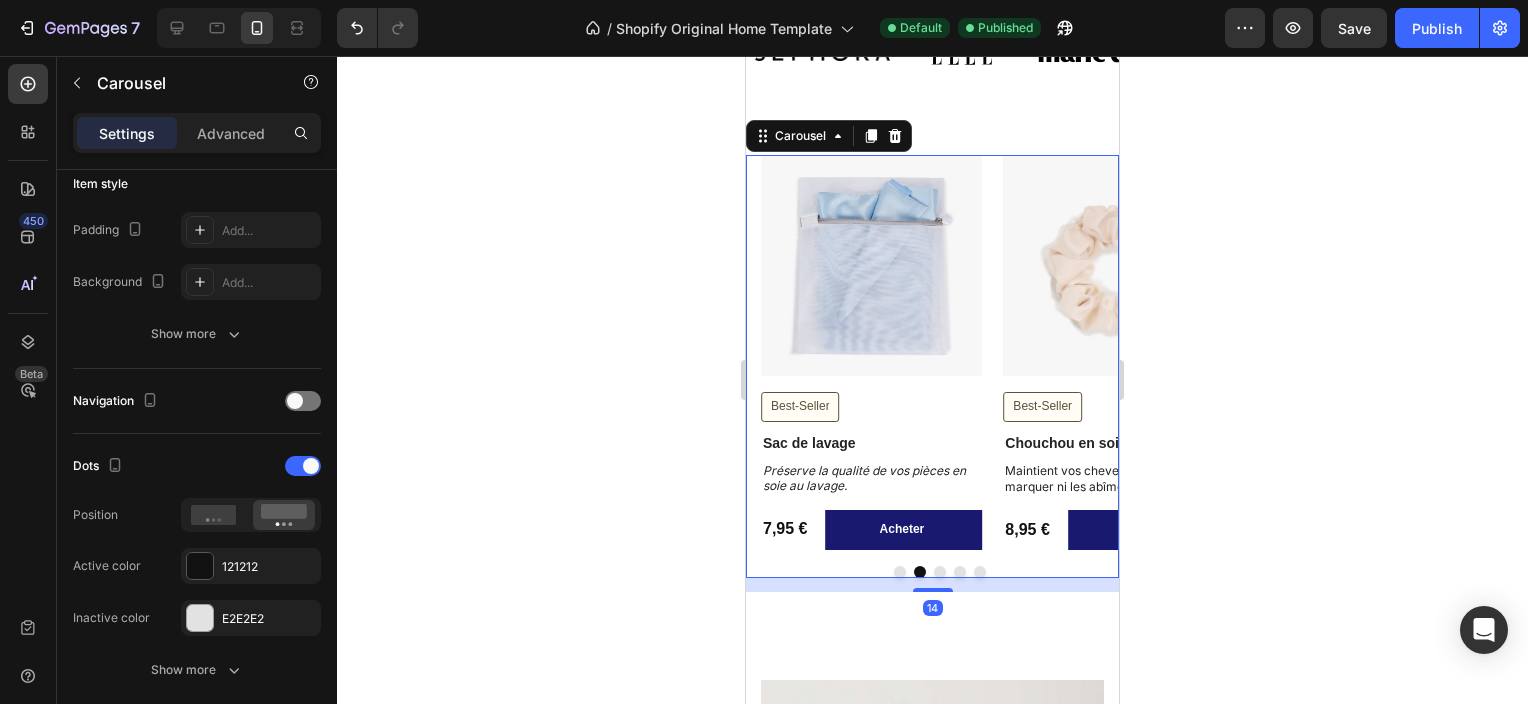 scroll, scrollTop: 0, scrollLeft: 0, axis: both 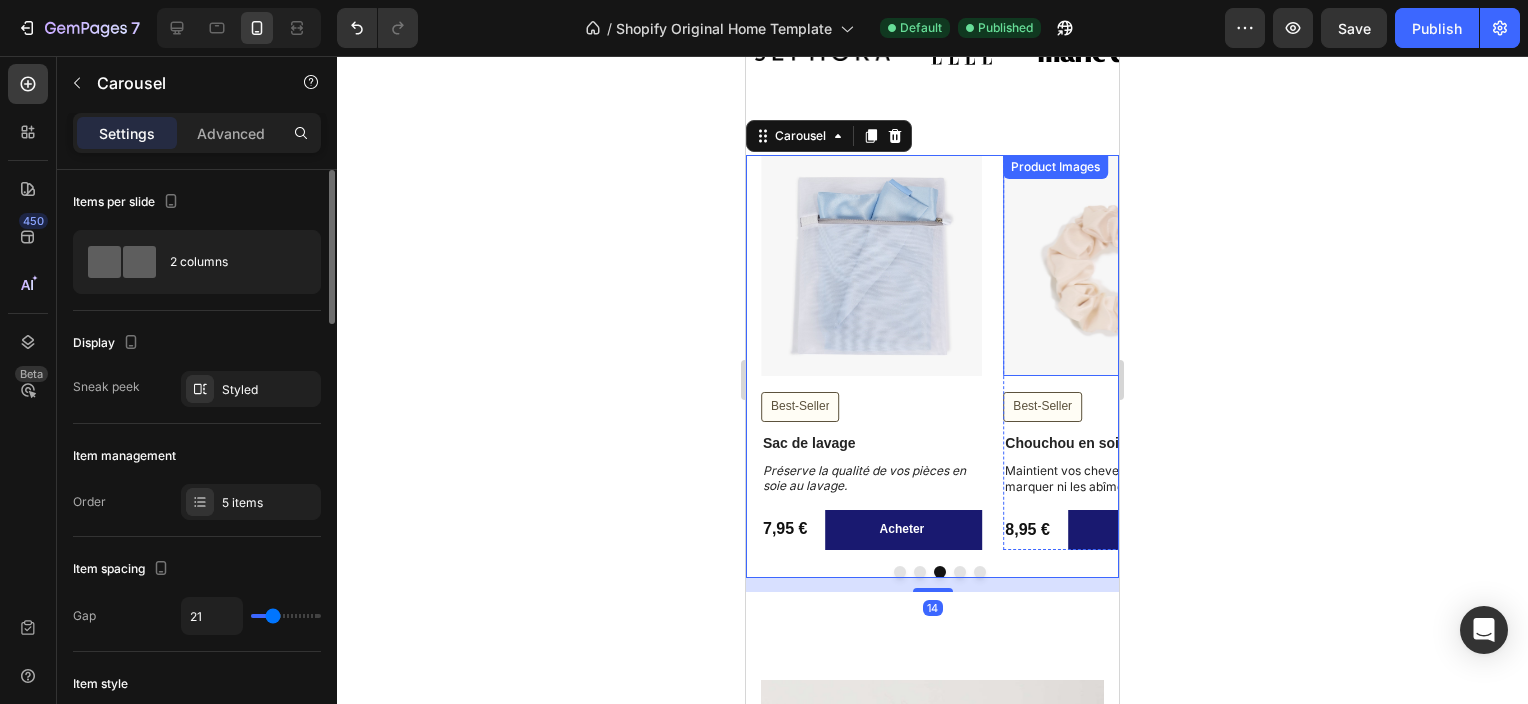 click at bounding box center [1113, 265] 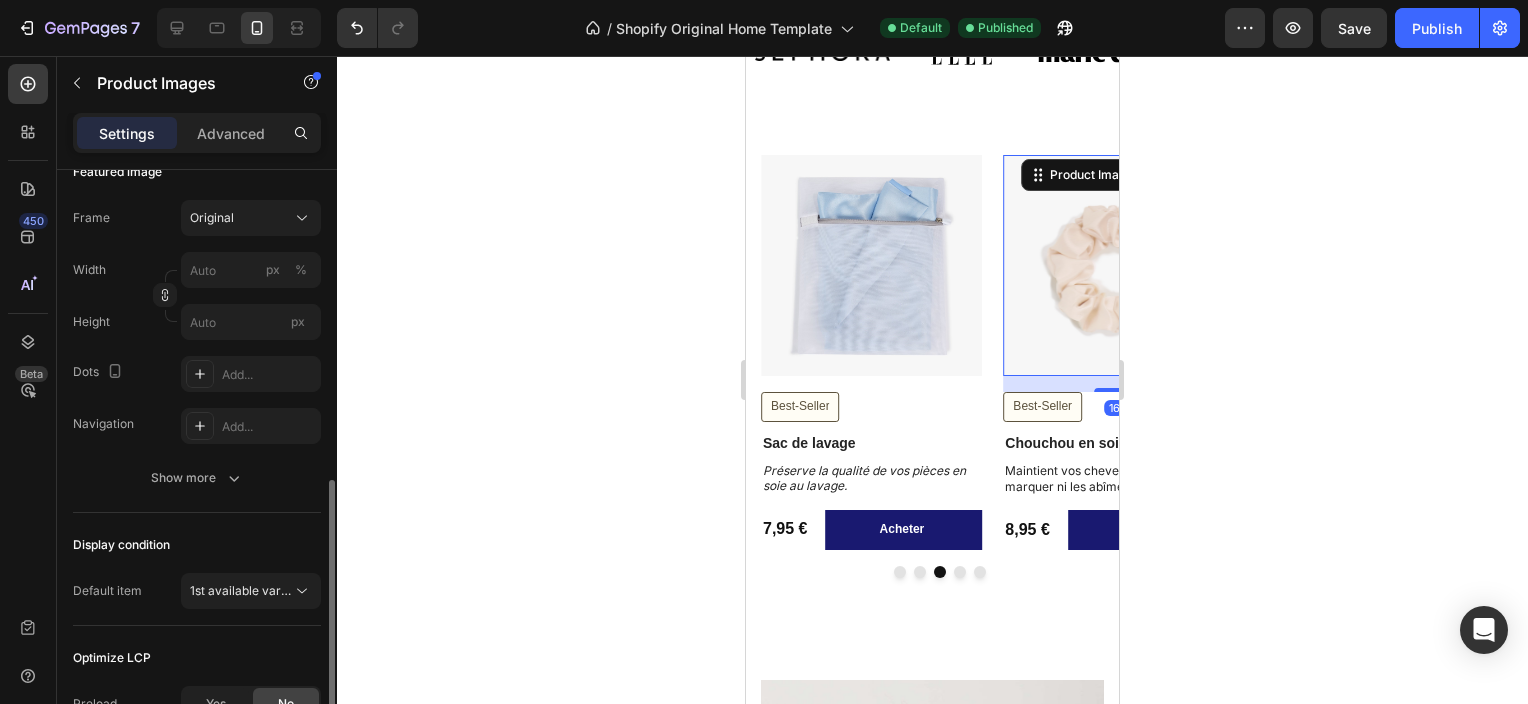 scroll, scrollTop: 400, scrollLeft: 0, axis: vertical 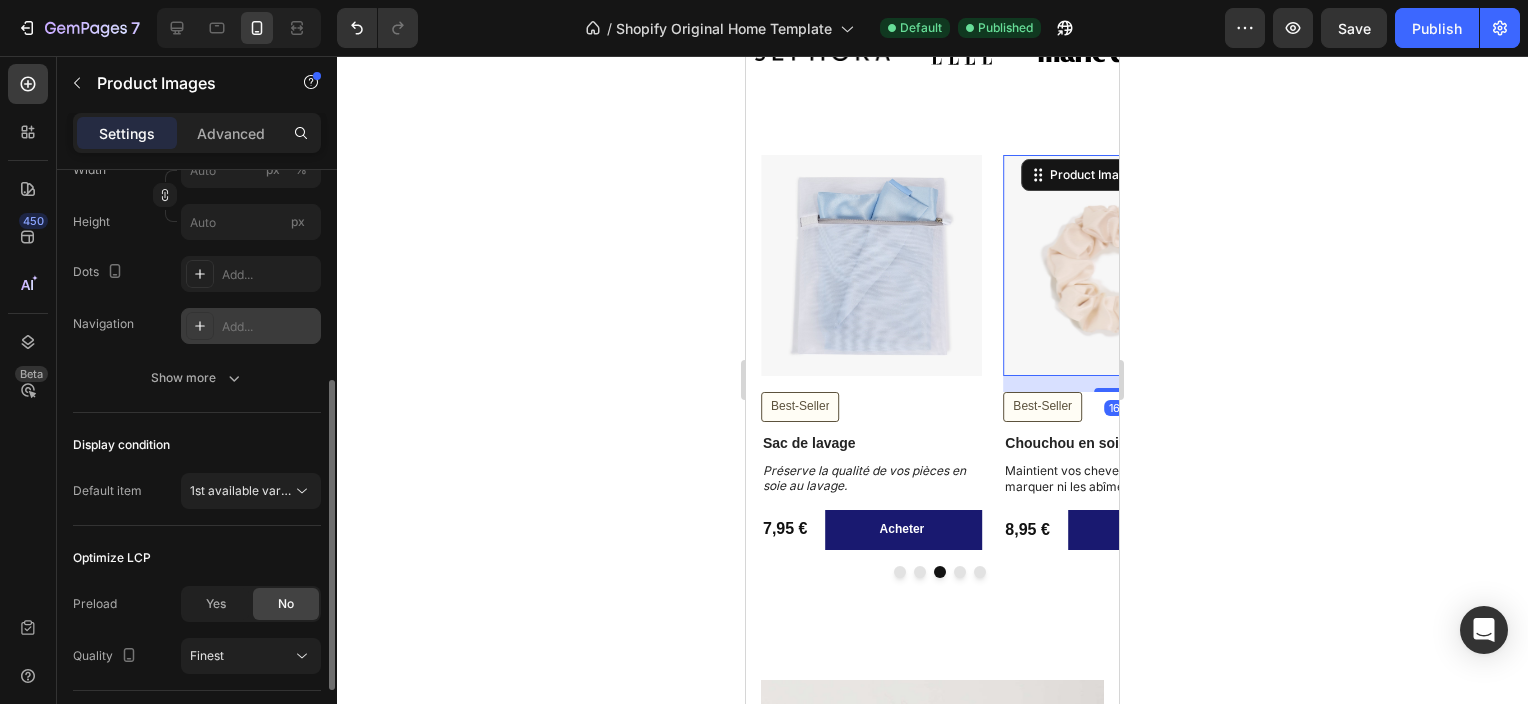 click at bounding box center (200, 326) 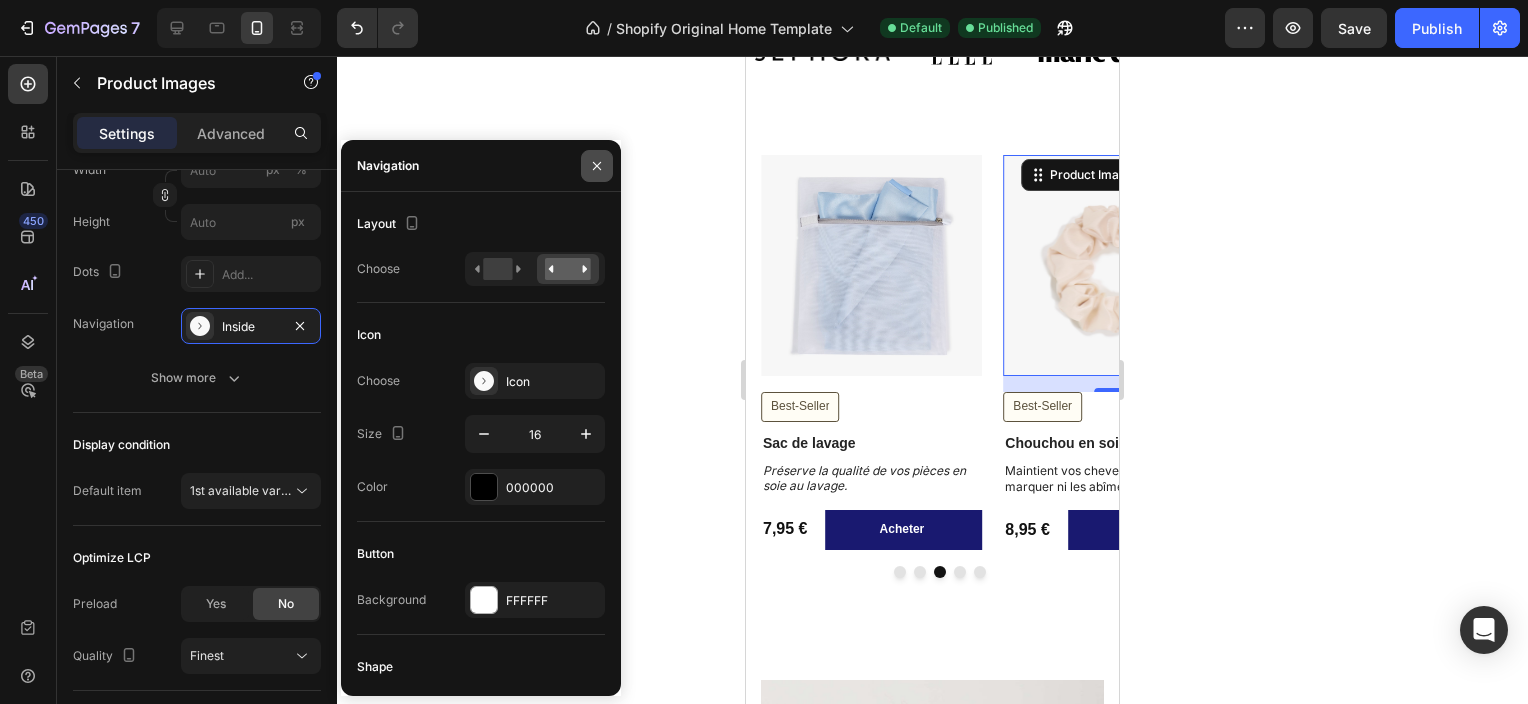 click 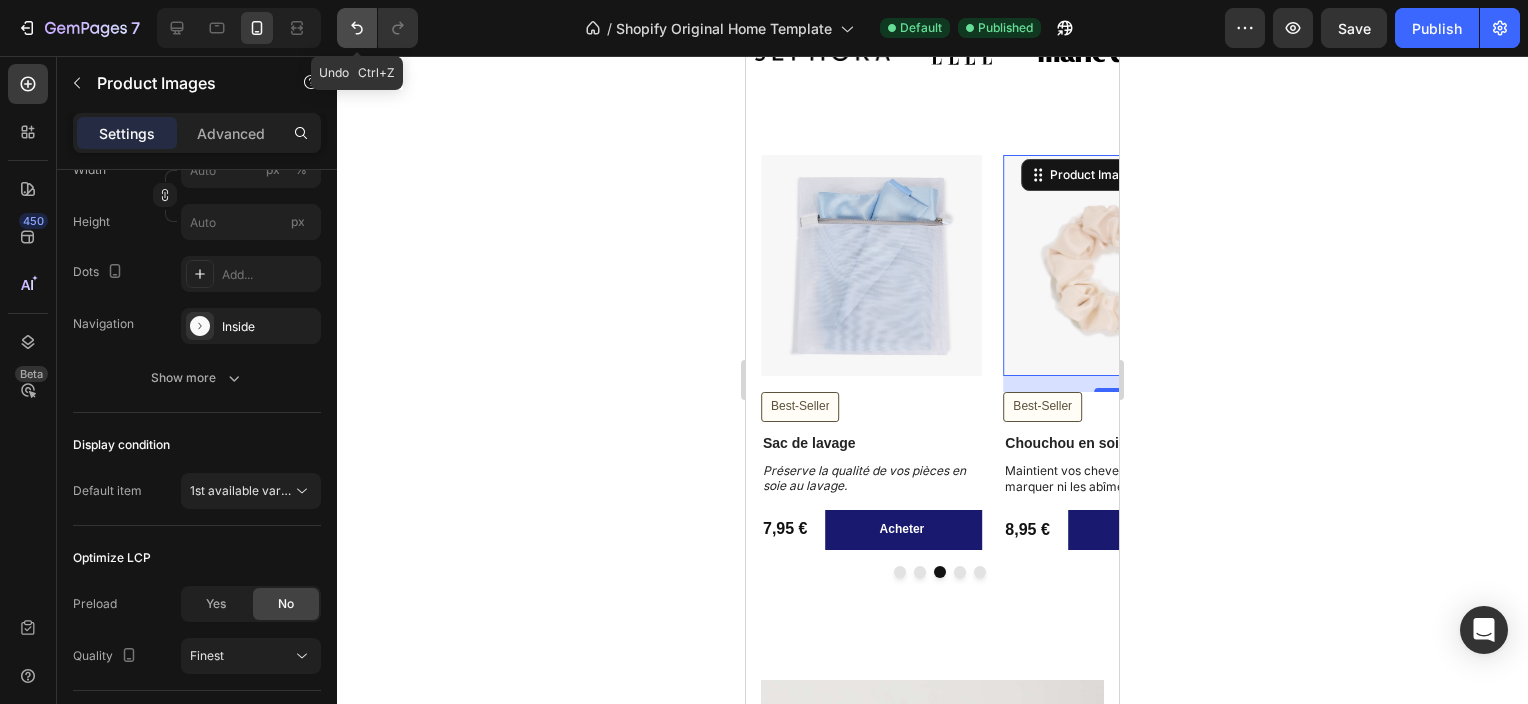 click 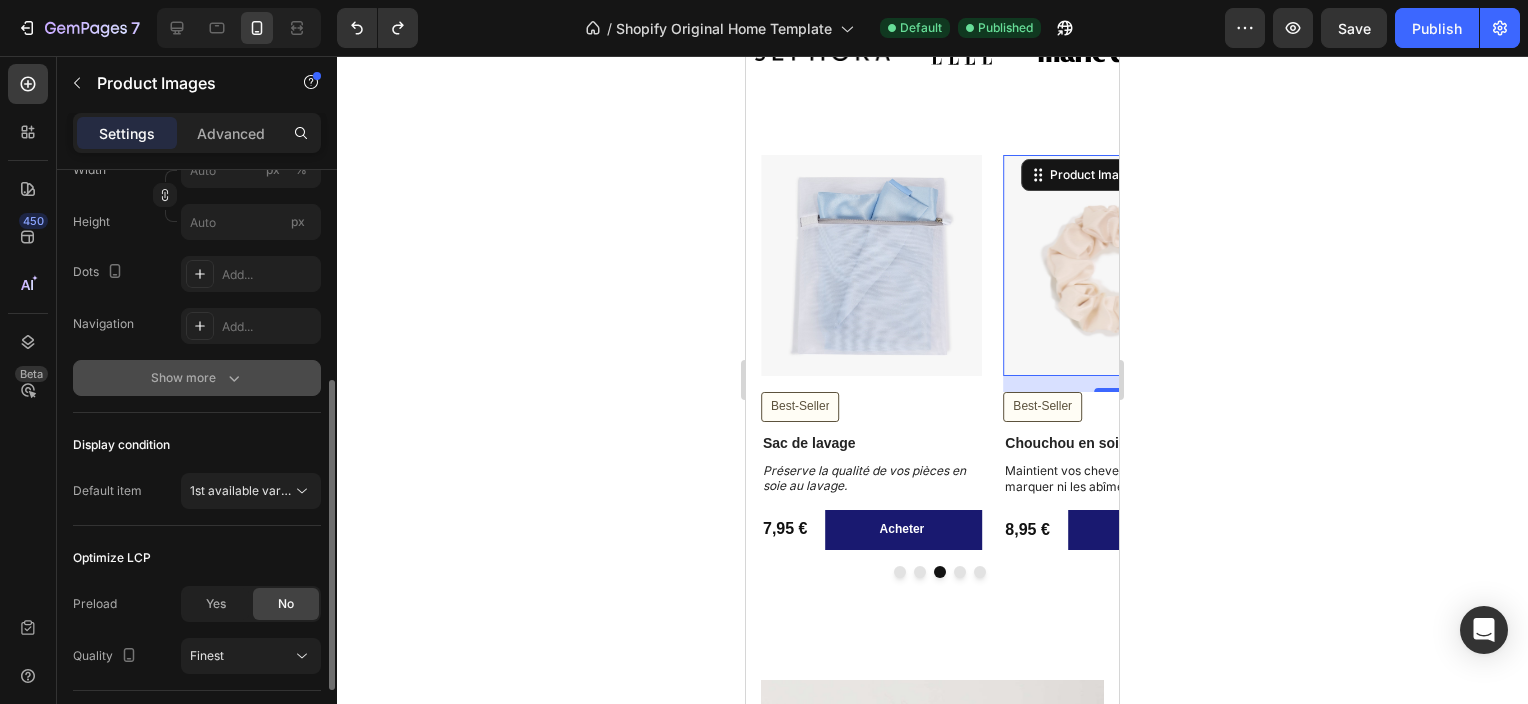 click on "Show more" at bounding box center (197, 378) 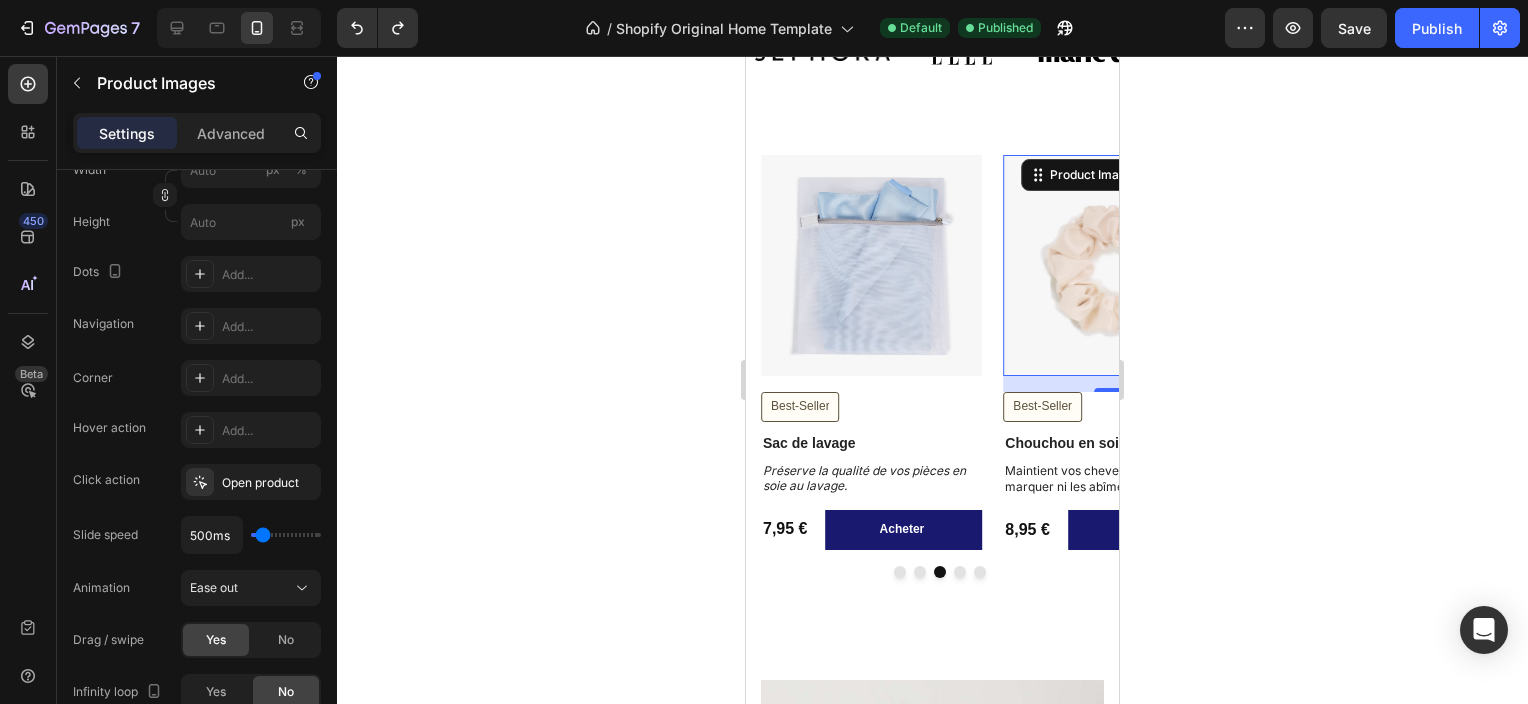 drag, startPoint x: 267, startPoint y: 632, endPoint x: 464, endPoint y: 557, distance: 210.79373 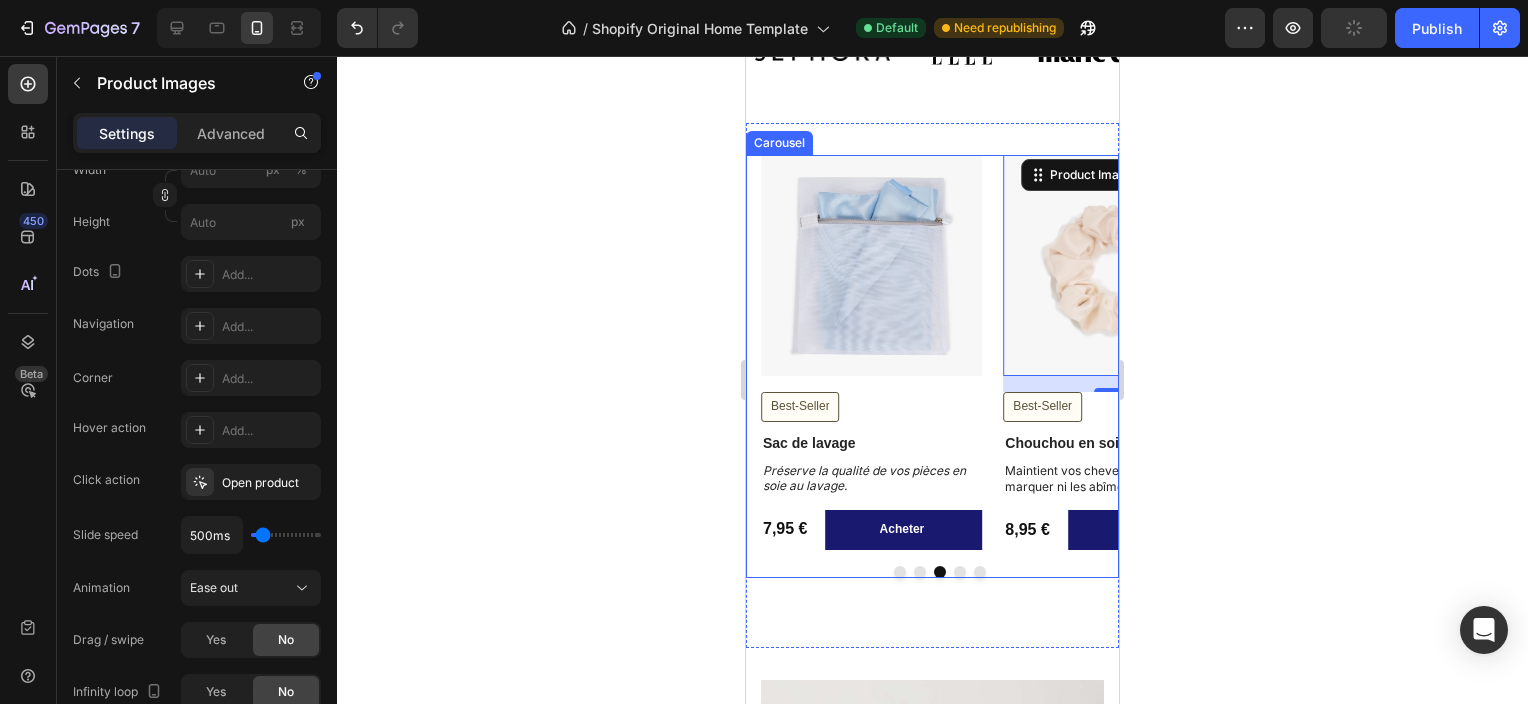 click at bounding box center [960, 572] 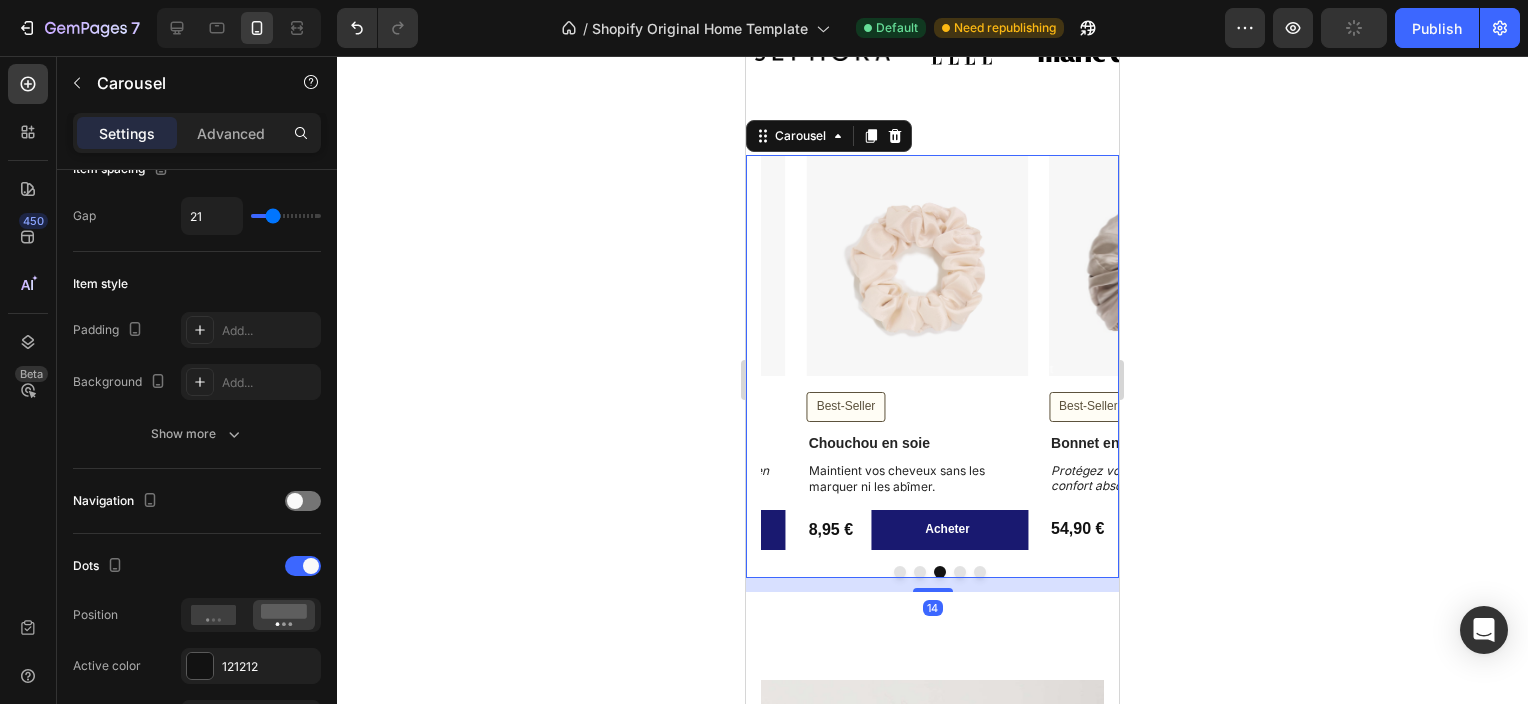 scroll, scrollTop: 0, scrollLeft: 0, axis: both 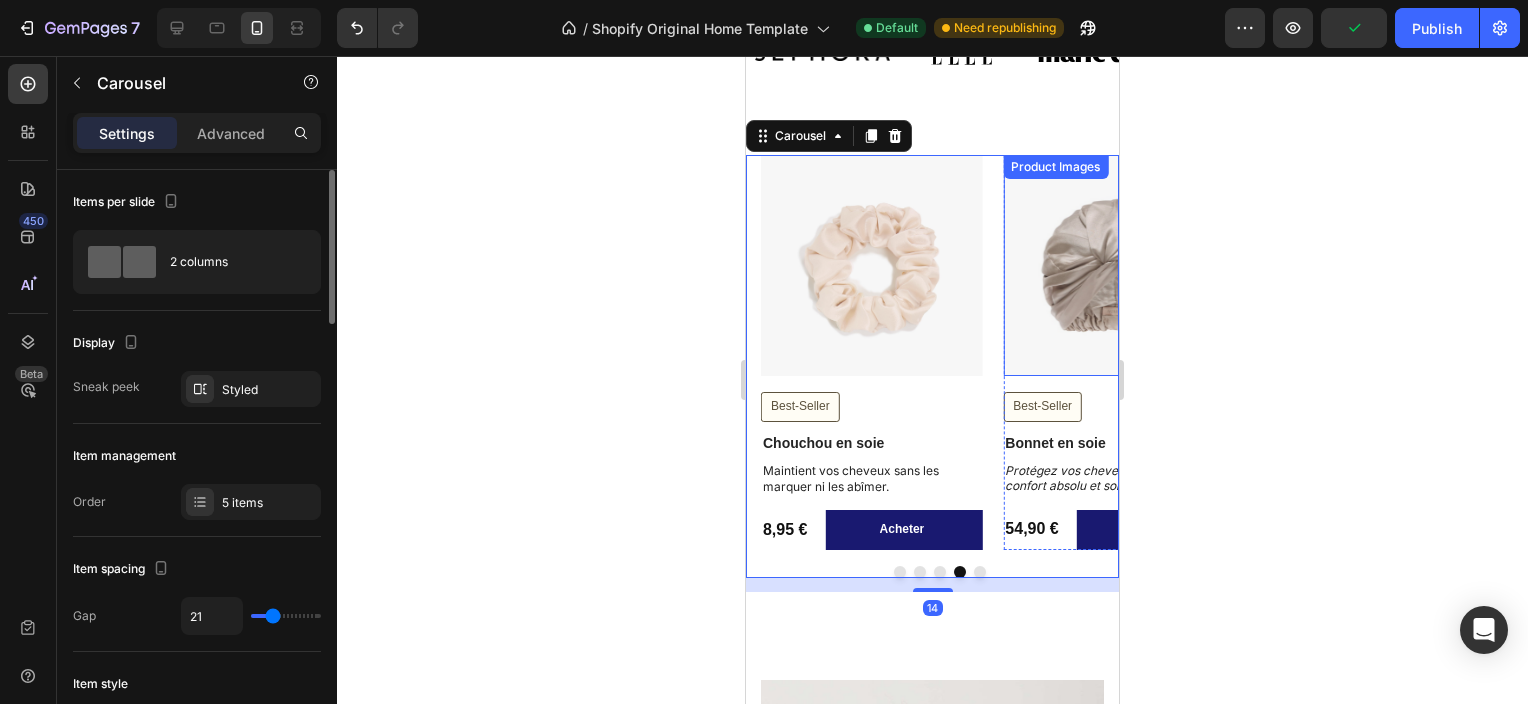 click at bounding box center (1113, 265) 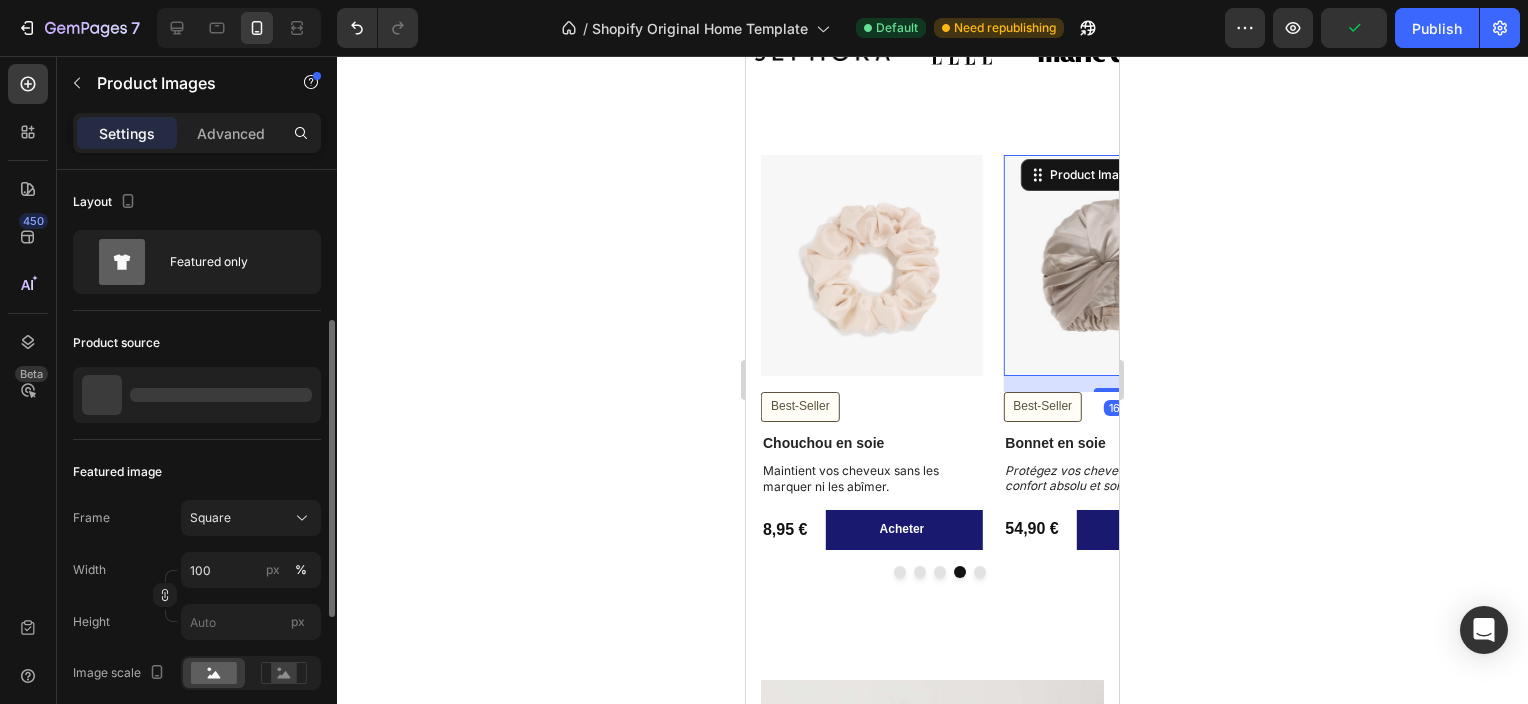 scroll, scrollTop: 400, scrollLeft: 0, axis: vertical 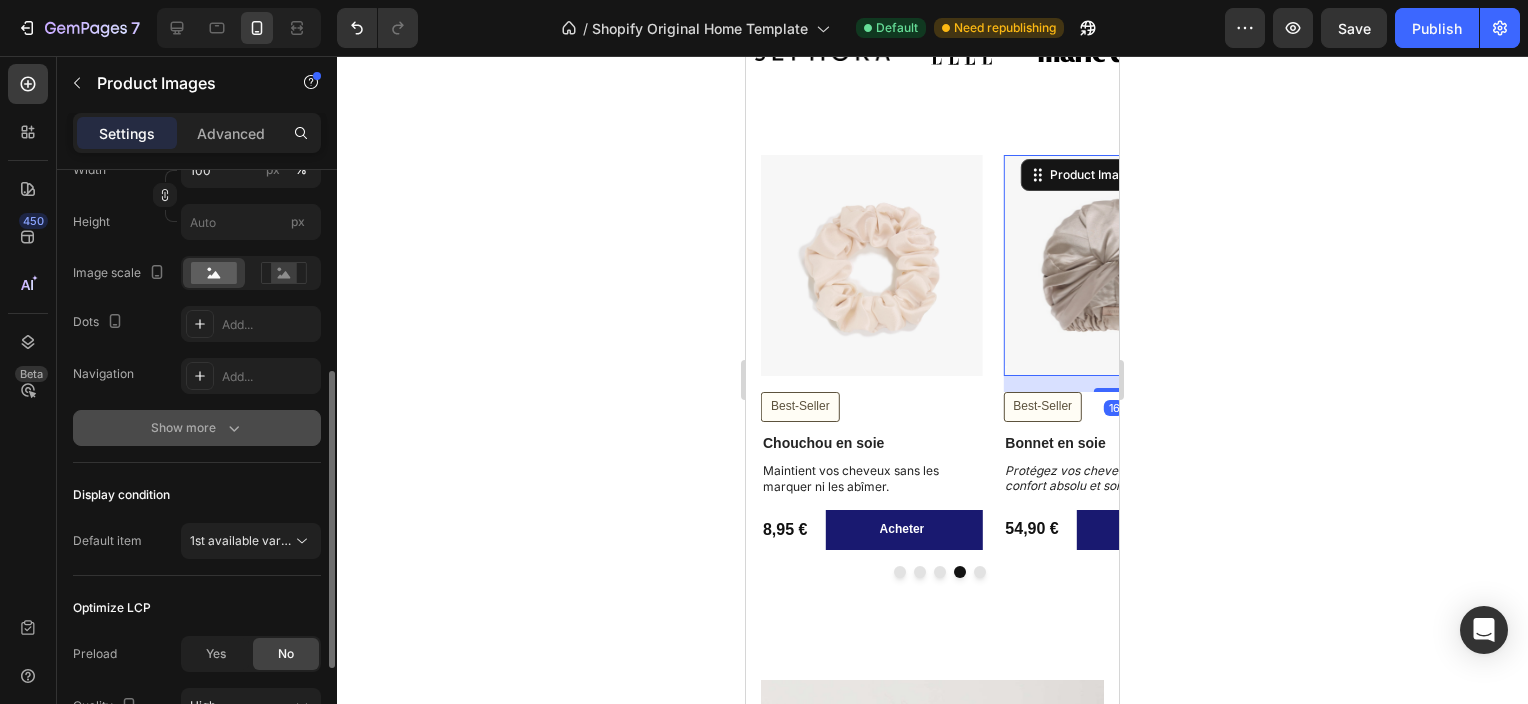 click on "Show more" at bounding box center [197, 428] 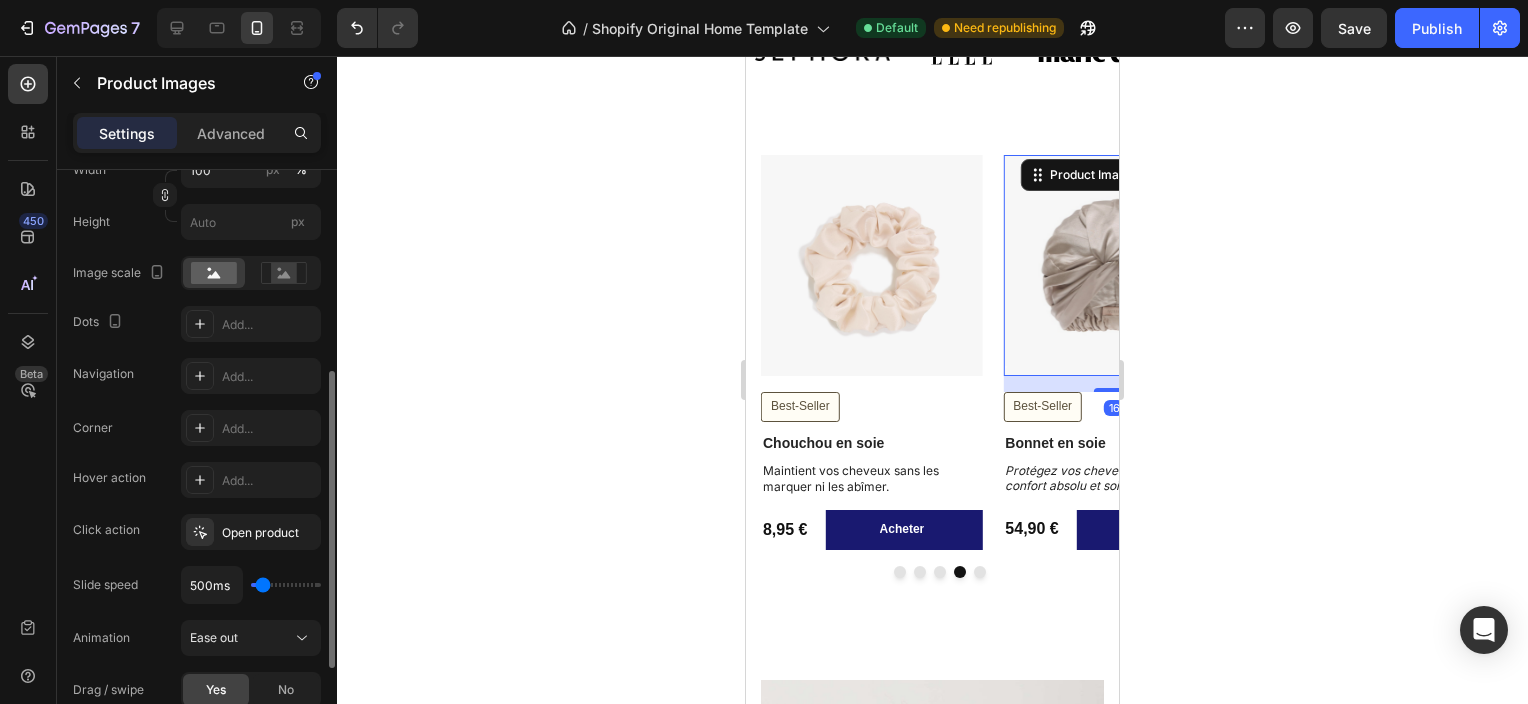 scroll, scrollTop: 600, scrollLeft: 0, axis: vertical 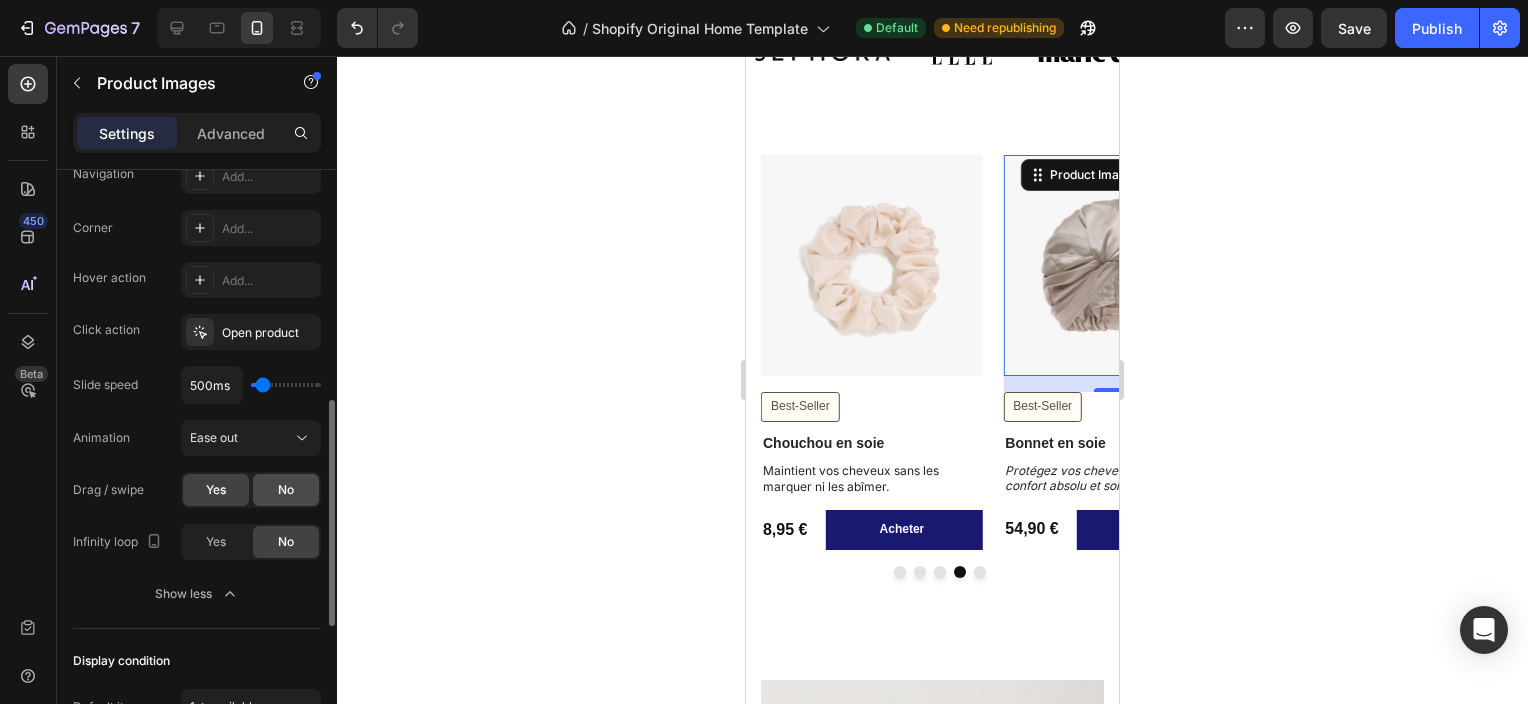 drag, startPoint x: 285, startPoint y: 487, endPoint x: 249, endPoint y: 472, distance: 39 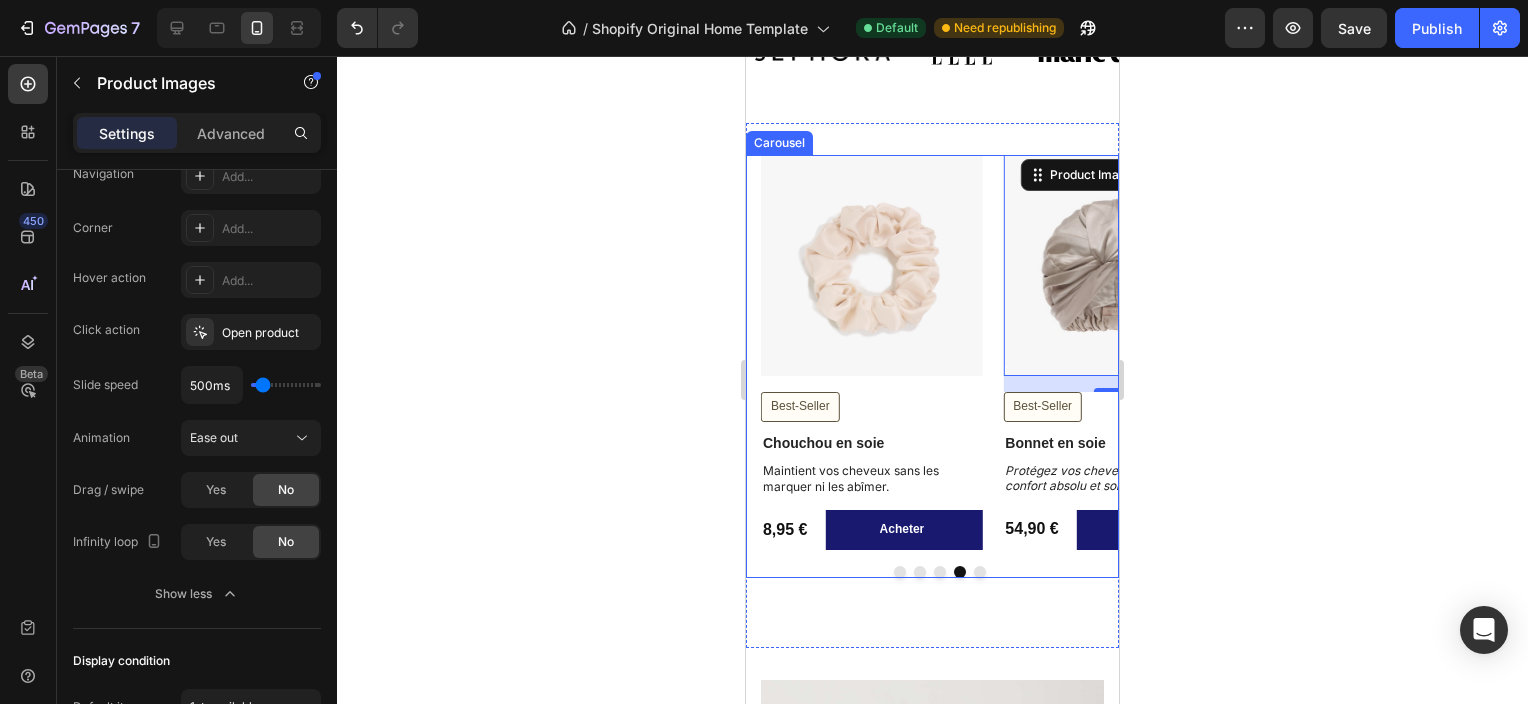 click at bounding box center [980, 572] 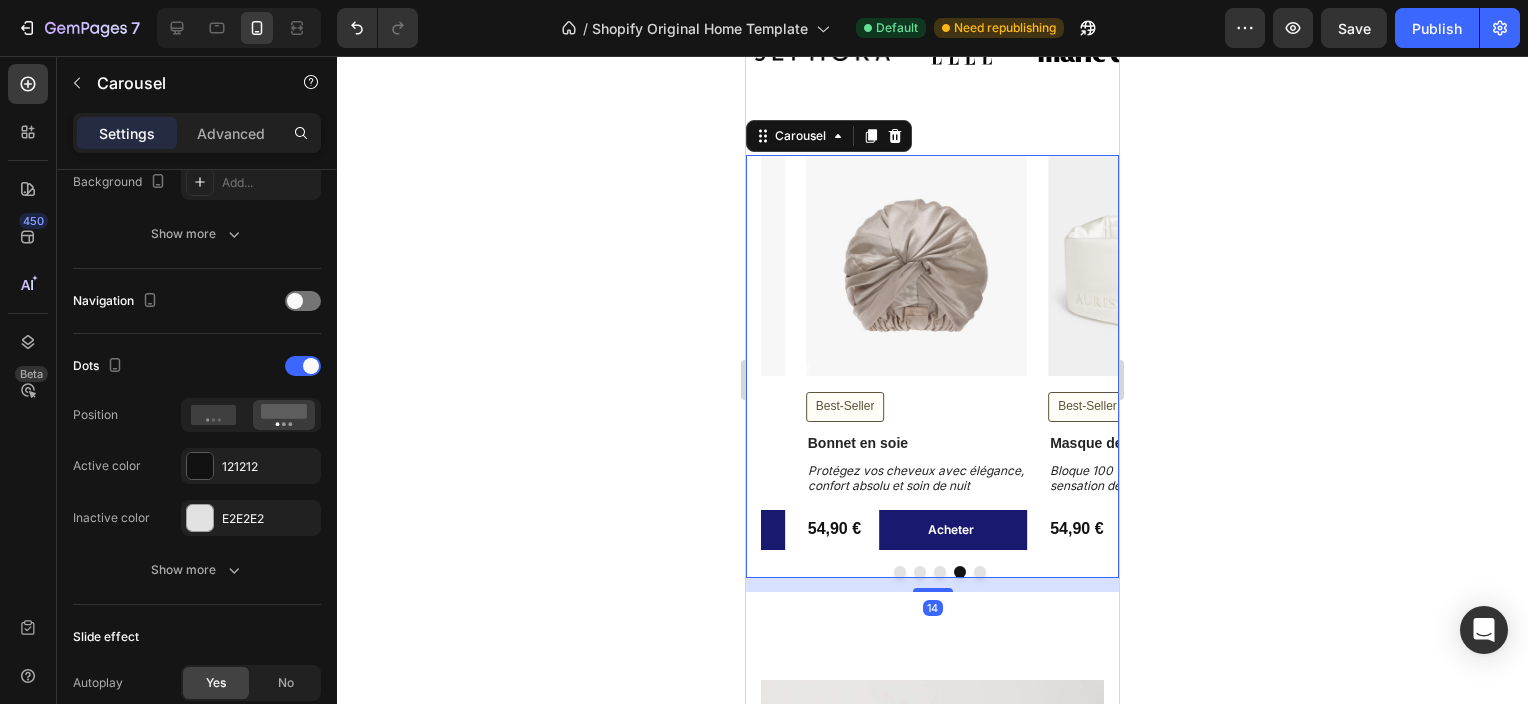 scroll, scrollTop: 0, scrollLeft: 0, axis: both 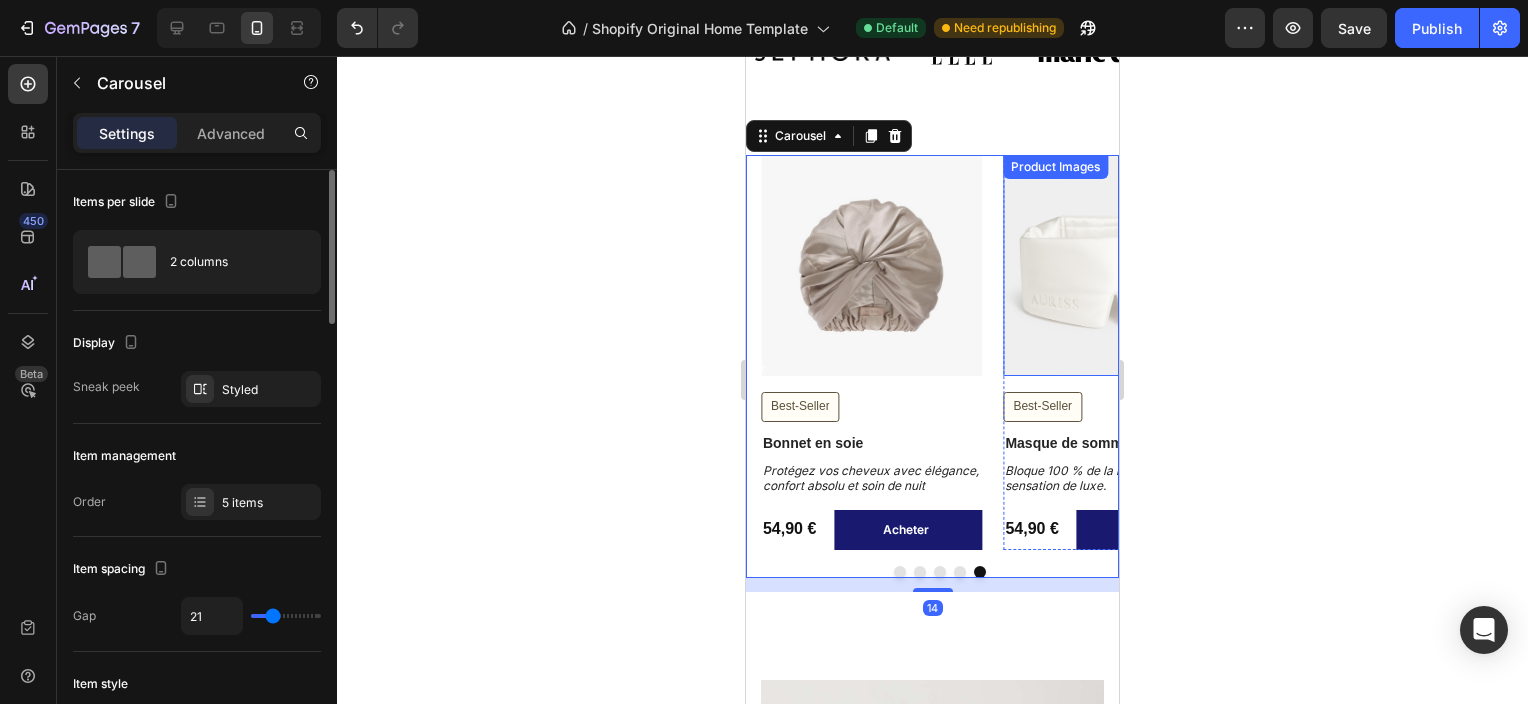 click at bounding box center [1113, 265] 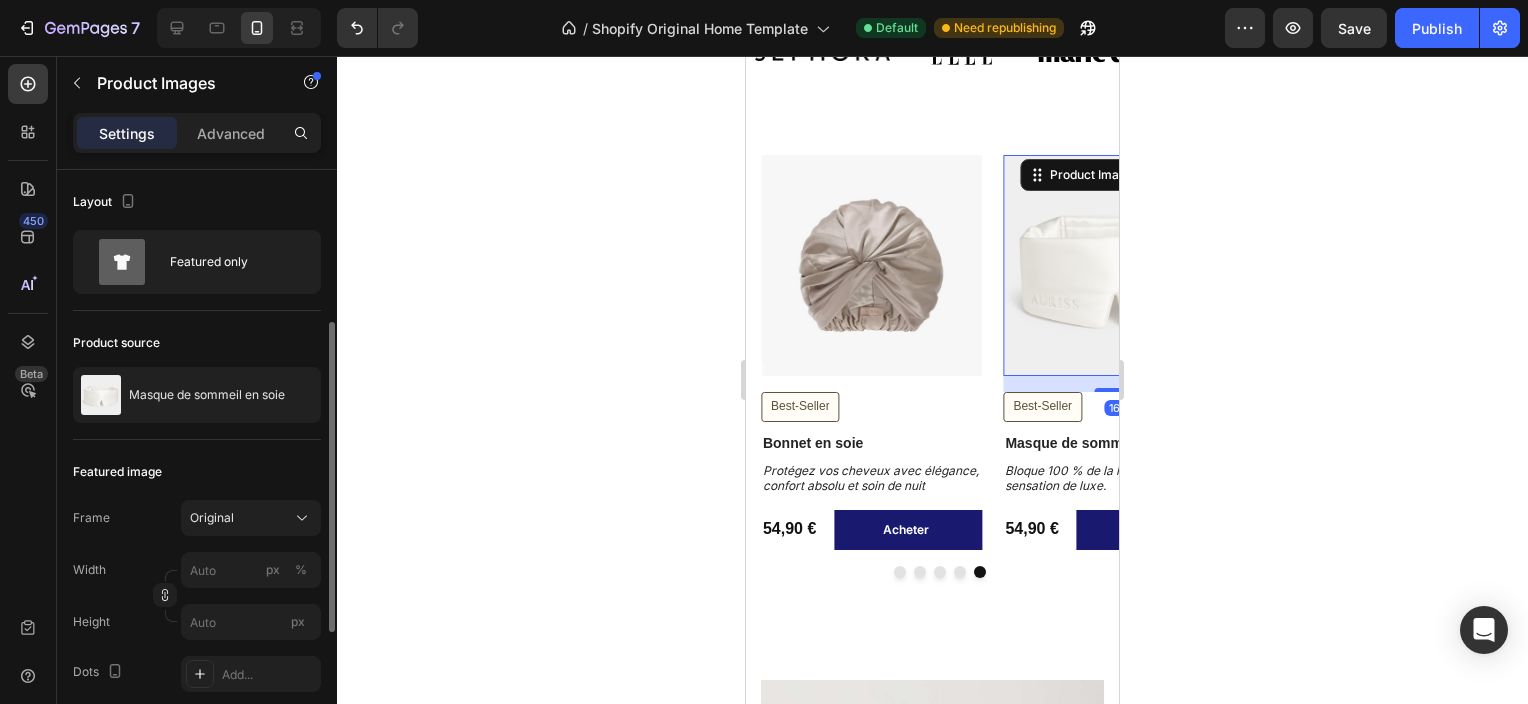 scroll, scrollTop: 400, scrollLeft: 0, axis: vertical 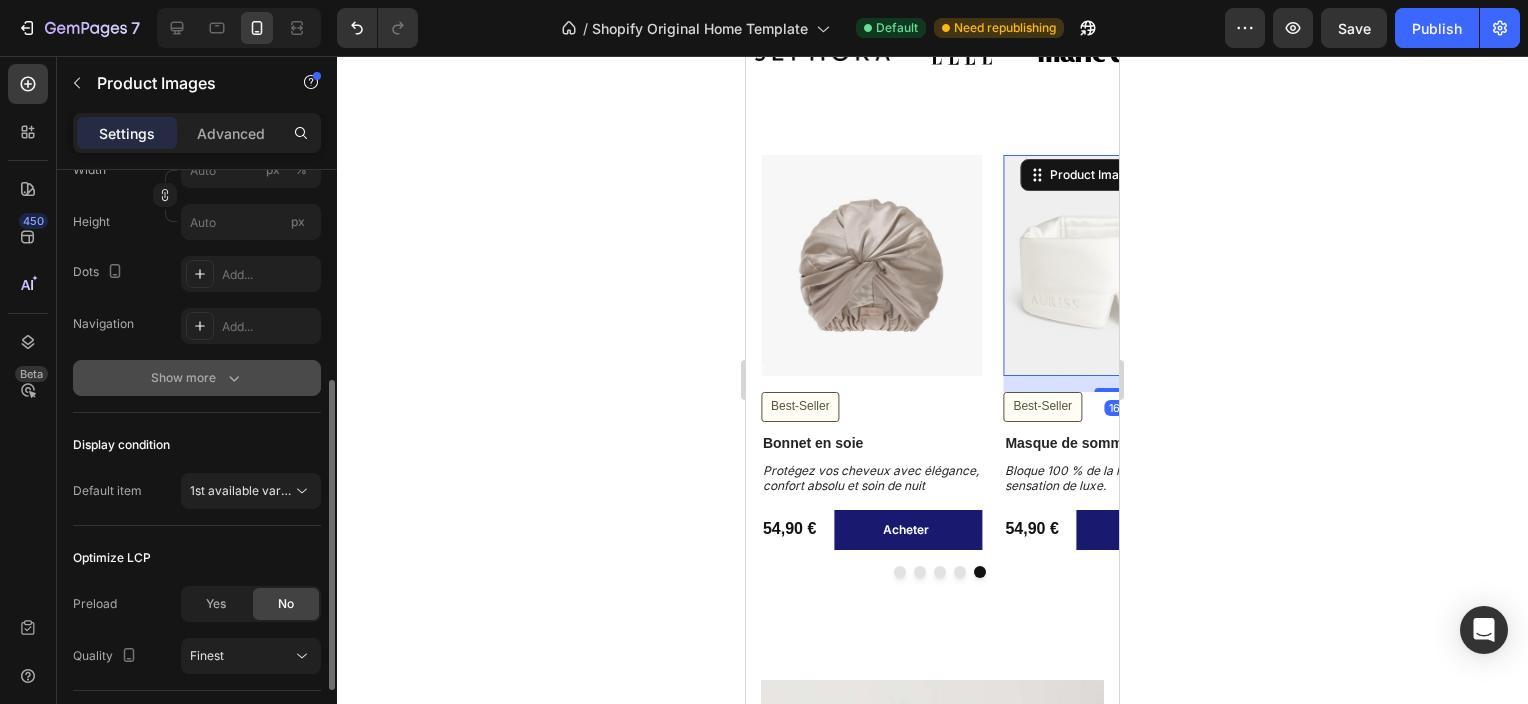 click on "Show more" at bounding box center [197, 378] 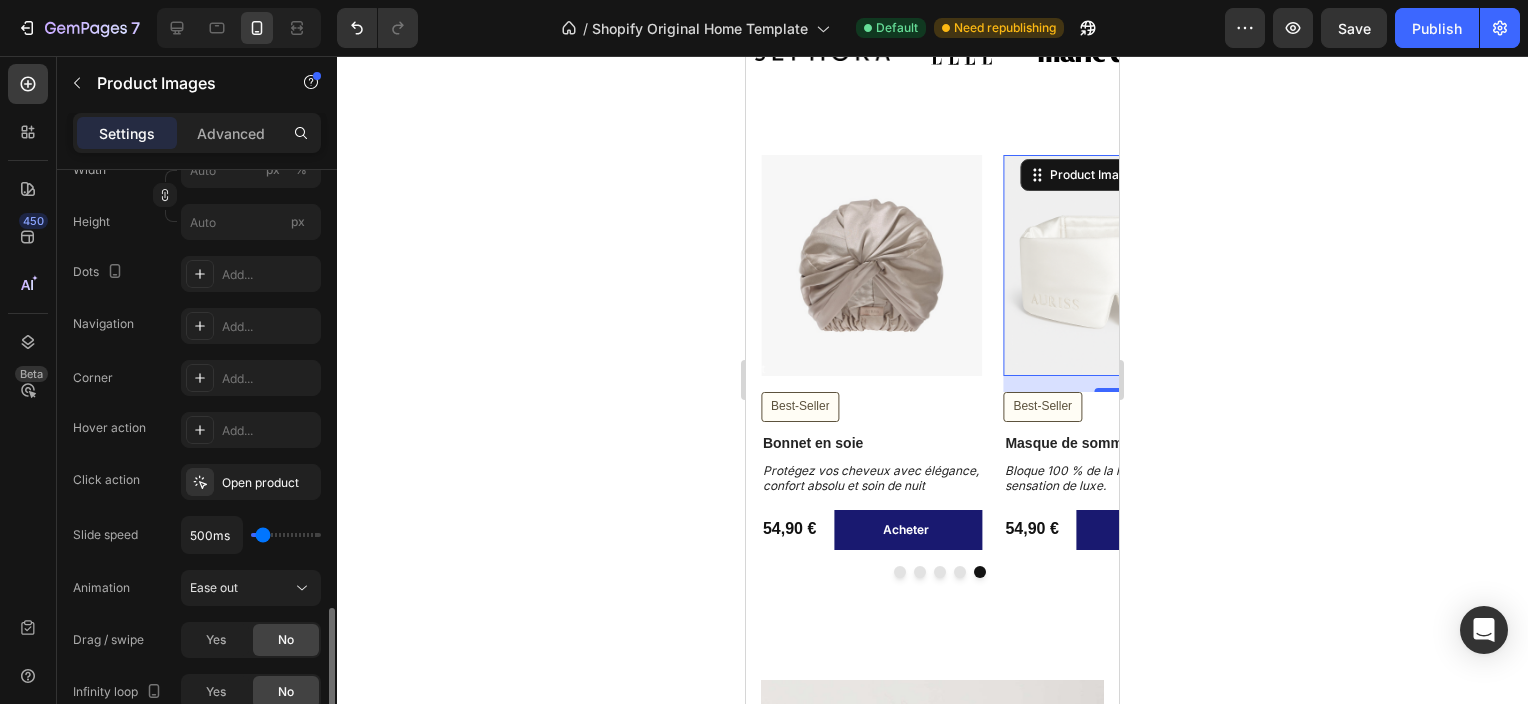 scroll, scrollTop: 600, scrollLeft: 0, axis: vertical 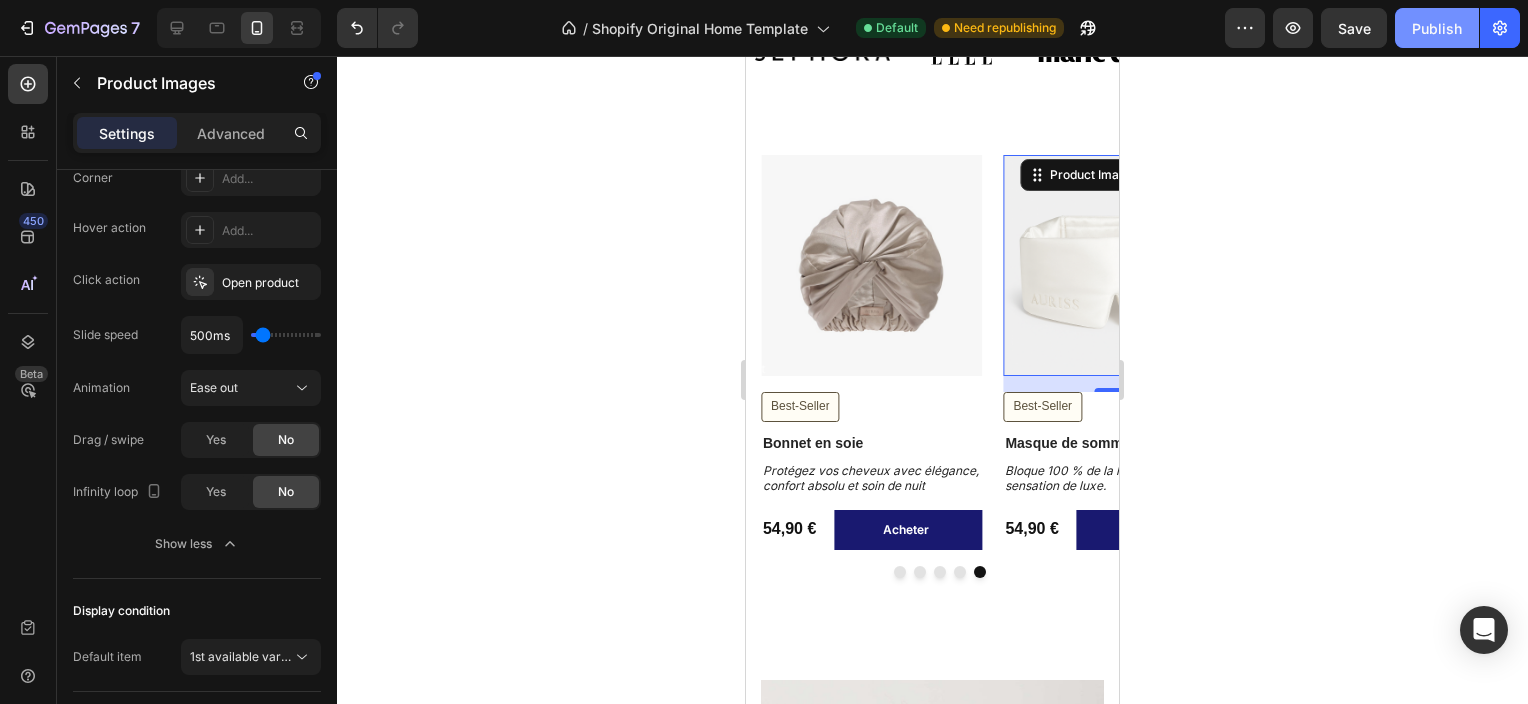 click on "Publish" at bounding box center [1437, 28] 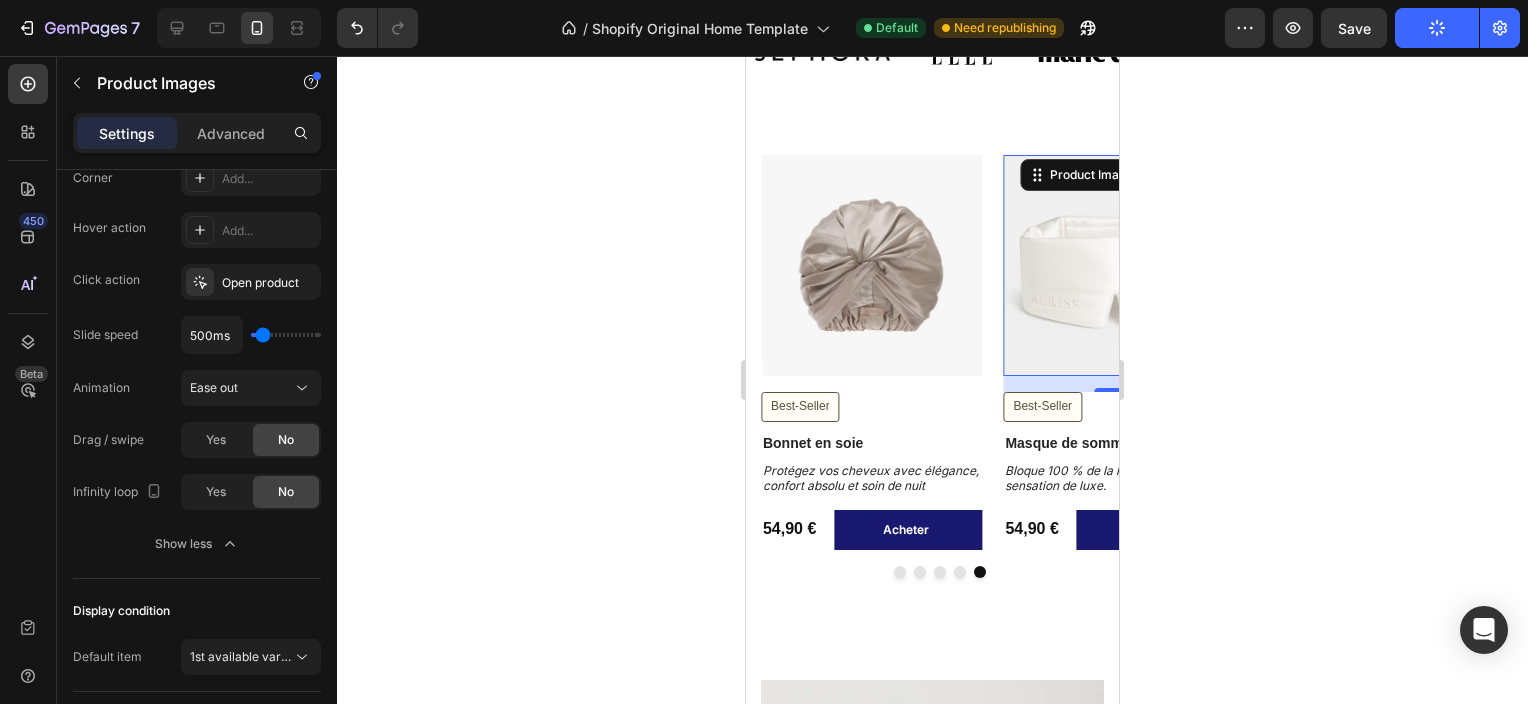 type 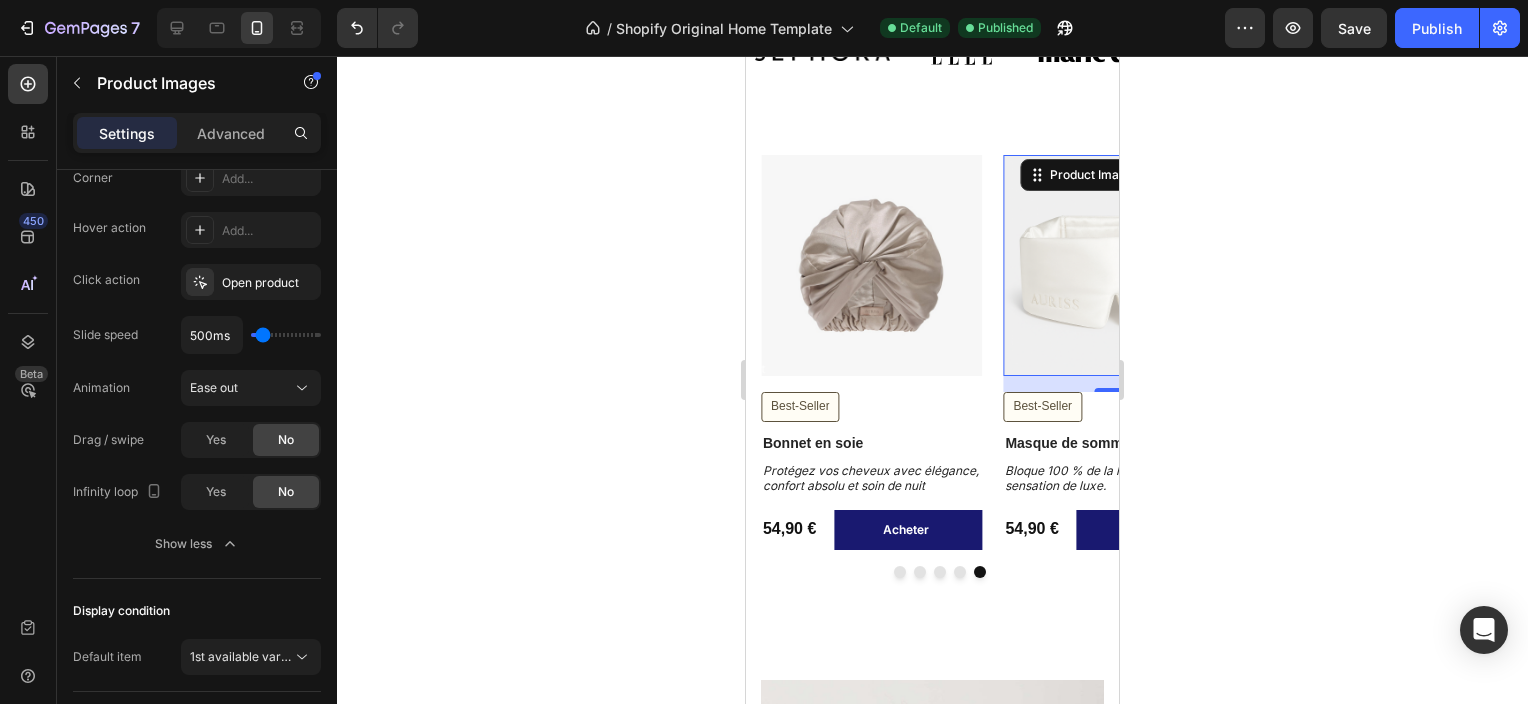 drag, startPoint x: 1294, startPoint y: 377, endPoint x: 1255, endPoint y: 366, distance: 40.5216 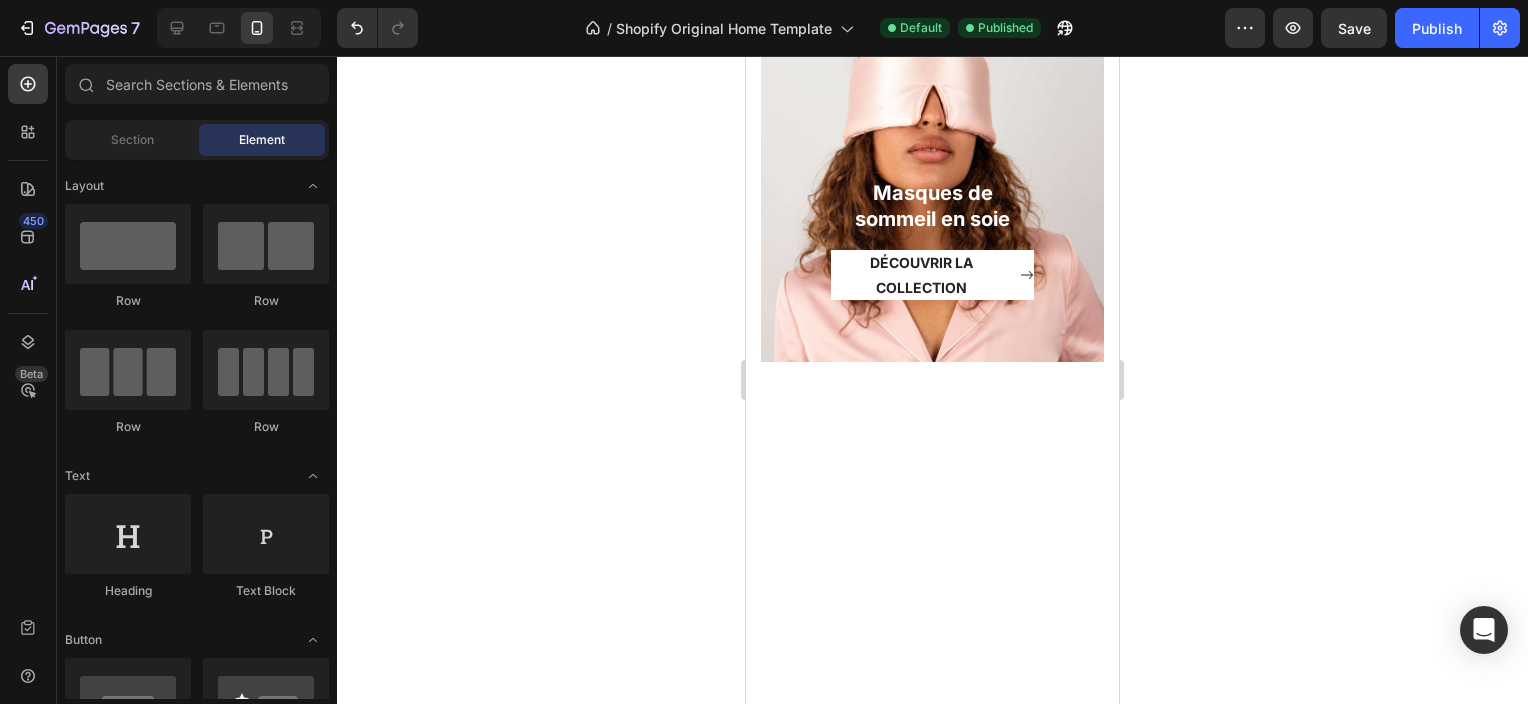 scroll, scrollTop: 300, scrollLeft: 0, axis: vertical 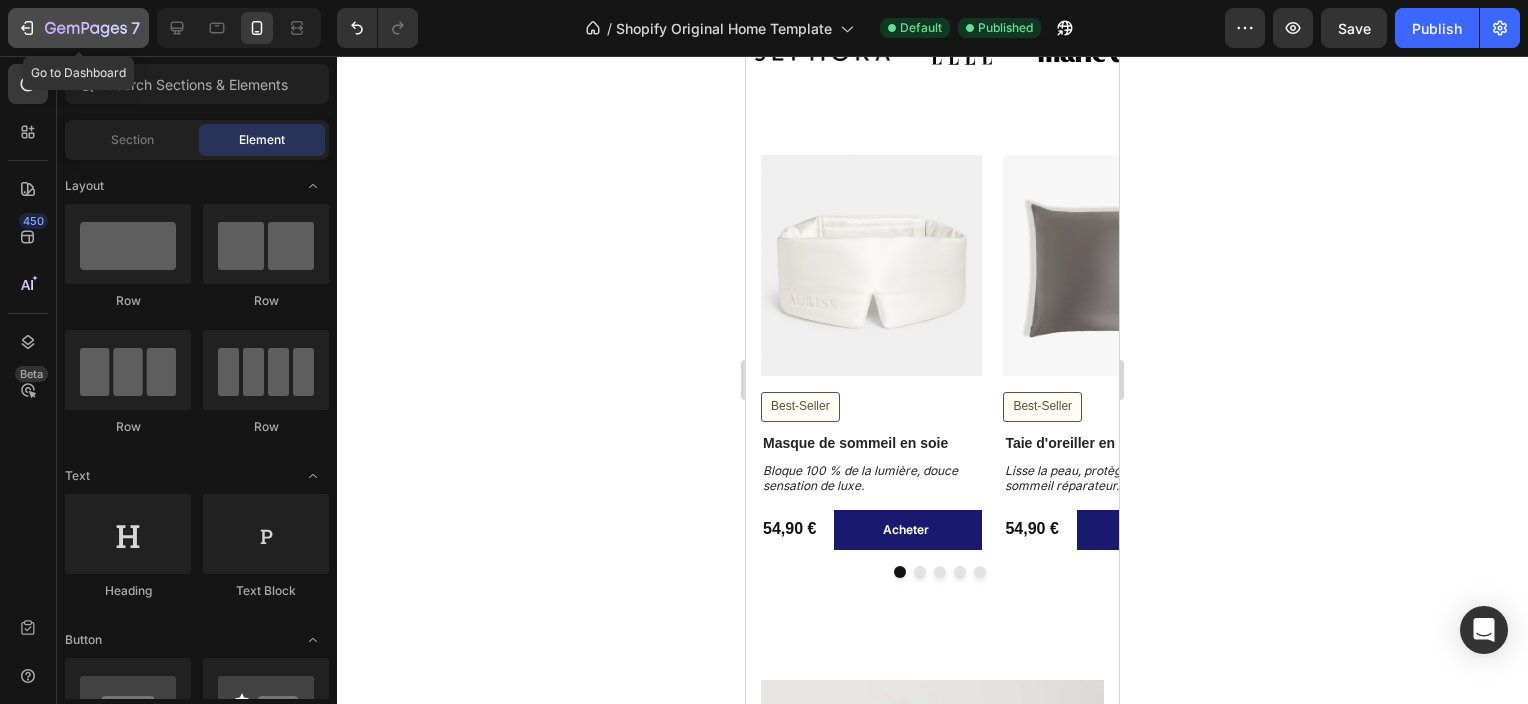 click on "7" 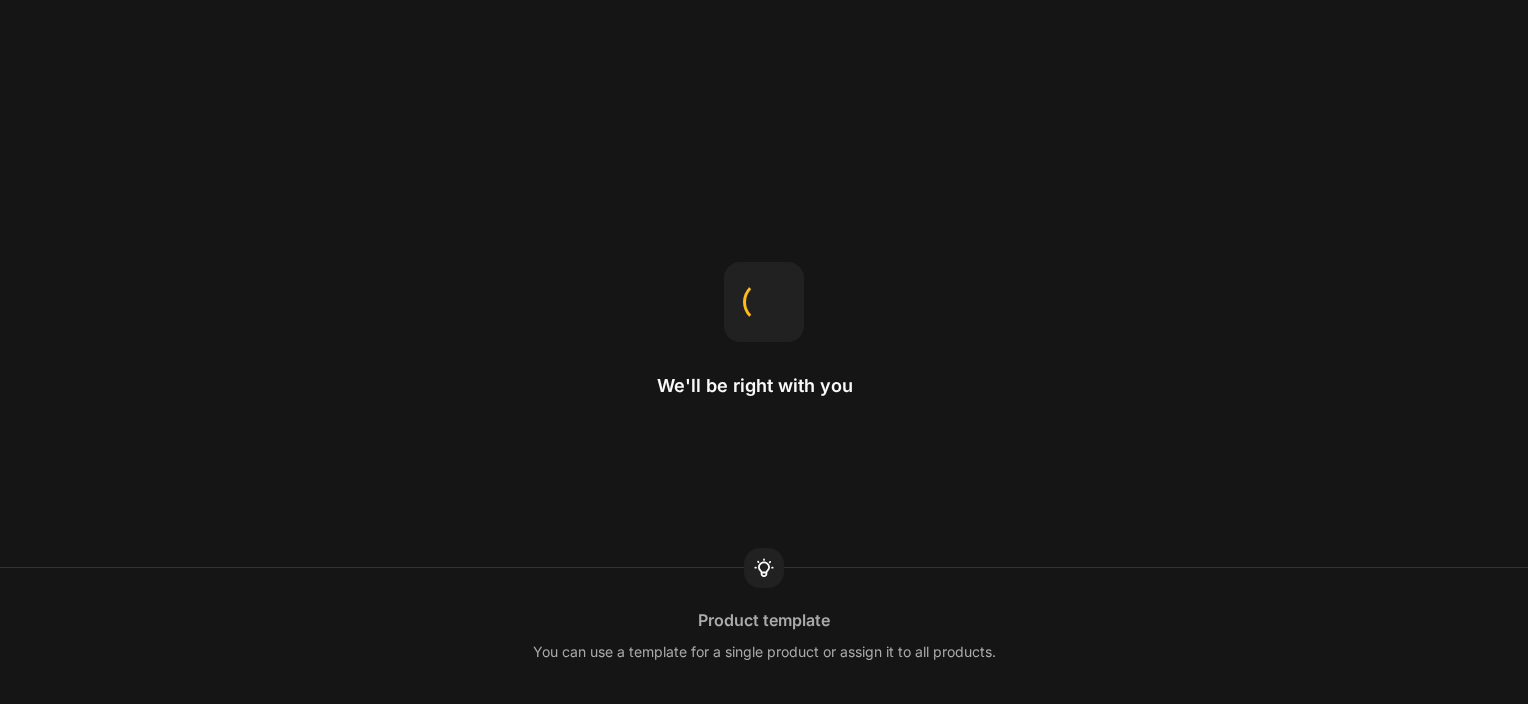 scroll, scrollTop: 0, scrollLeft: 0, axis: both 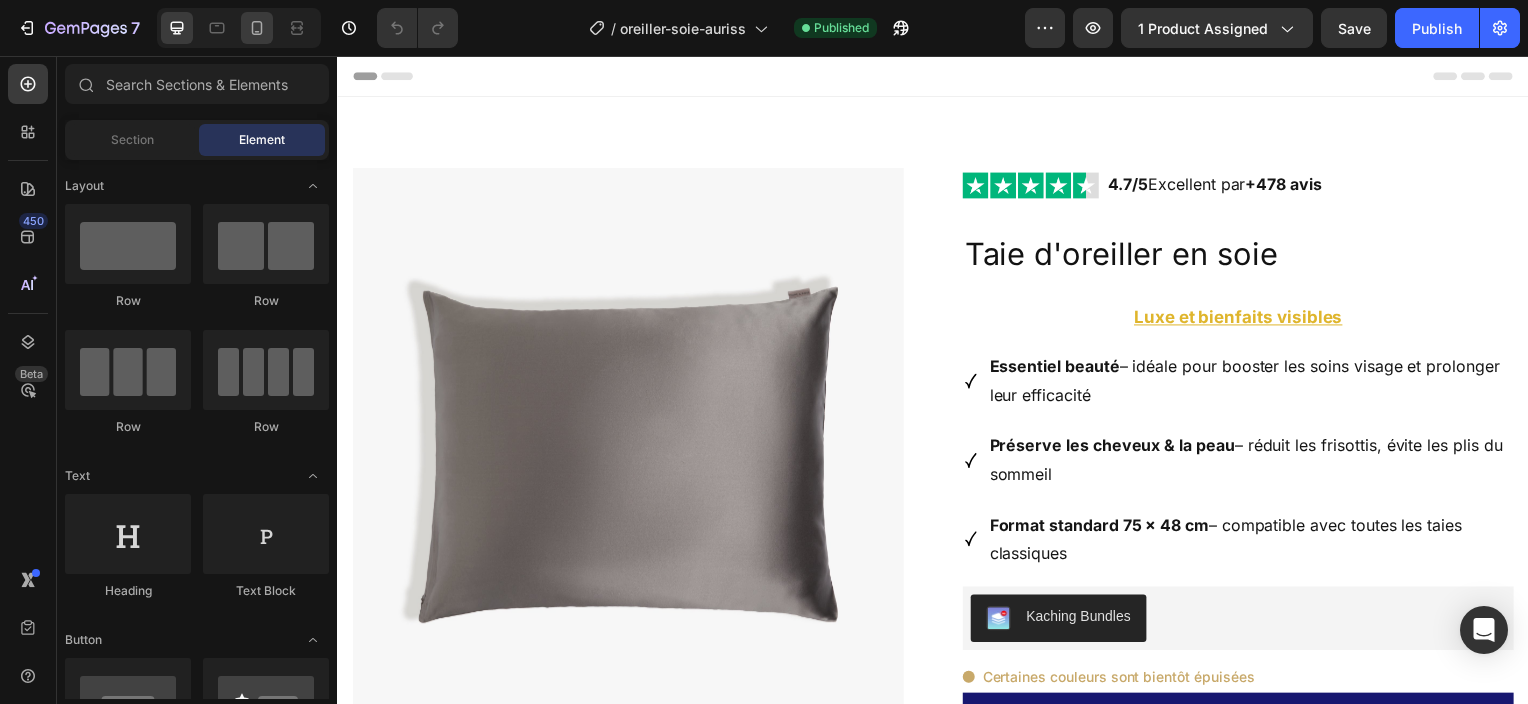 click 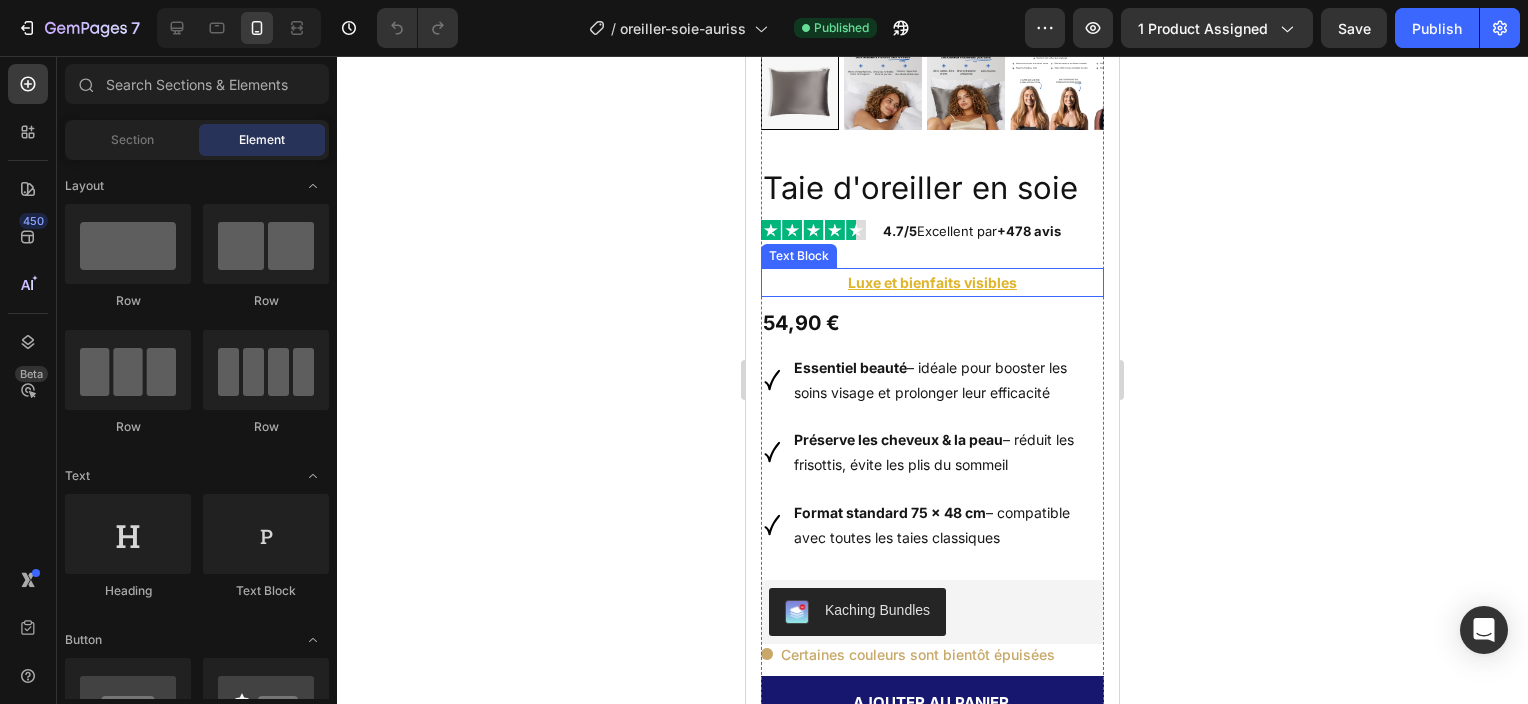 scroll, scrollTop: 500, scrollLeft: 0, axis: vertical 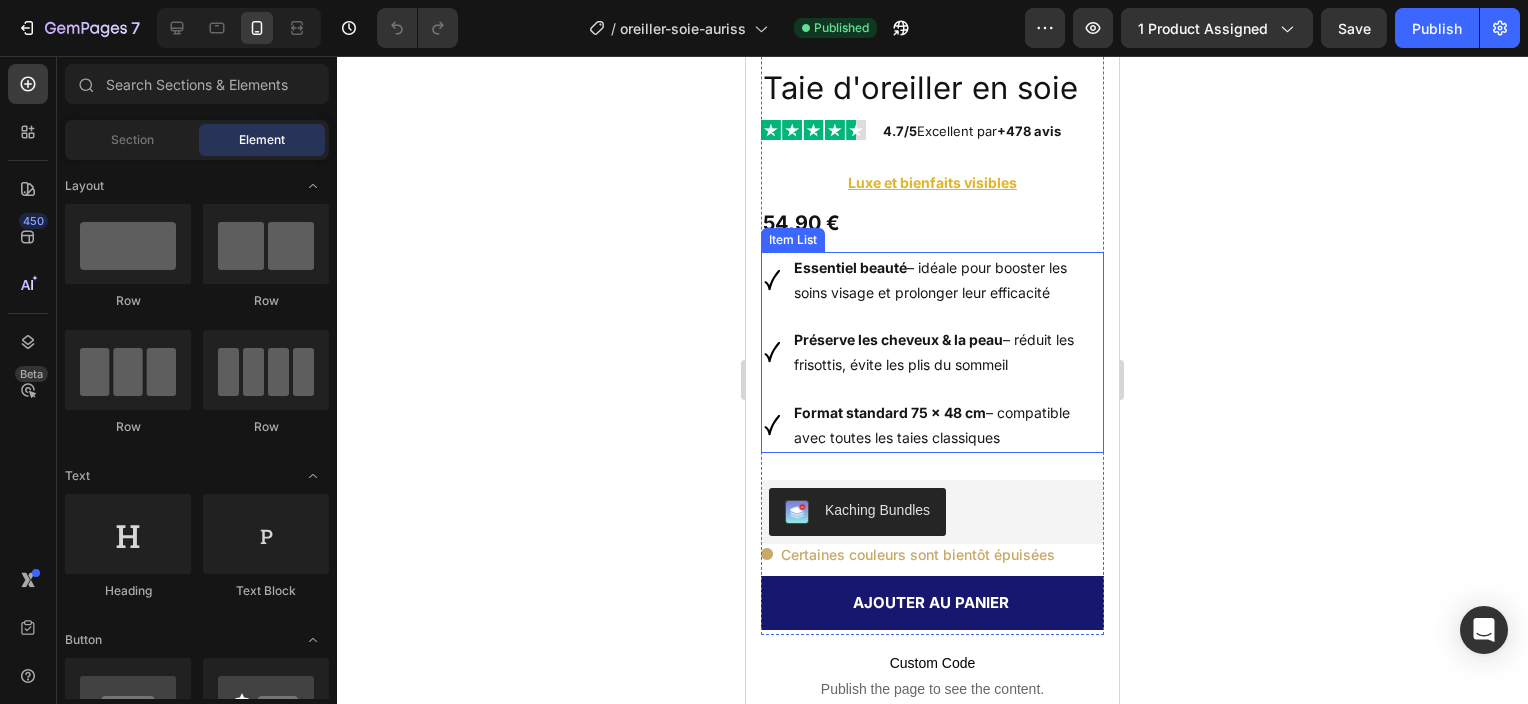 click on "Essentiel beauté  – idéale pour booster les soins visage et prolonger leur efficacité" at bounding box center (947, 280) 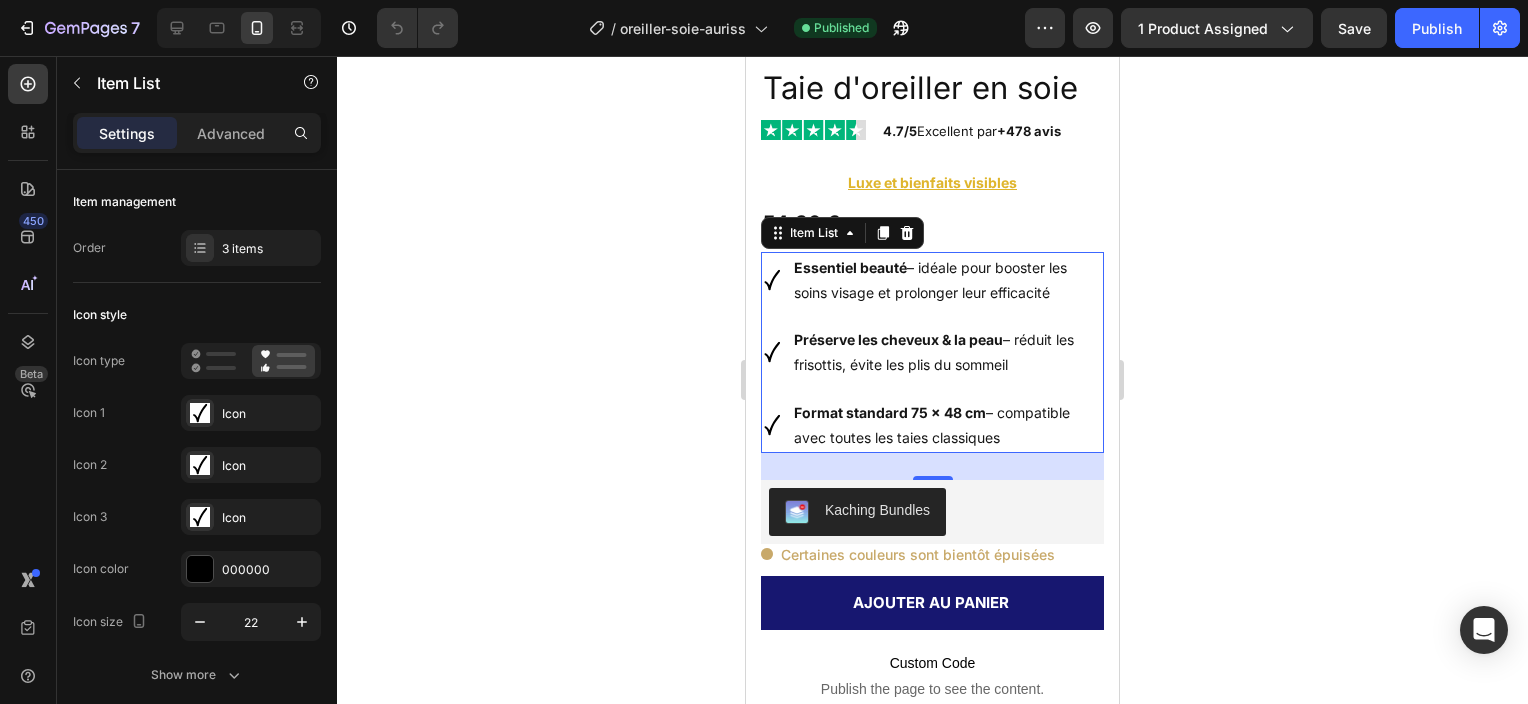 click on "Essentiel beauté" at bounding box center [850, 267] 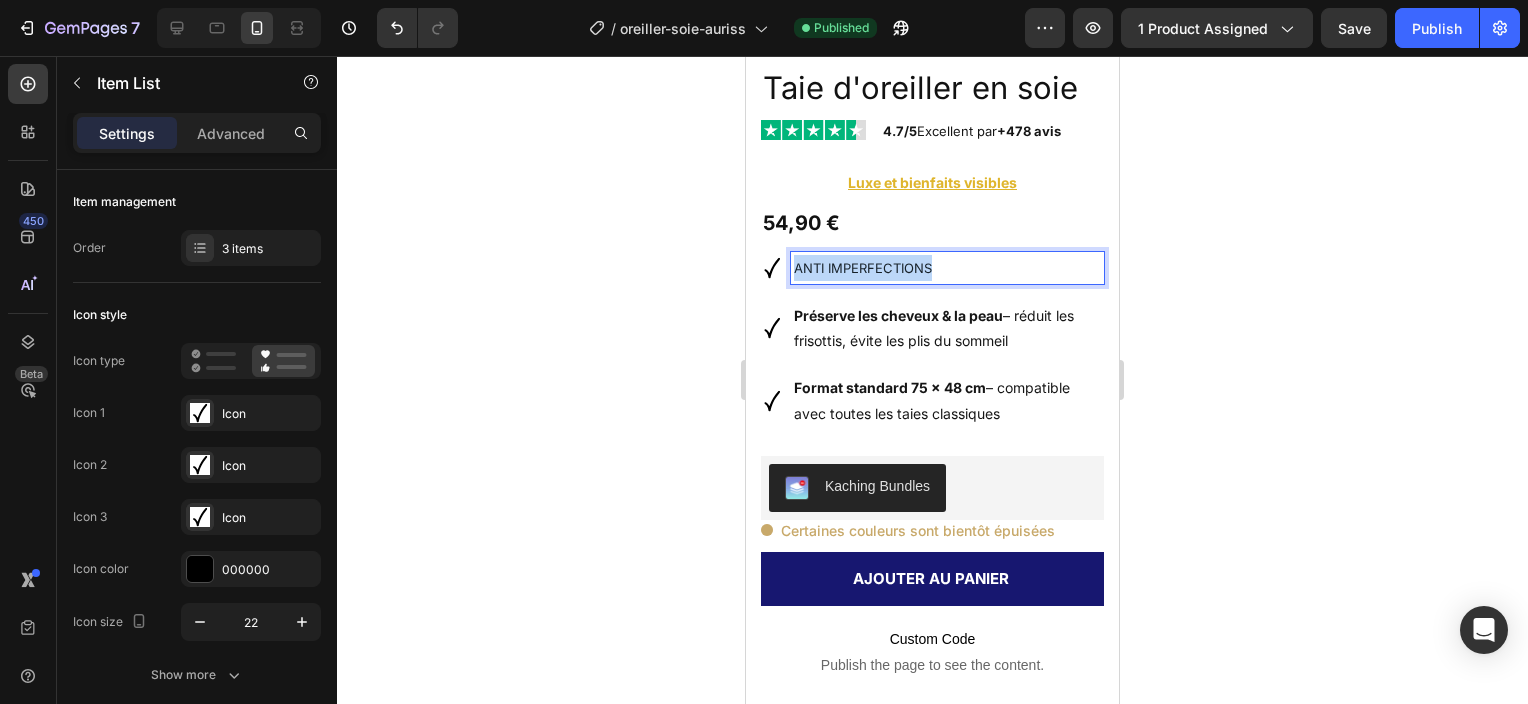 drag, startPoint x: 821, startPoint y: 251, endPoint x: 790, endPoint y: 248, distance: 31.144823 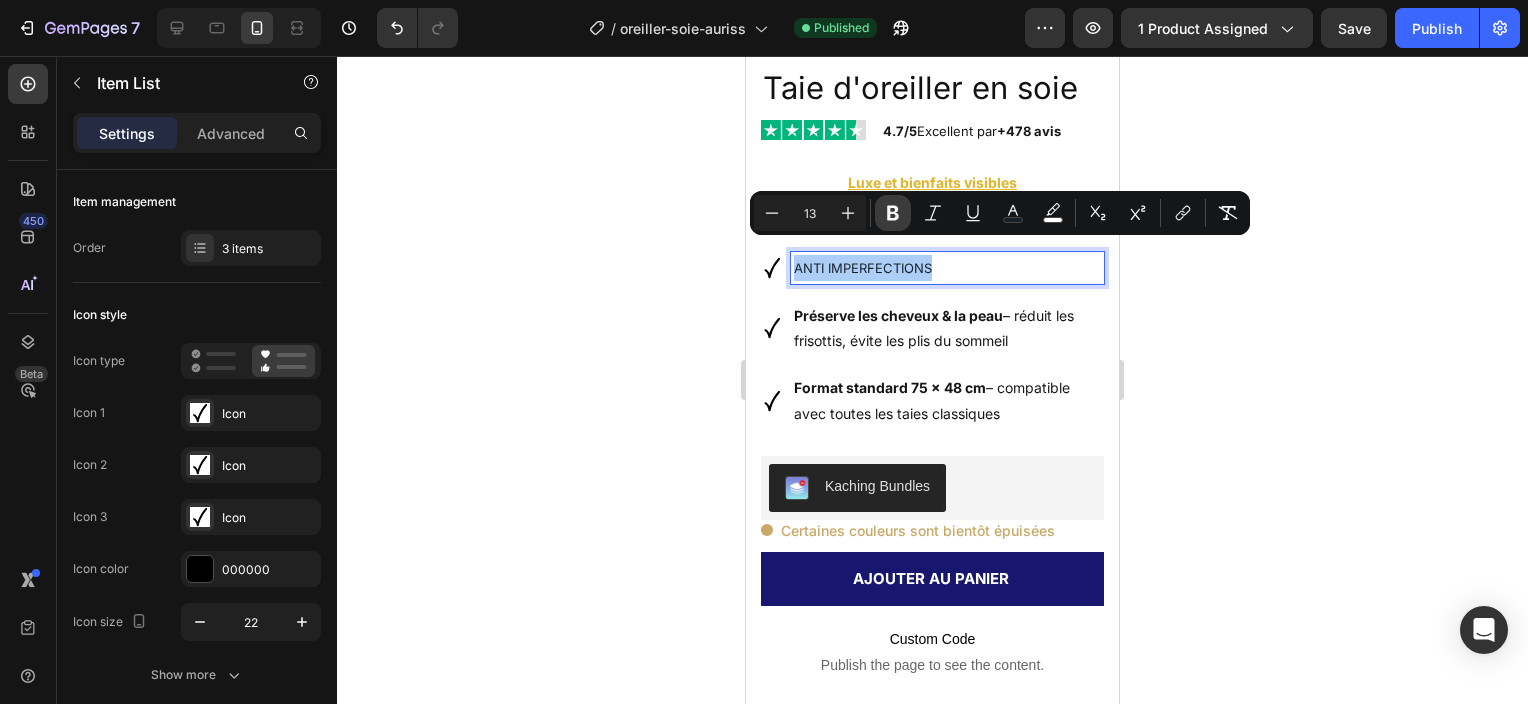 click 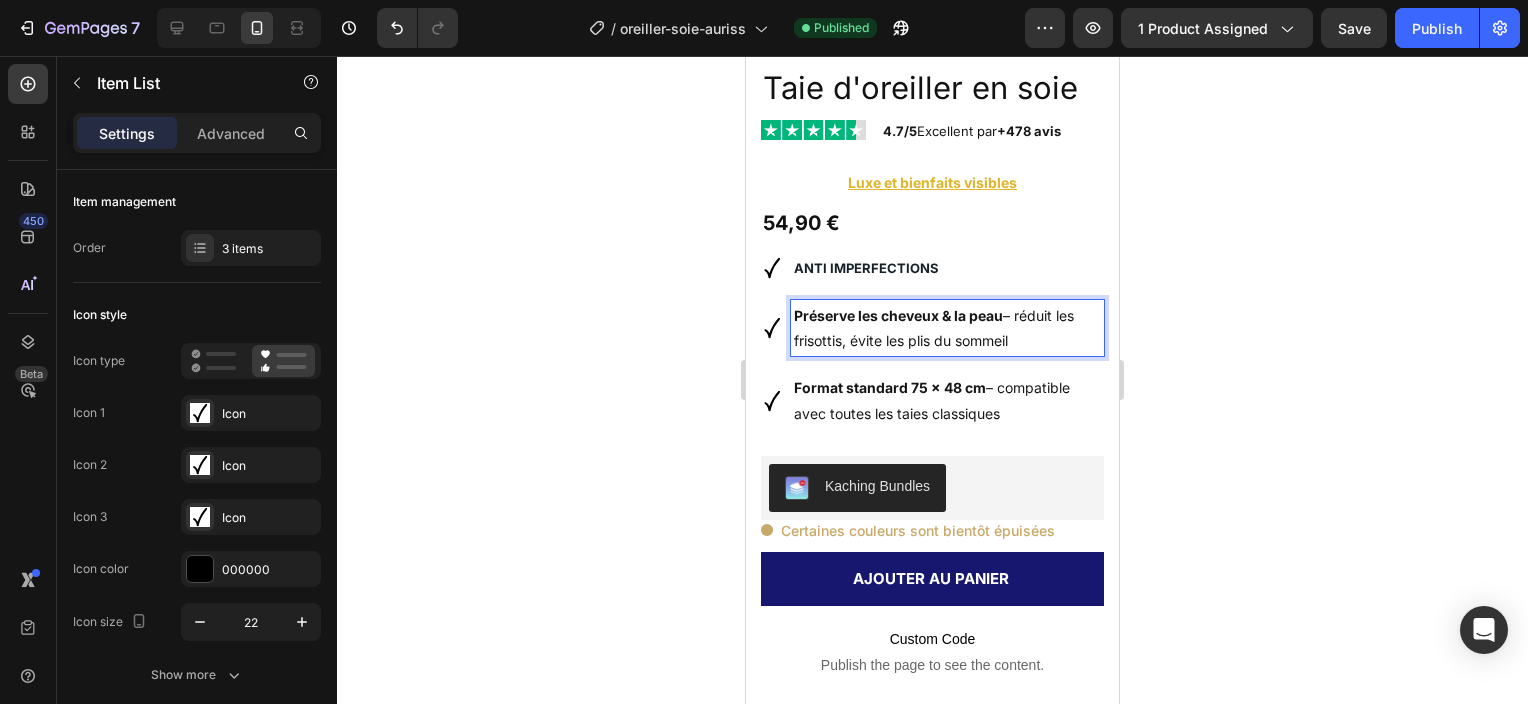click on "Préserve les cheveux & la peau  – réduit les frisottis, évite les plis du sommeil" at bounding box center [947, 328] 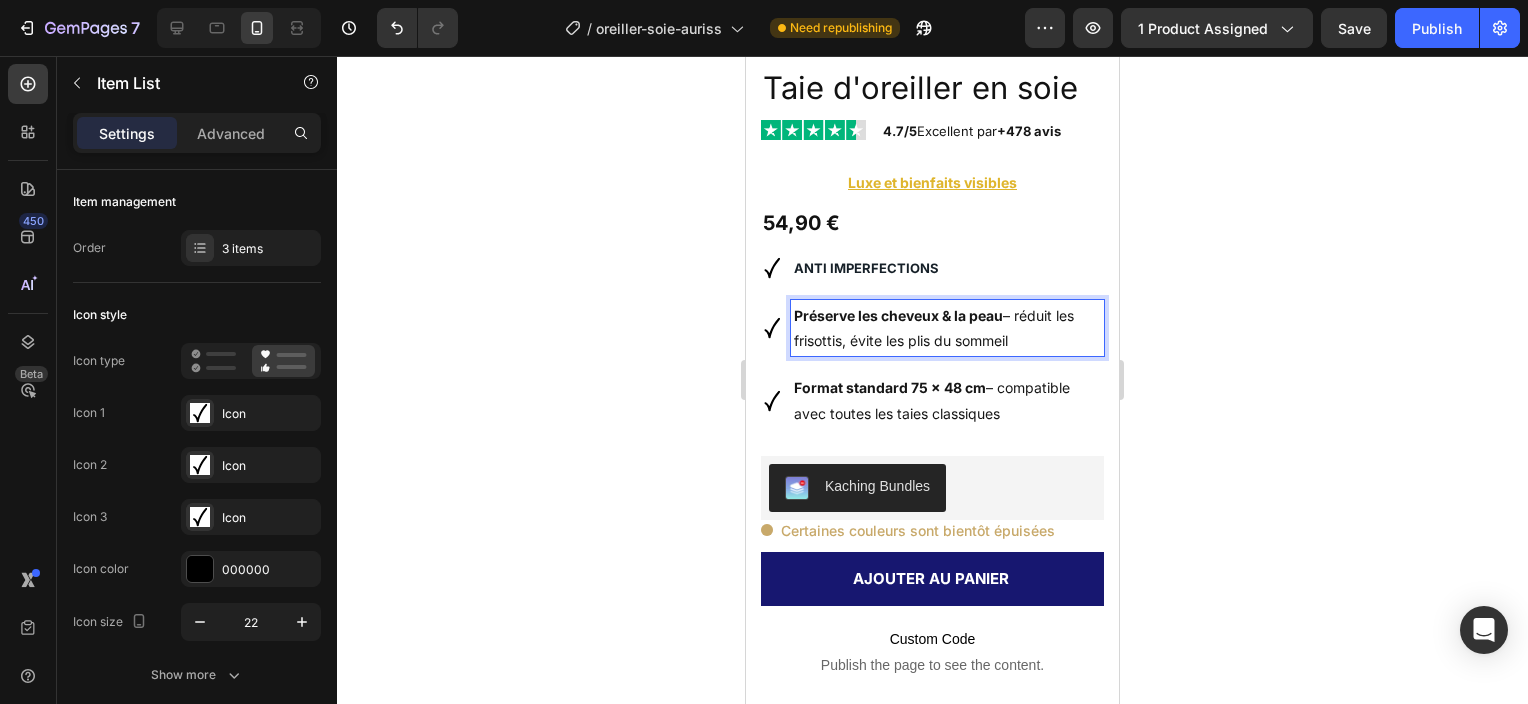 click on "Préserve les cheveux & la peau  – réduit les frisottis, évite les plis du sommeil" at bounding box center (947, 328) 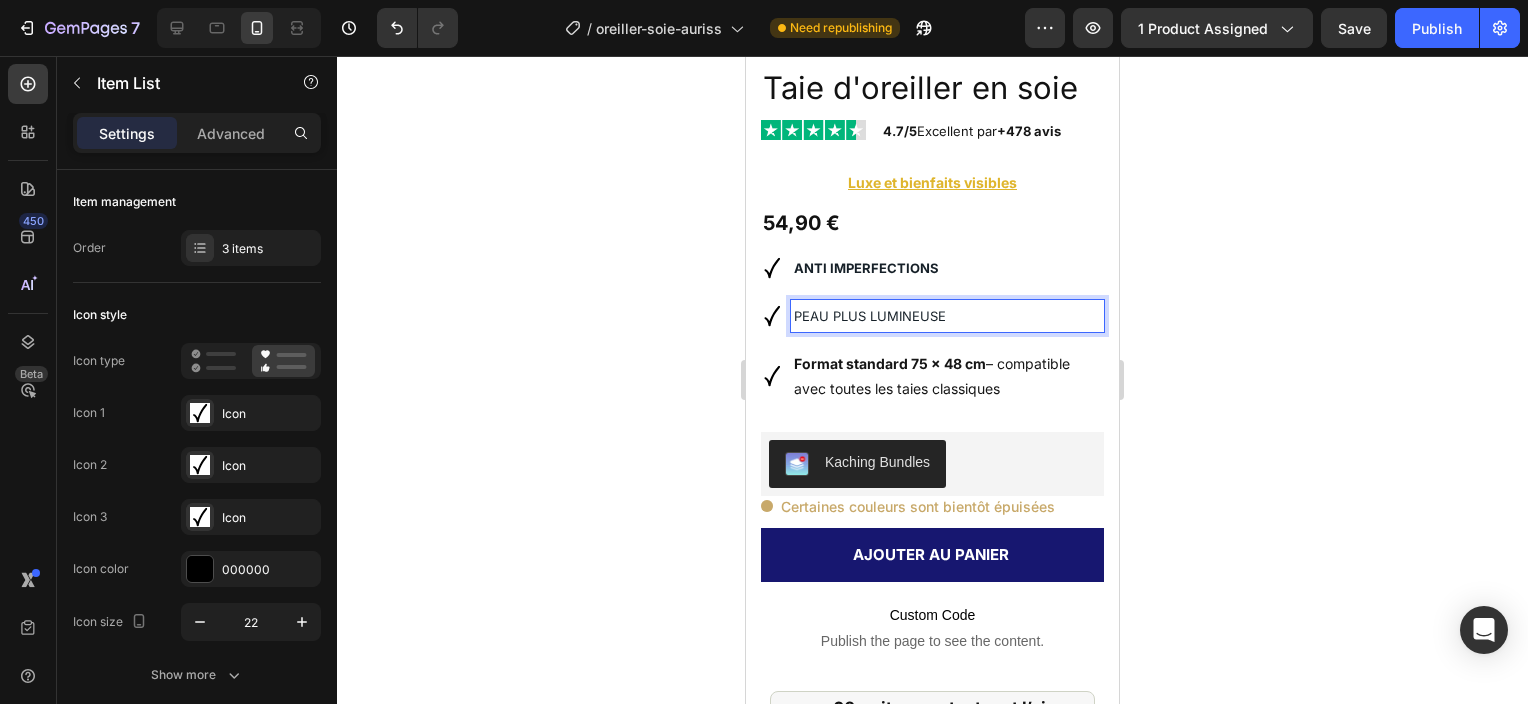 click on "Format standard 75 x 48 cm  – compatible avec toutes les taies classiques" at bounding box center (947, 376) 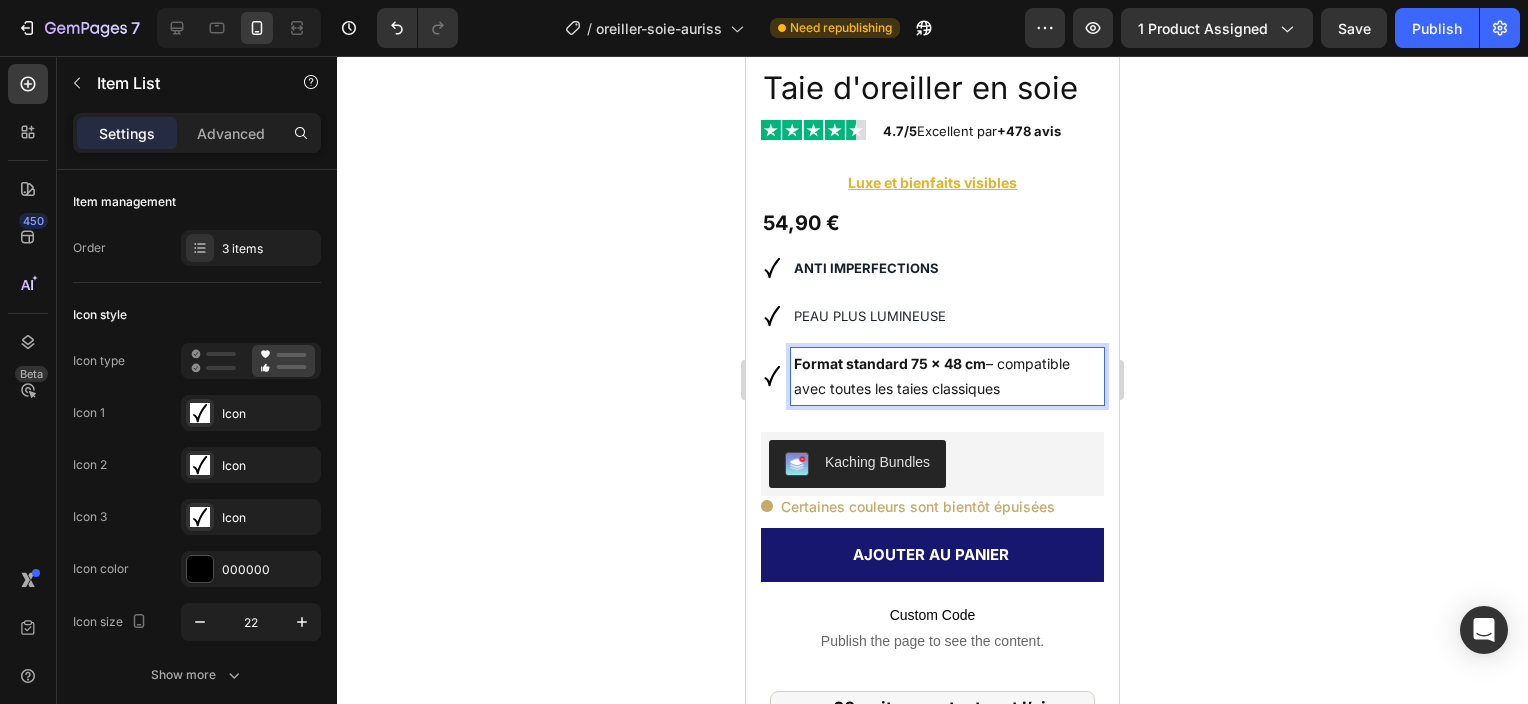 click on "Format standard 75 x 48 cm  – compatible avec toutes les taies classiques" at bounding box center [947, 376] 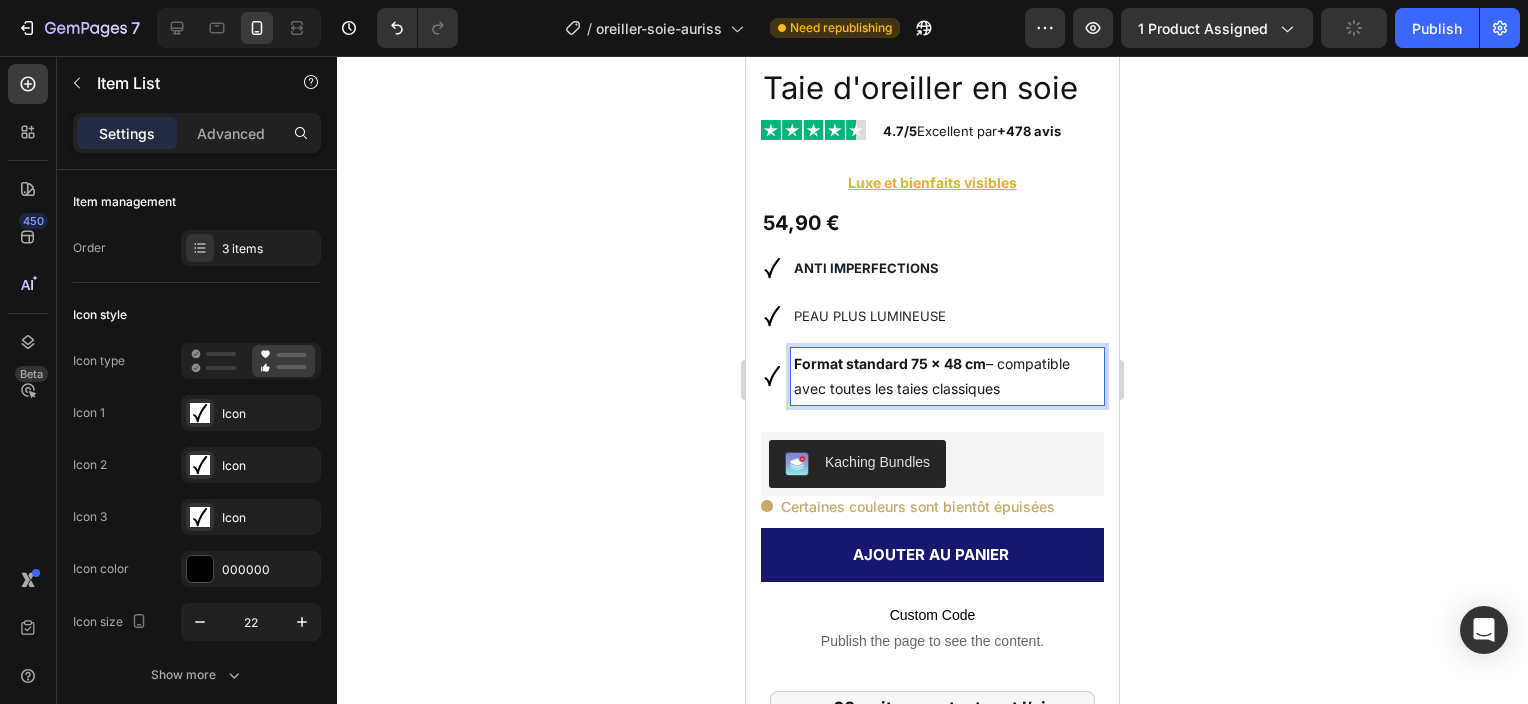 click on "PEAU PLUS LUMINEUSE" at bounding box center [870, 316] 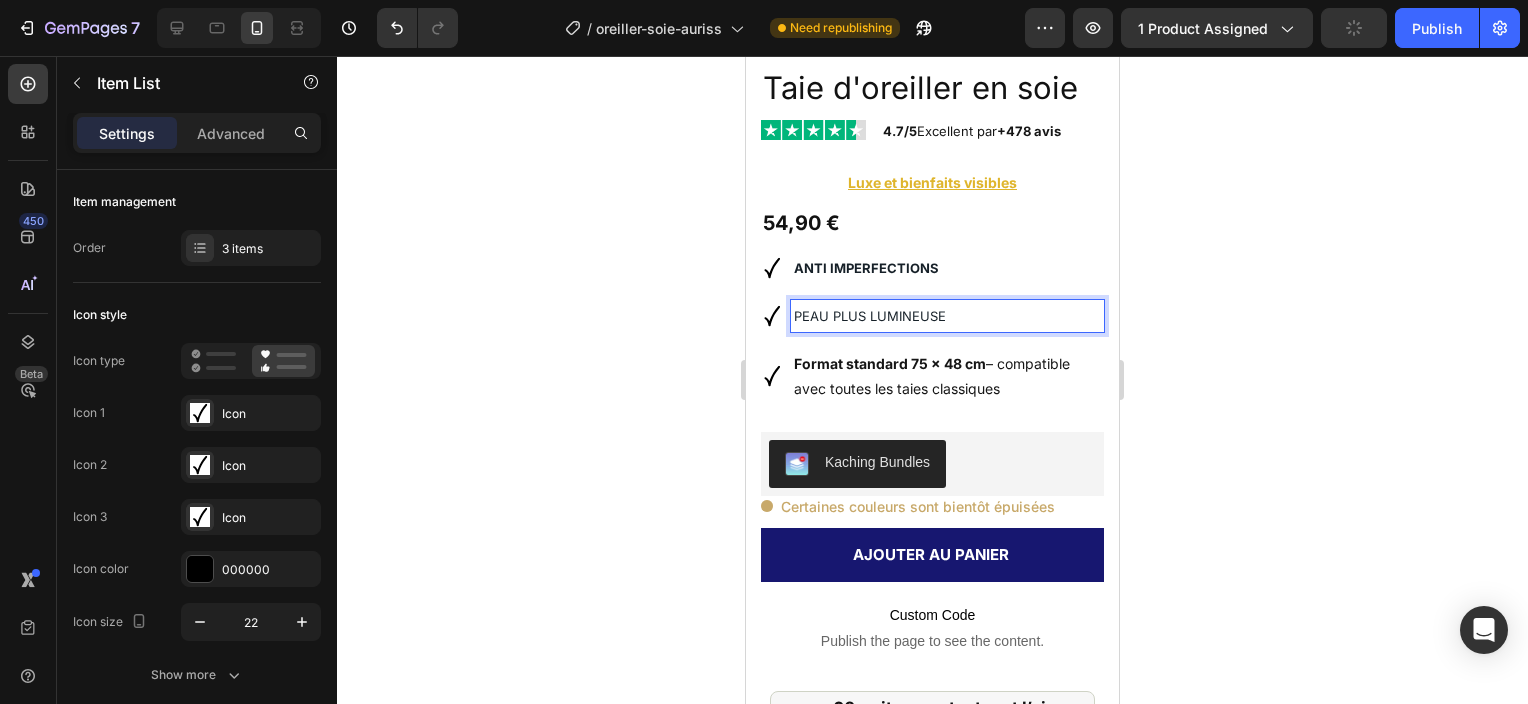 click on "ANTI IMPERFECTIONS PEAU PLUS LUMINEUSE Format standard 75 x 48 cm  – compatible avec toutes les taies classiques" at bounding box center (932, 328) 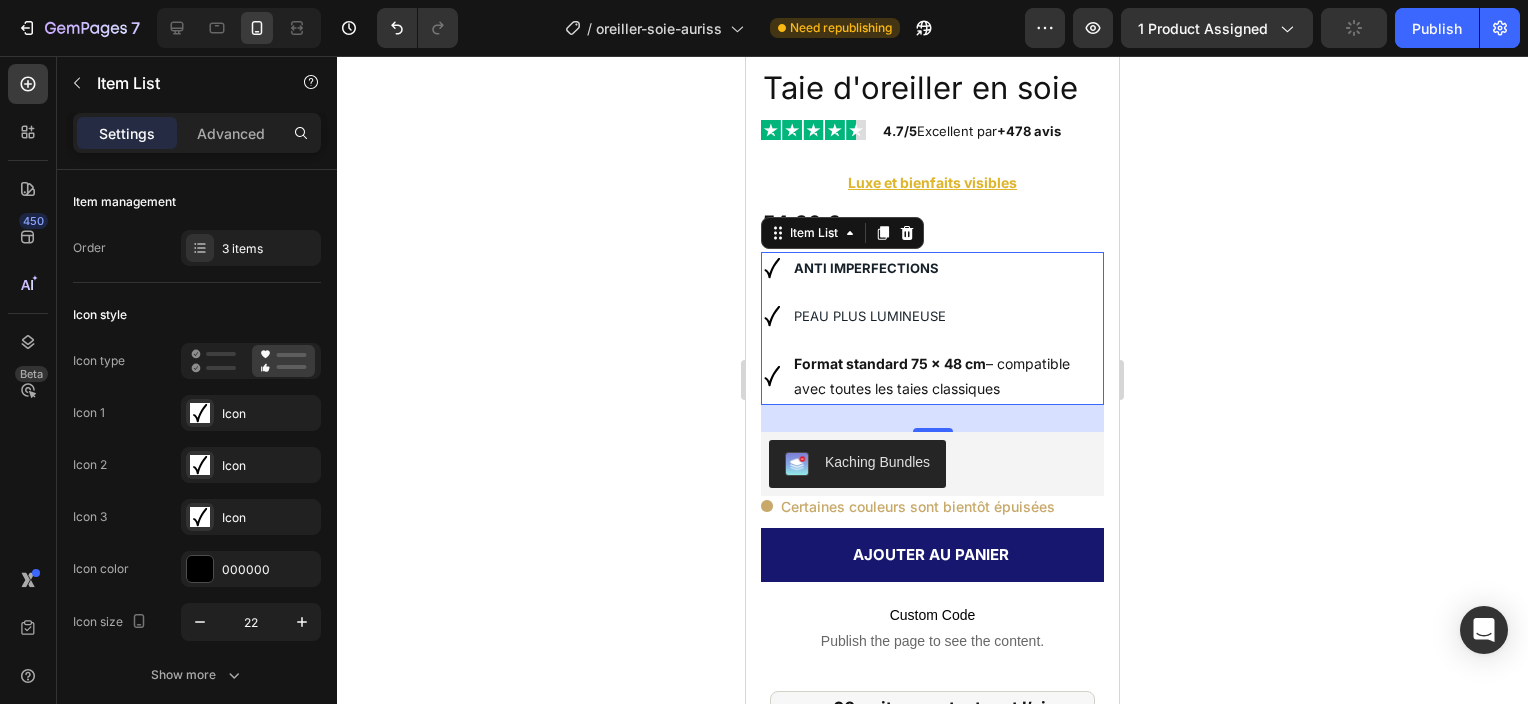 click on "ANTI IMPERFECTIONS PEAU PLUS LUMINEUSE Format standard 75 x 48 cm  – compatible avec toutes les taies classiques" at bounding box center [932, 328] 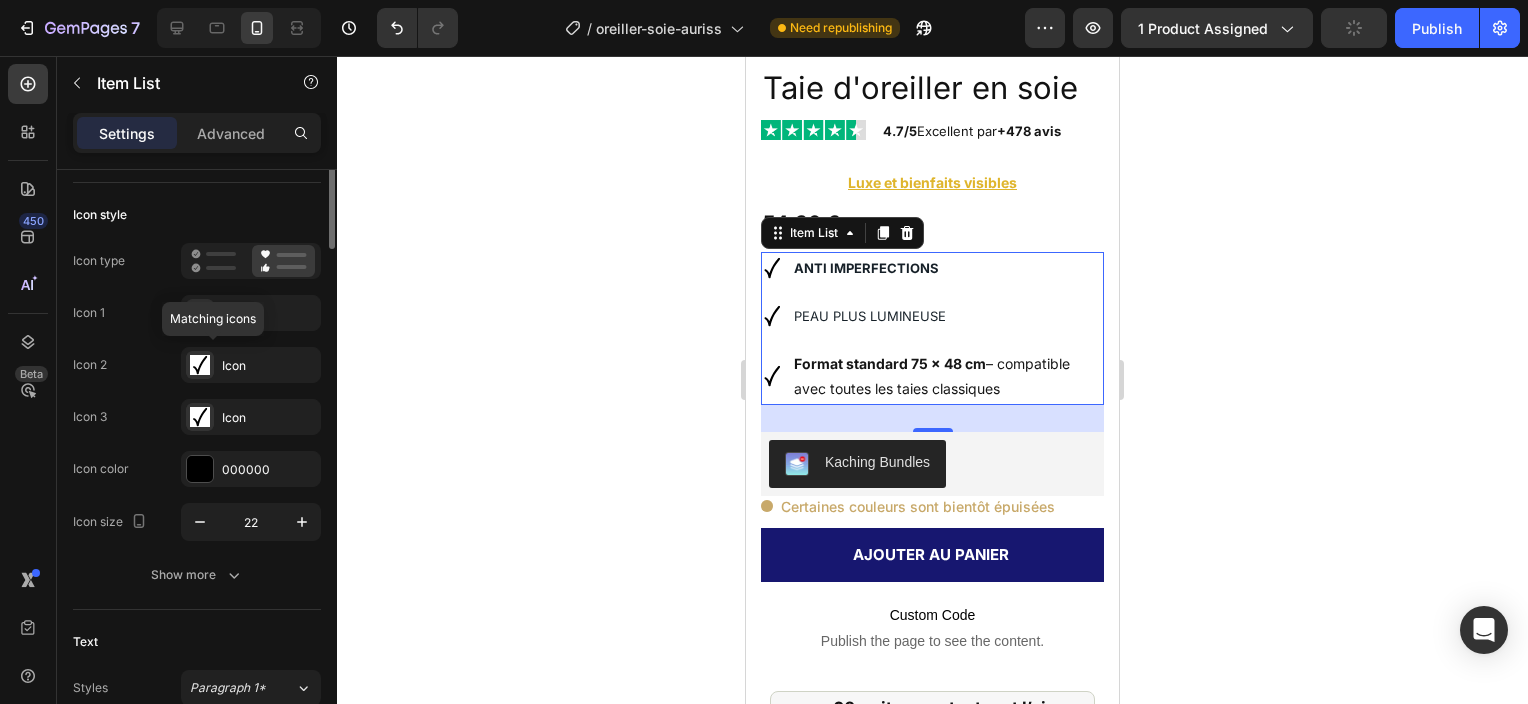 scroll, scrollTop: 0, scrollLeft: 0, axis: both 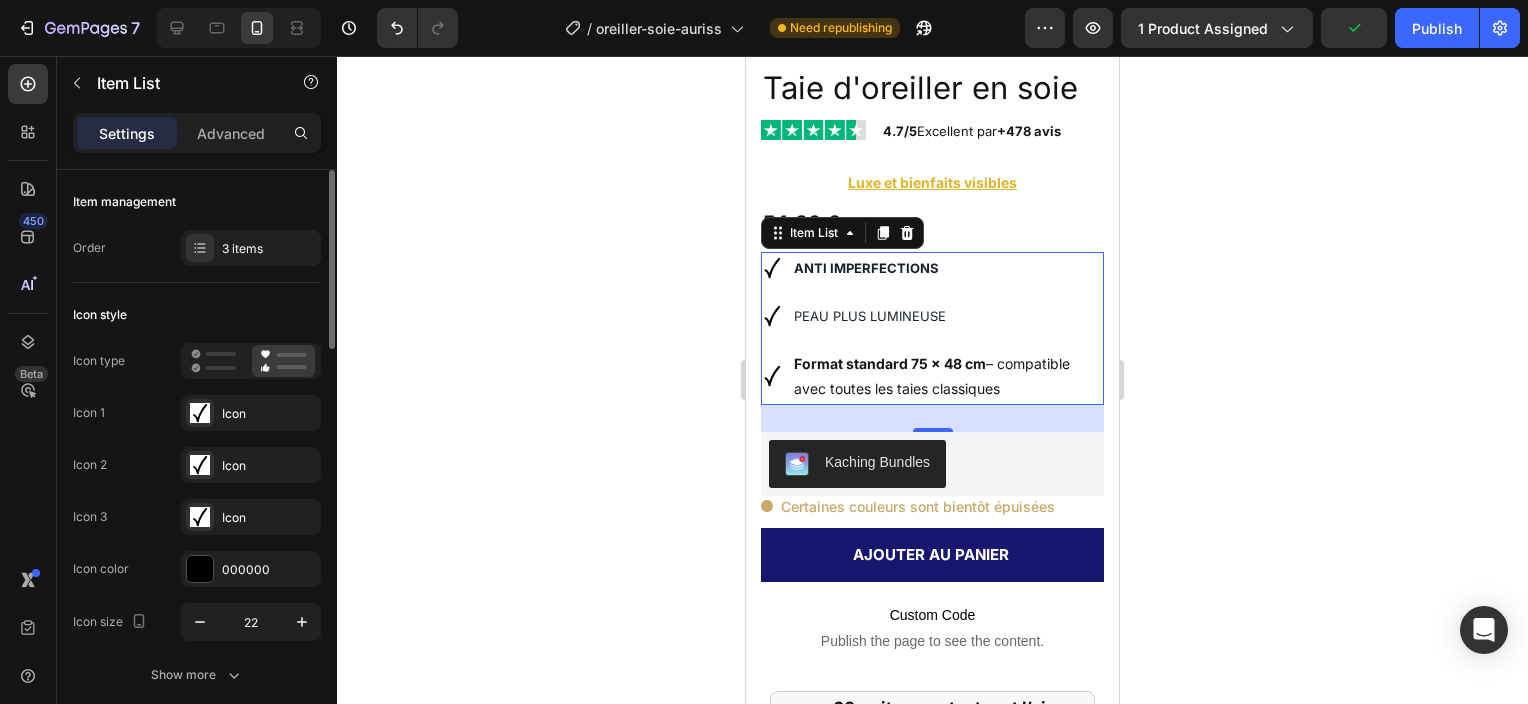 click on "ANTI IMPERFECTIONS PEAU PLUS LUMINEUSE Format standard 75 x 48 cm  – compatible avec toutes les taies classiques" at bounding box center [932, 328] 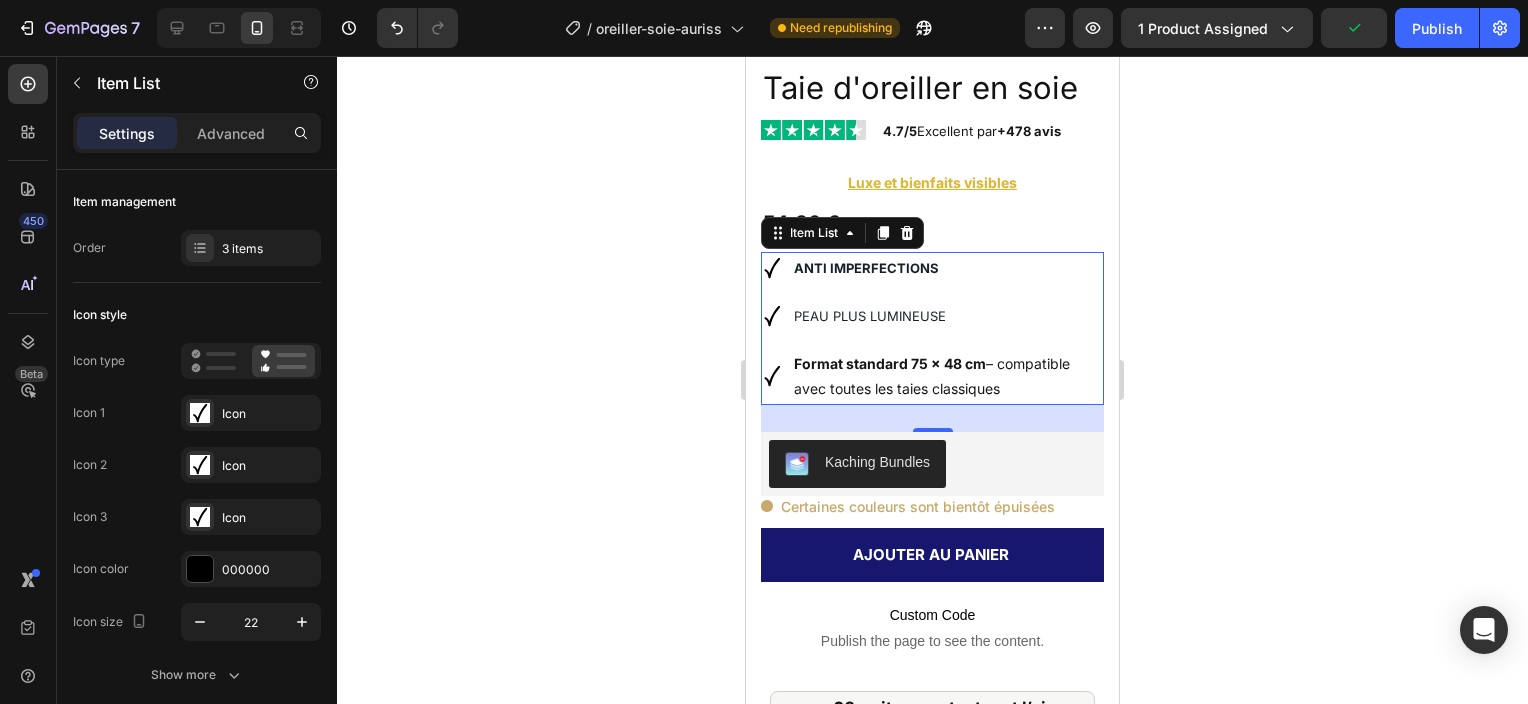 click on "PEAU PLUS LUMINEUSE" at bounding box center [932, 316] 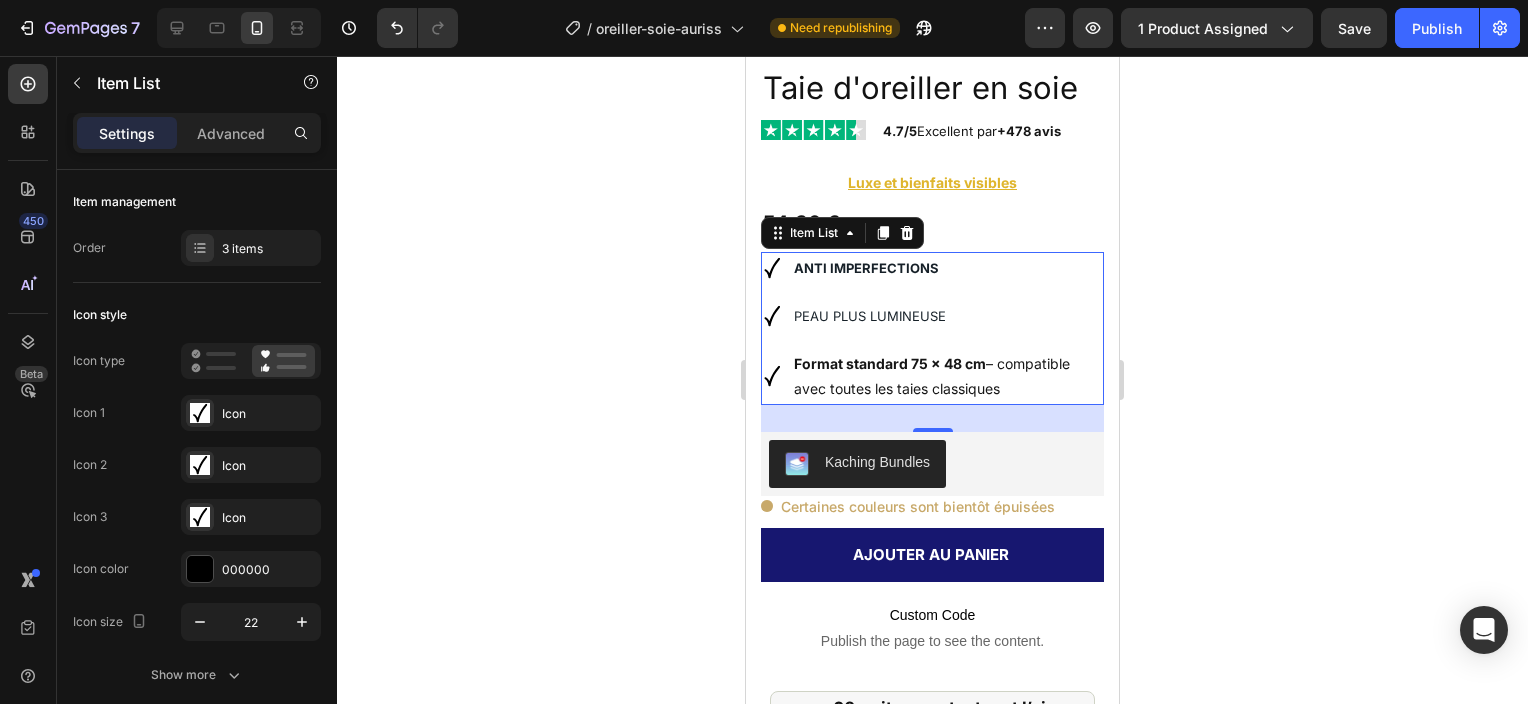 click on "ANTI IMPERFECTIONS PEAU PLUS LUMINEUSE Format standard 75 x 48 cm  – compatible avec toutes les taies classiques" at bounding box center [932, 328] 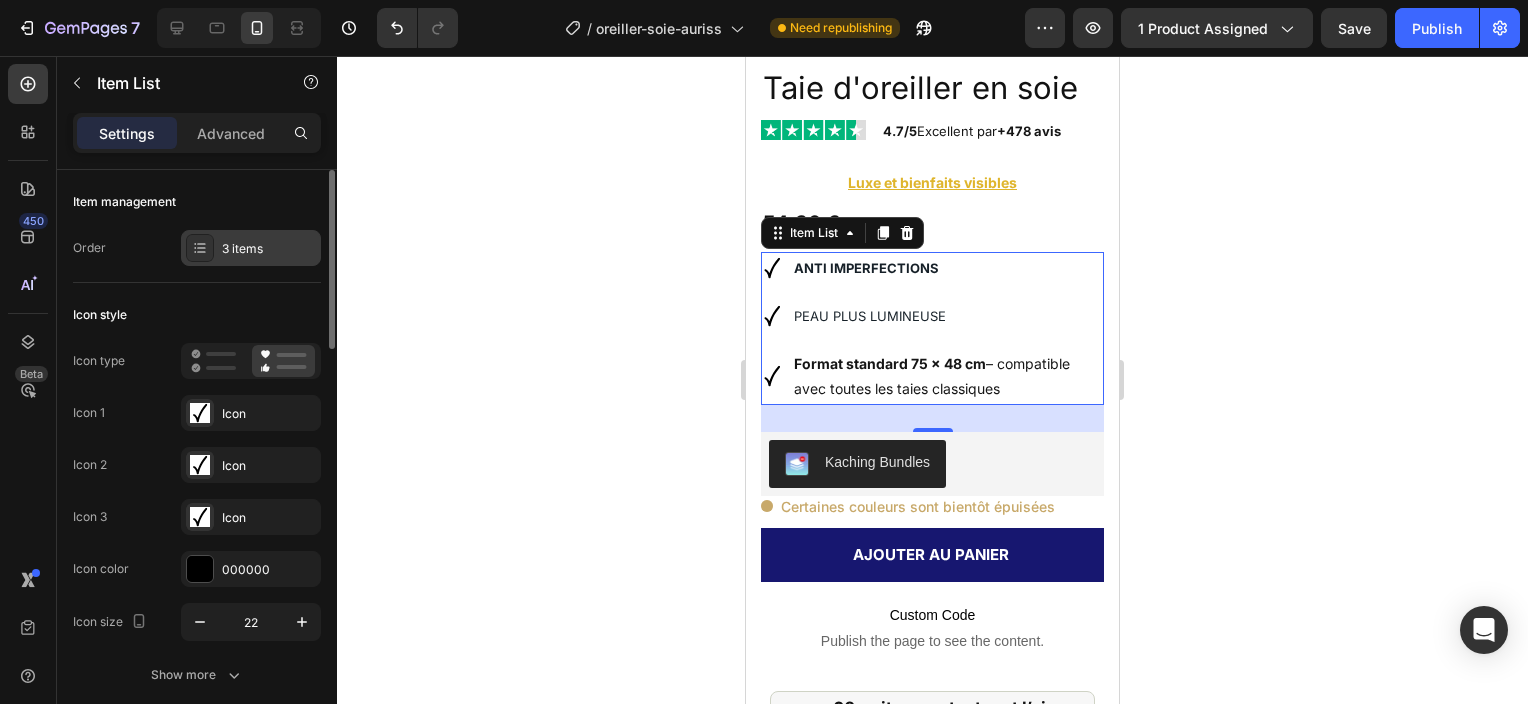 click on "3 items" at bounding box center (269, 249) 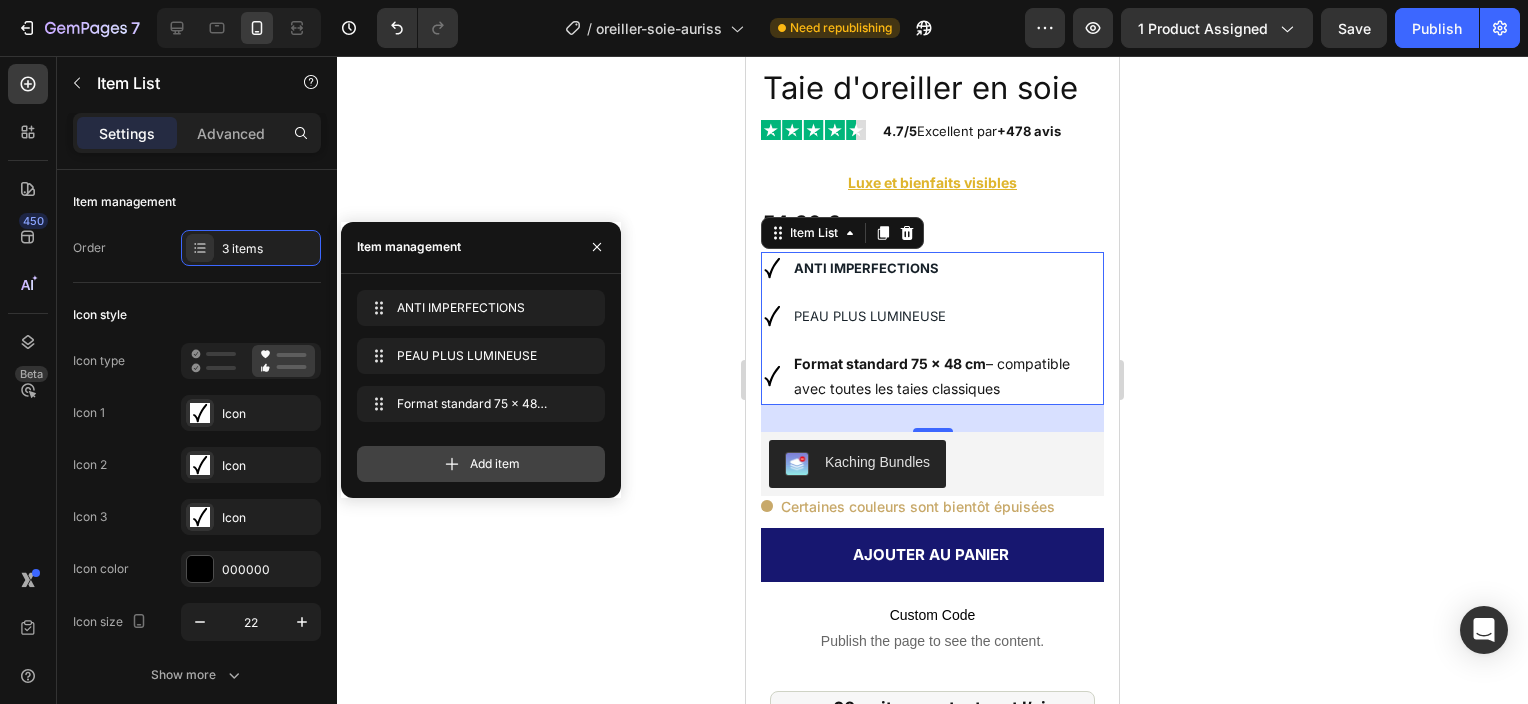 click on "Add item" at bounding box center [495, 464] 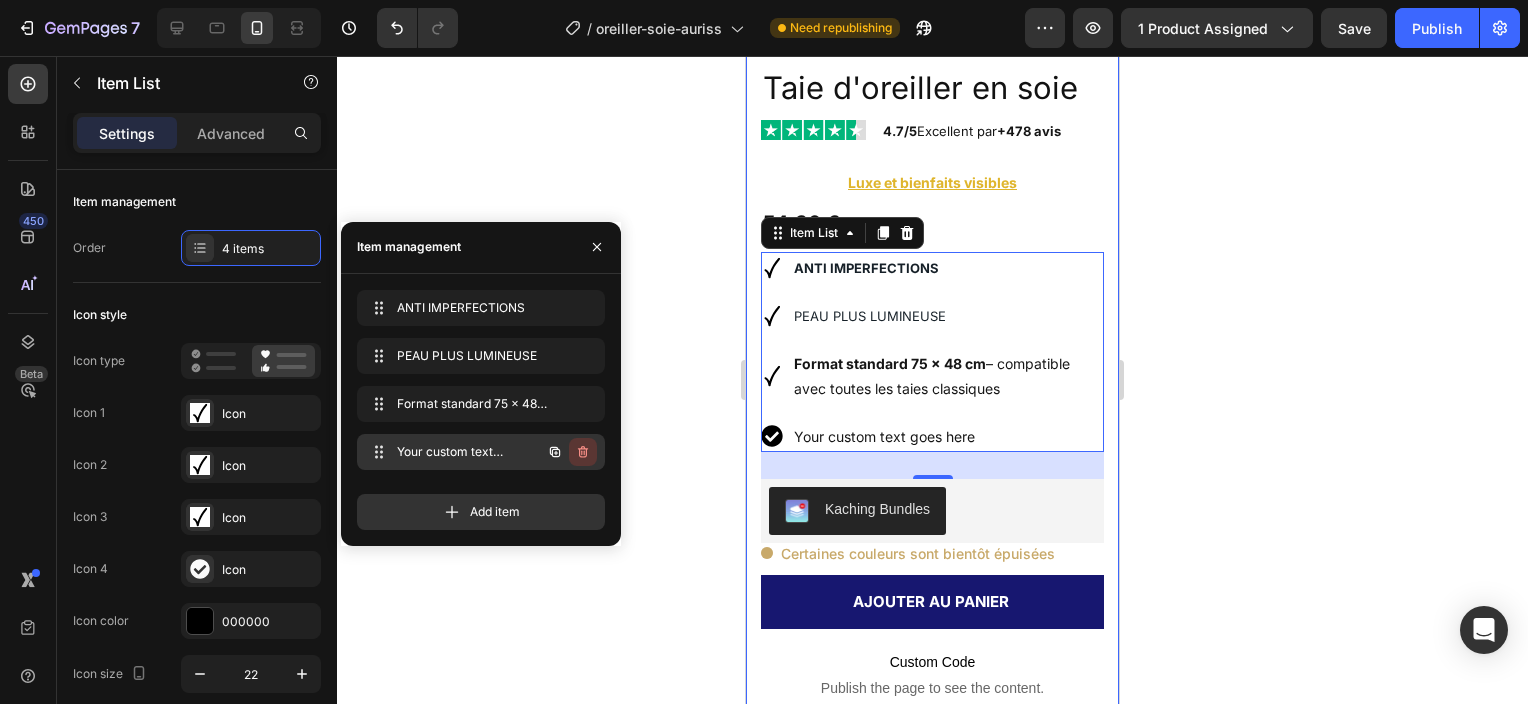 click 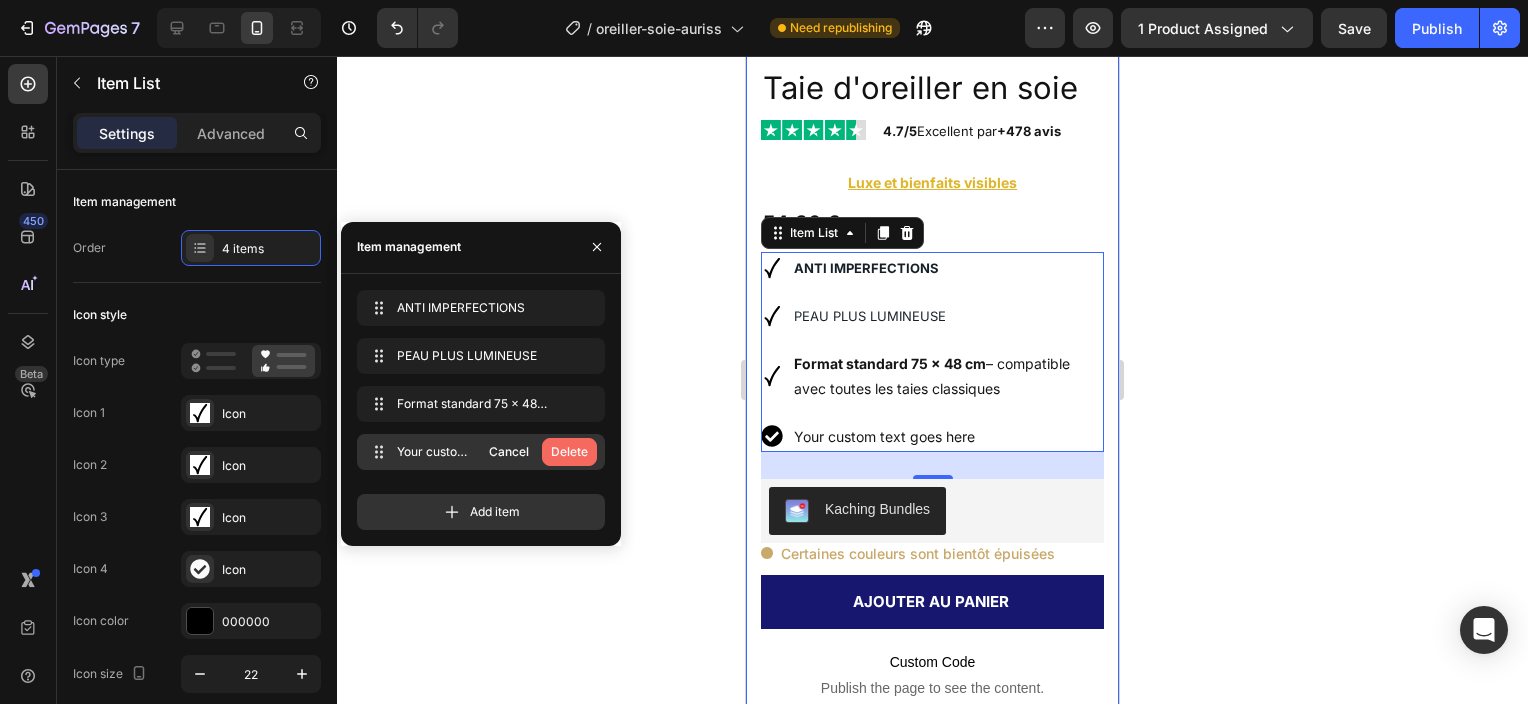 click on "Delete" at bounding box center (569, 452) 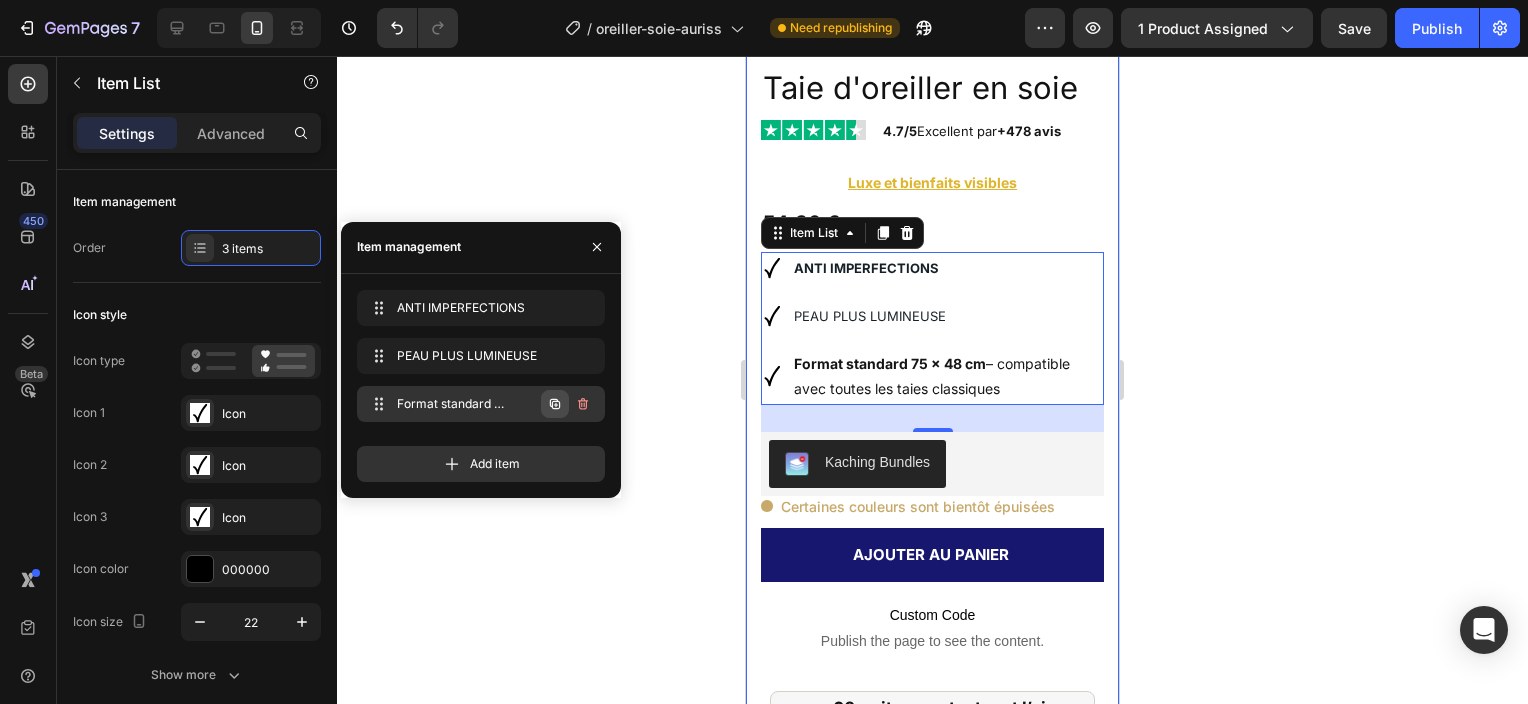 click 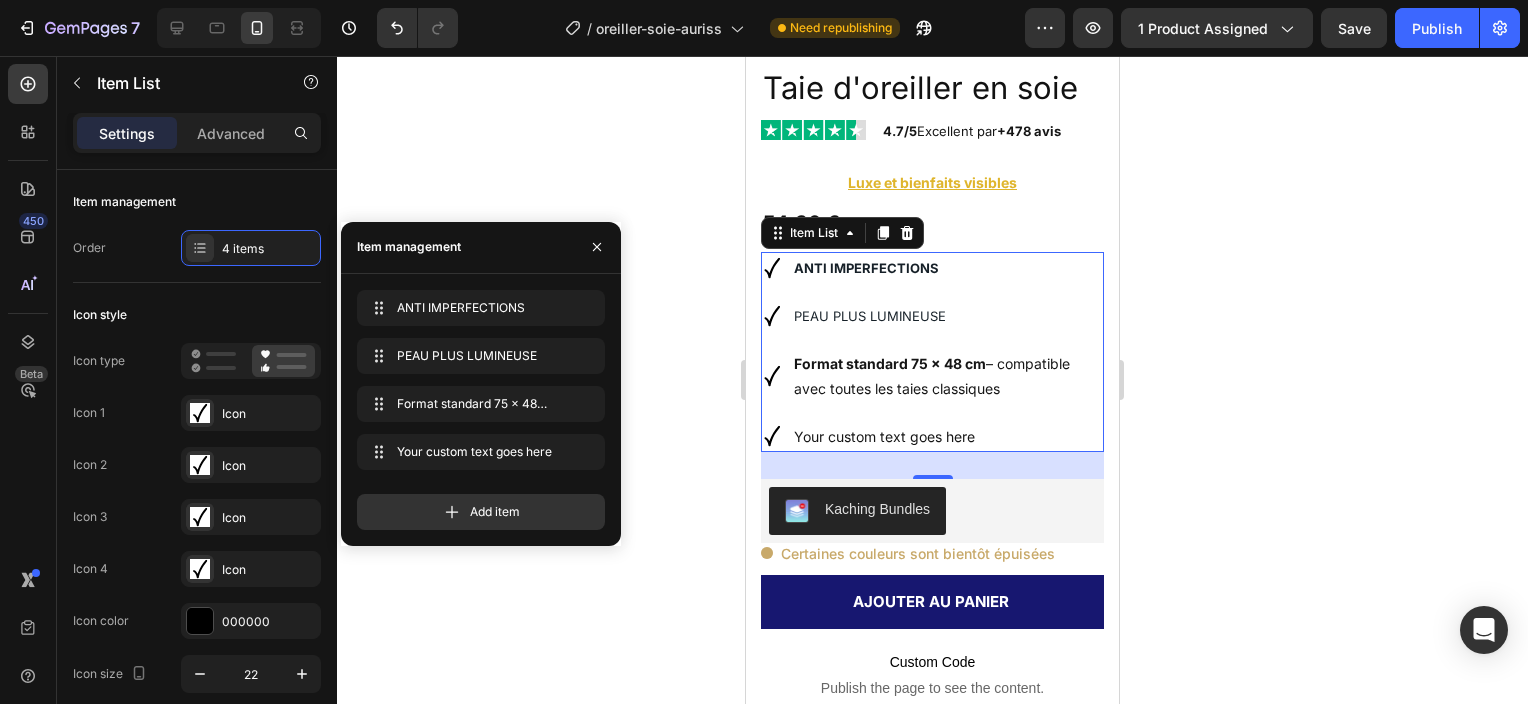 click on "Your custom text goes here" at bounding box center [947, 436] 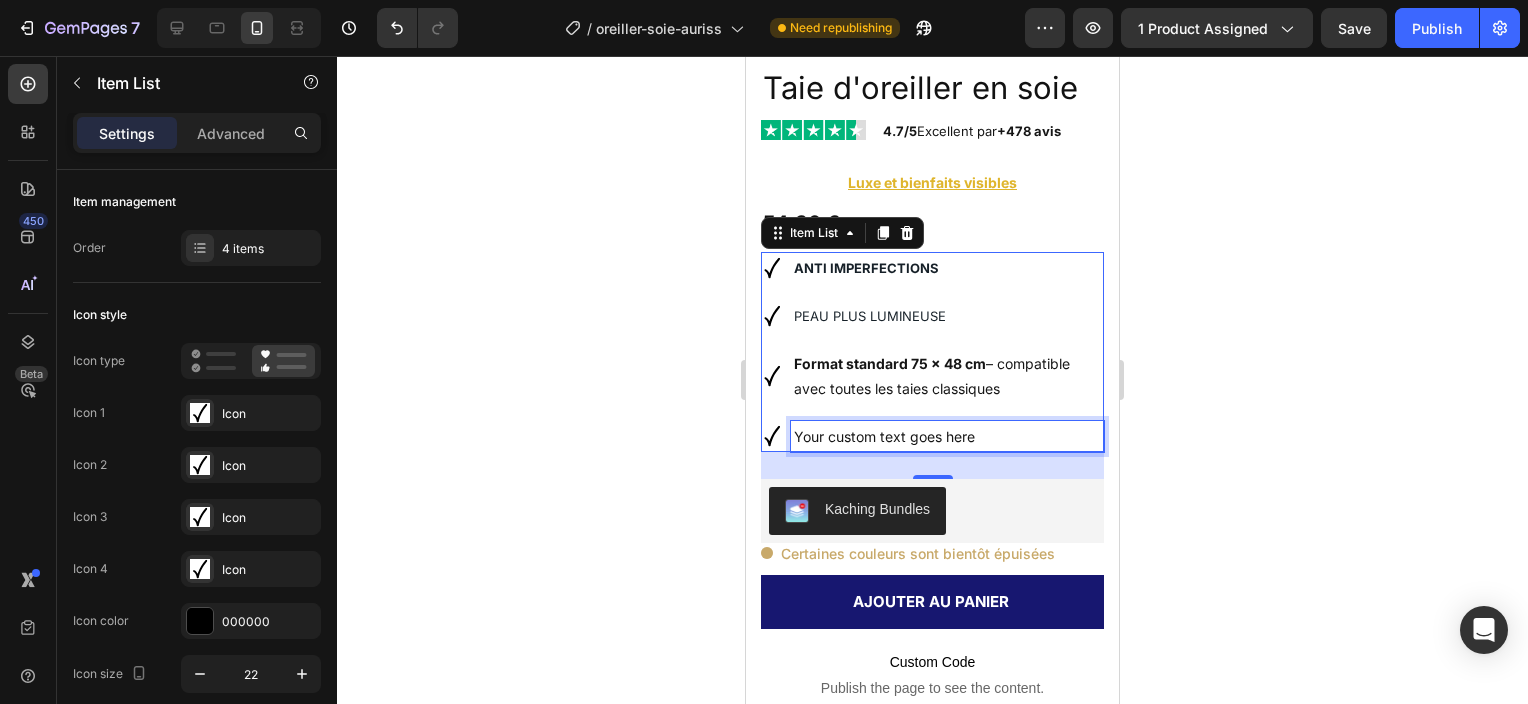 click on "Your custom text goes here" at bounding box center (947, 436) 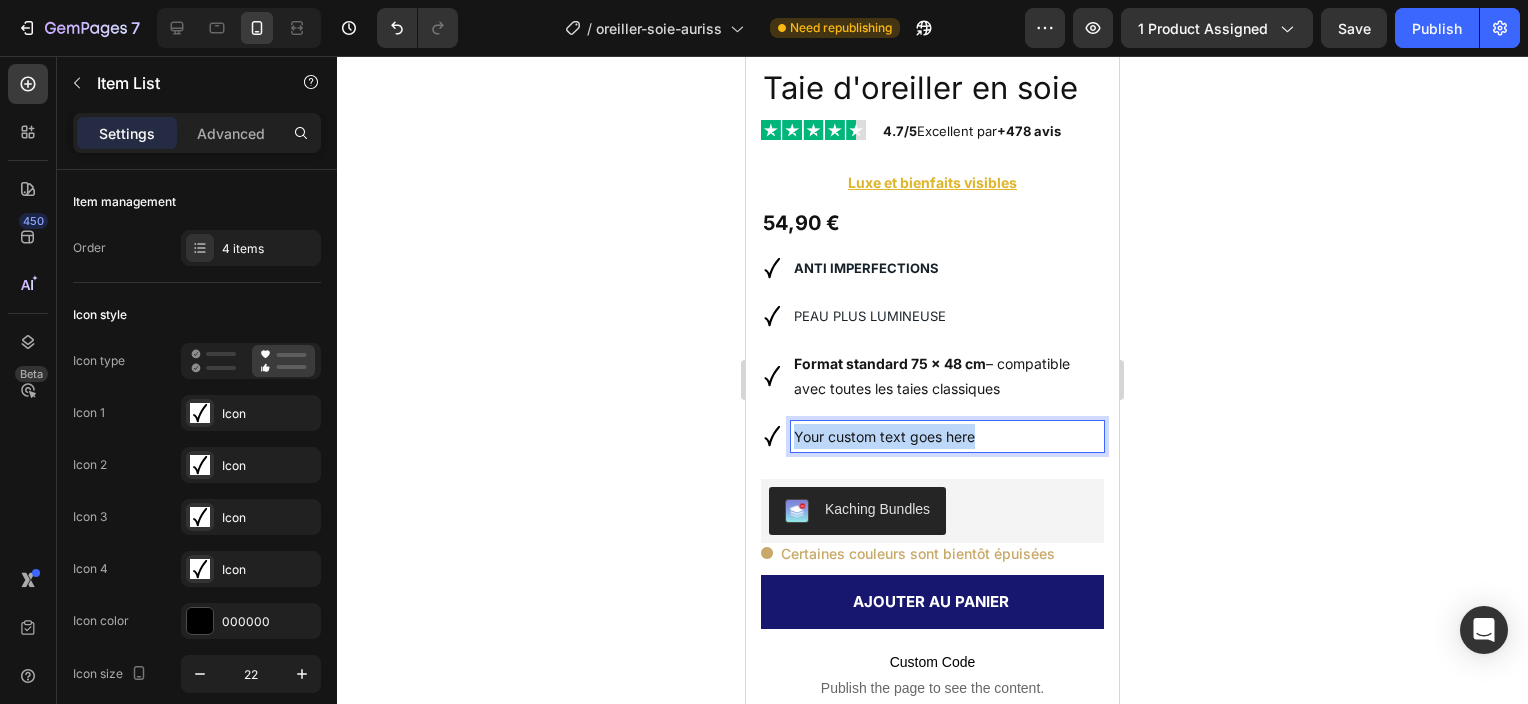 click on "Your custom text goes here" at bounding box center [947, 436] 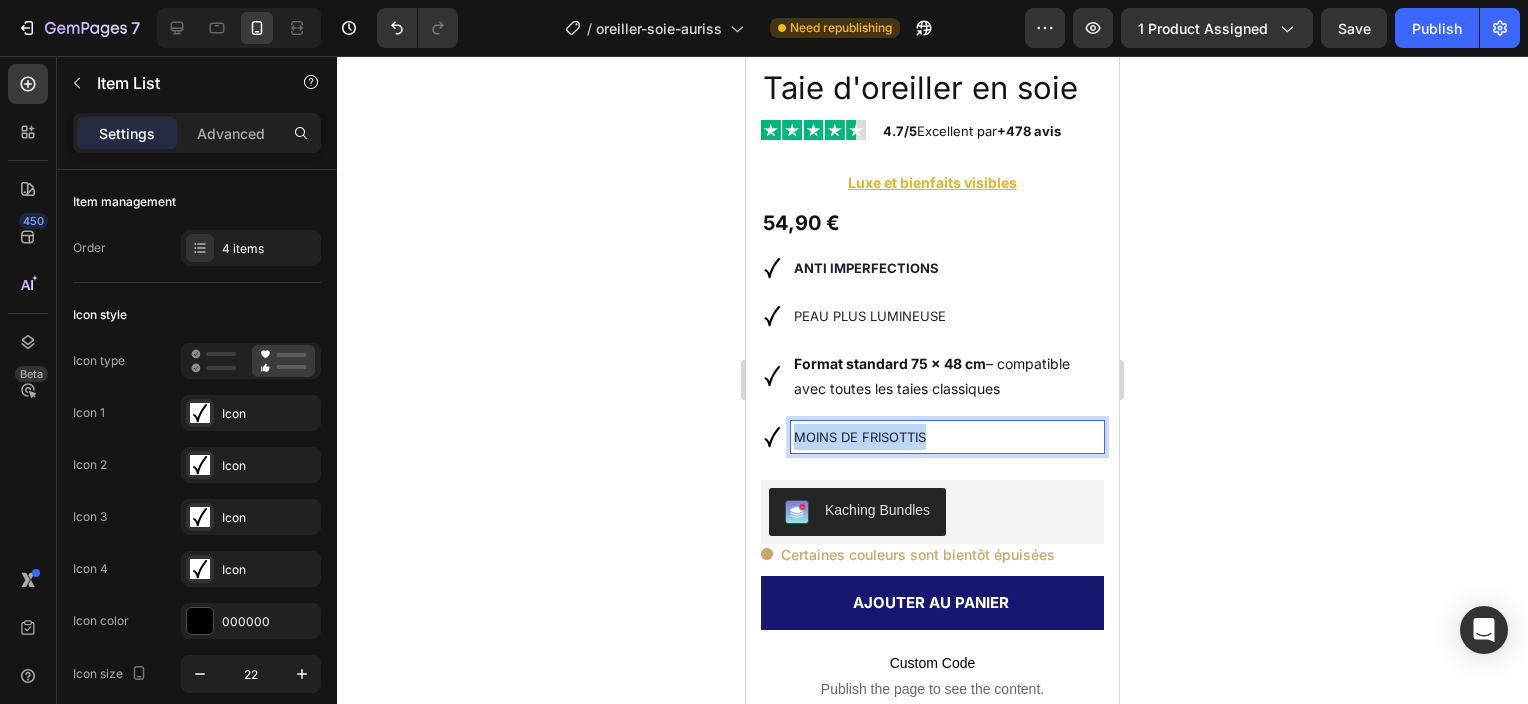 drag, startPoint x: 945, startPoint y: 421, endPoint x: 788, endPoint y: 428, distance: 157.15598 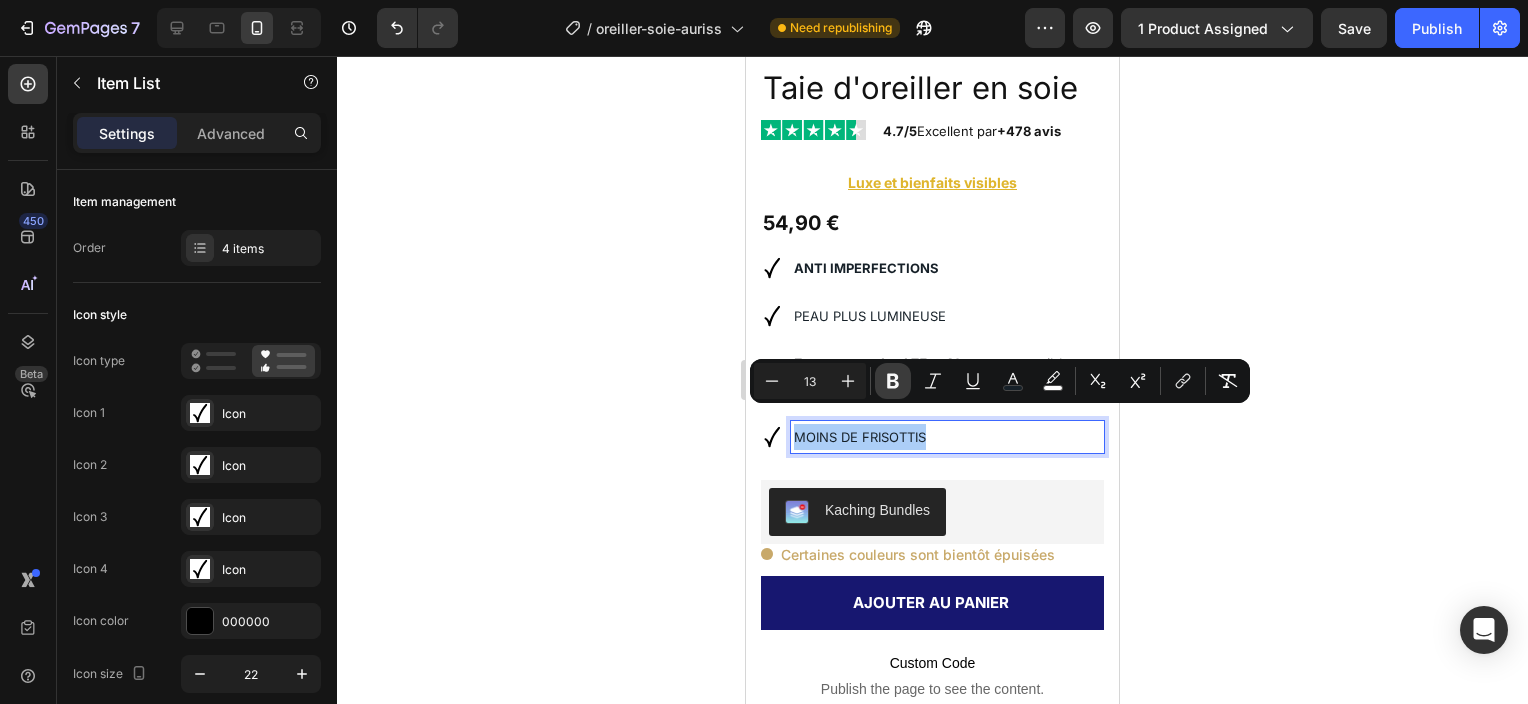 click 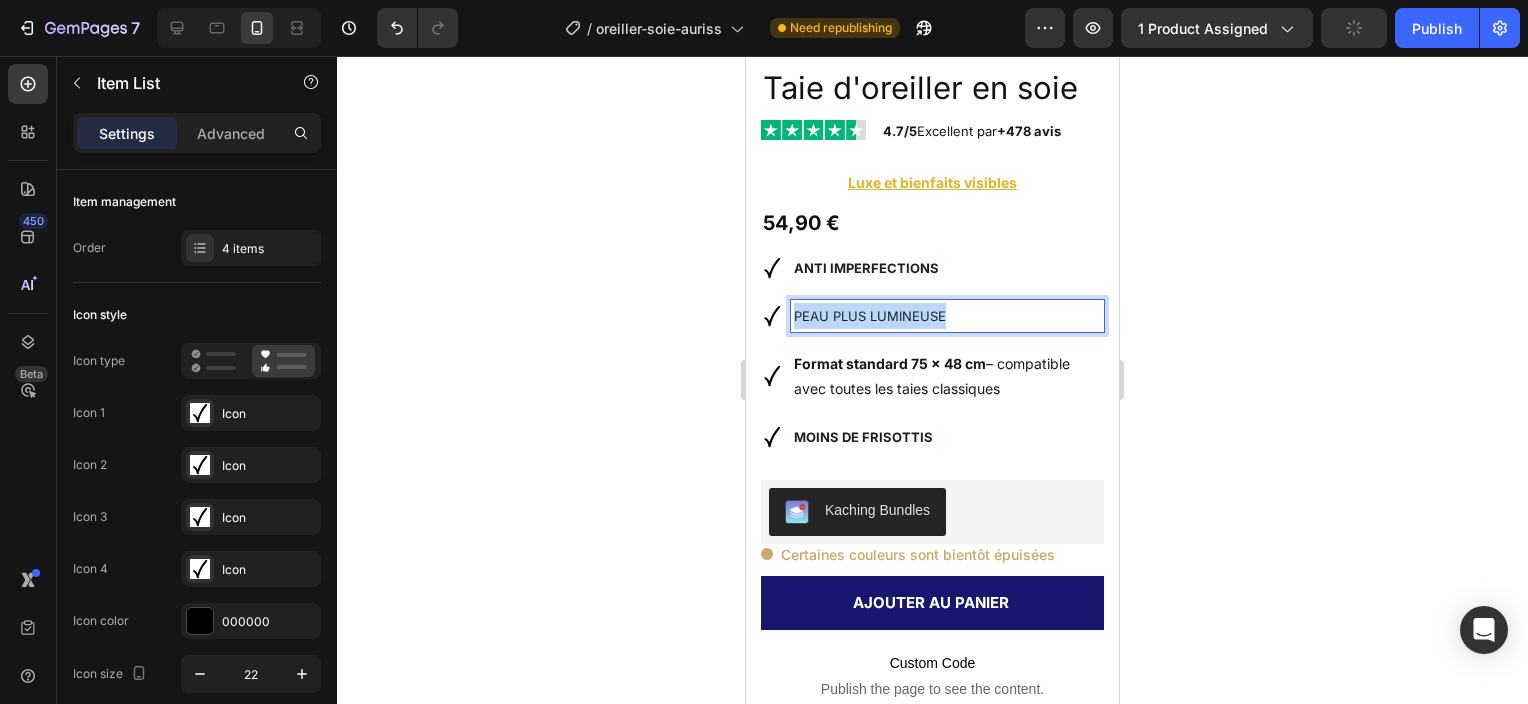 click on "PEAU PLUS LUMINEUSE" at bounding box center [947, 316] 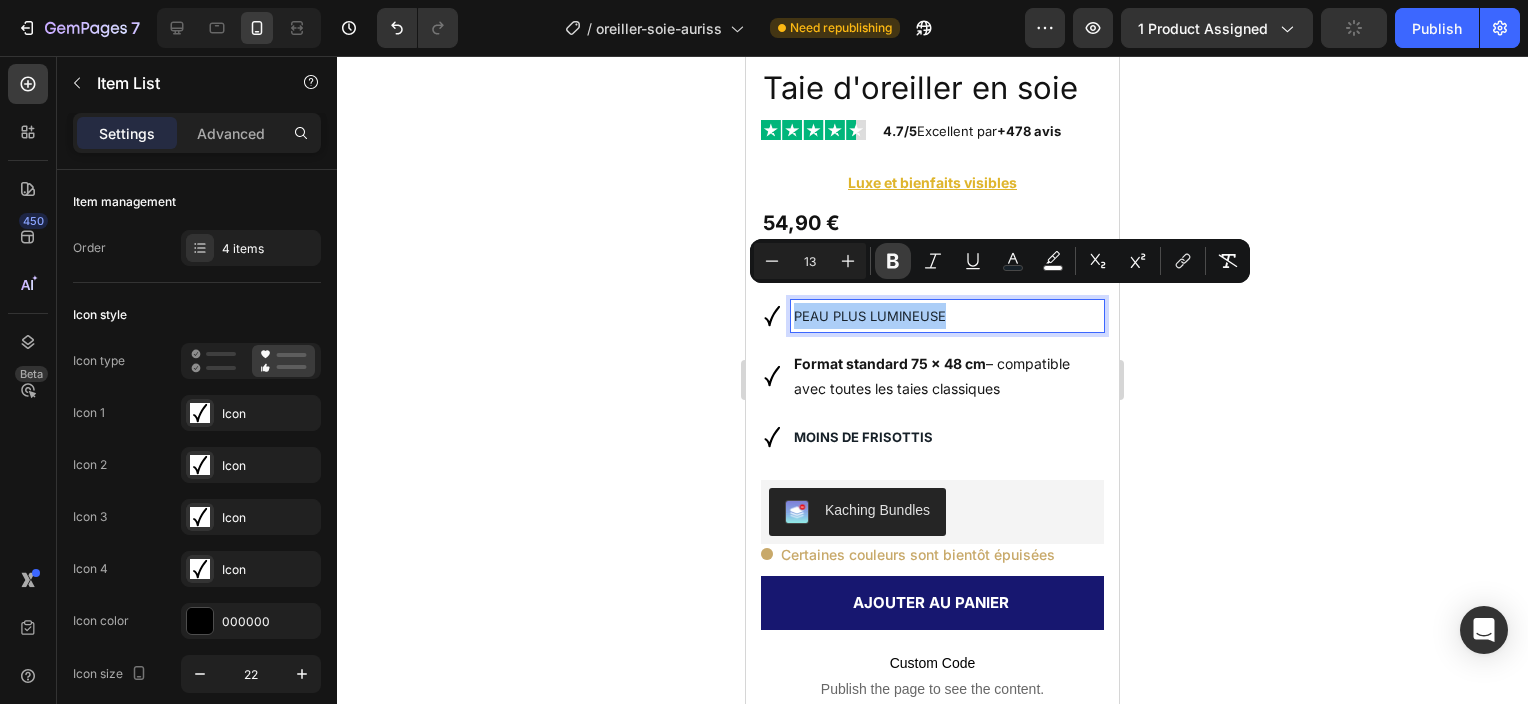 click on "Bold" at bounding box center [893, 261] 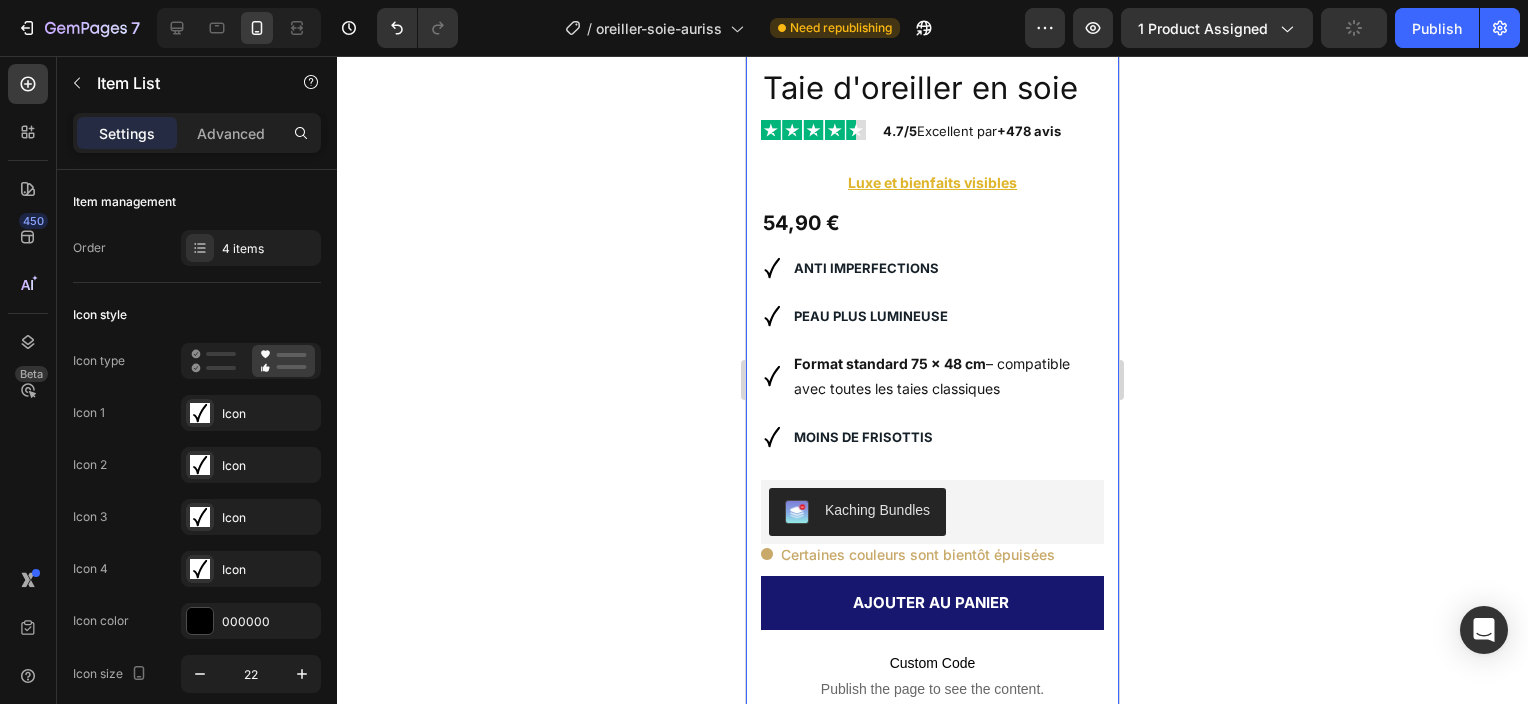 click 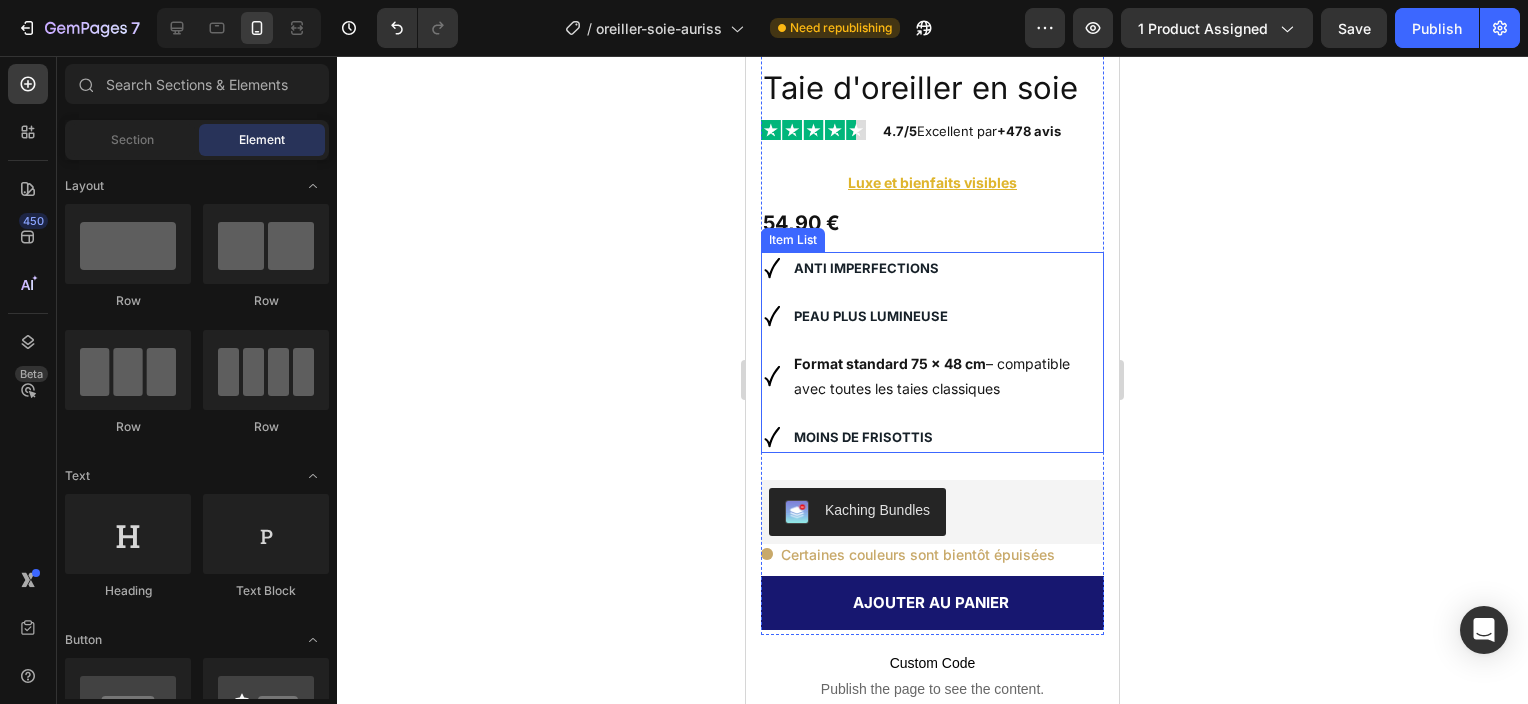 click on "ANTI IMPERFECTIONS PEAU PLUS LUMINEUSE Format standard 75 x 48 cm  – compatible avec toutes les taies classiques MOINS DE FRISOTTIS" at bounding box center [932, 352] 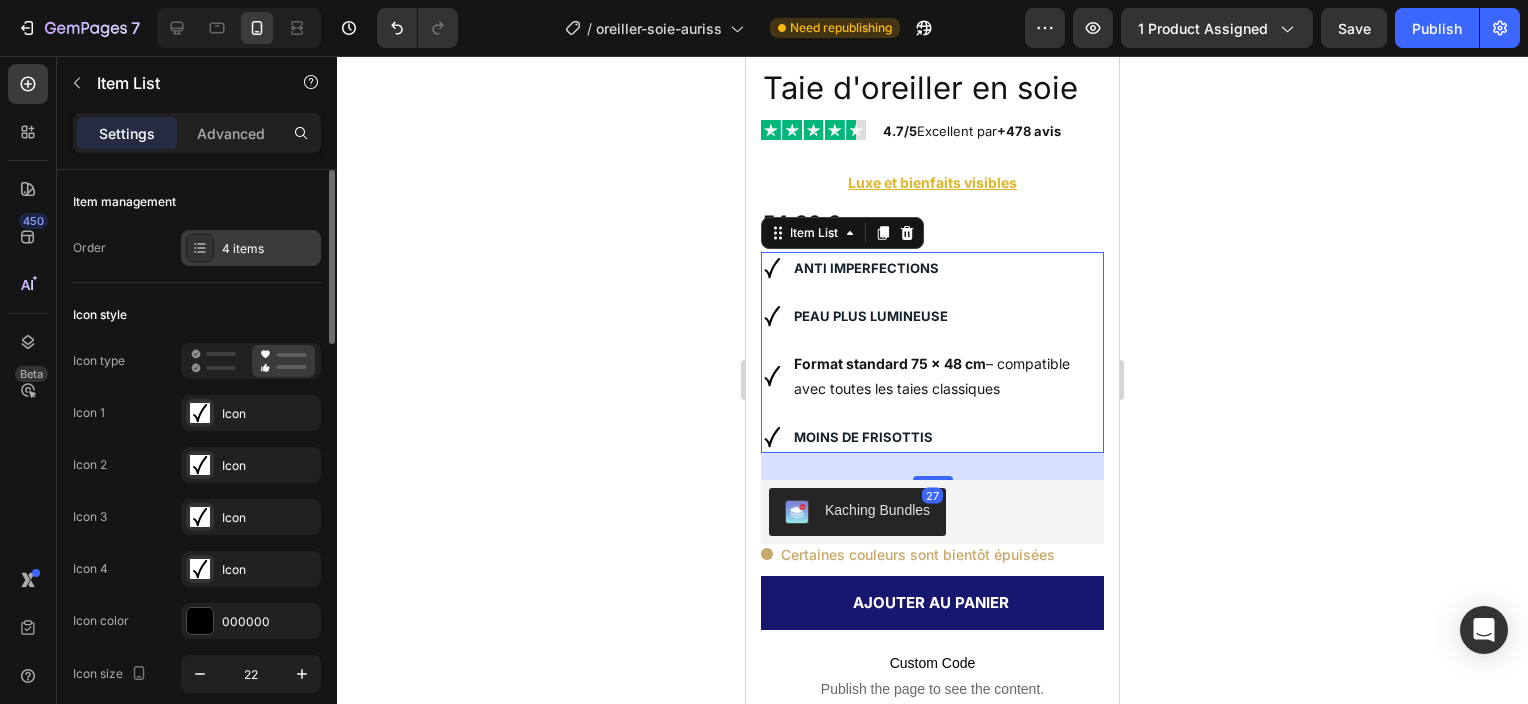 click on "4 items" at bounding box center (269, 249) 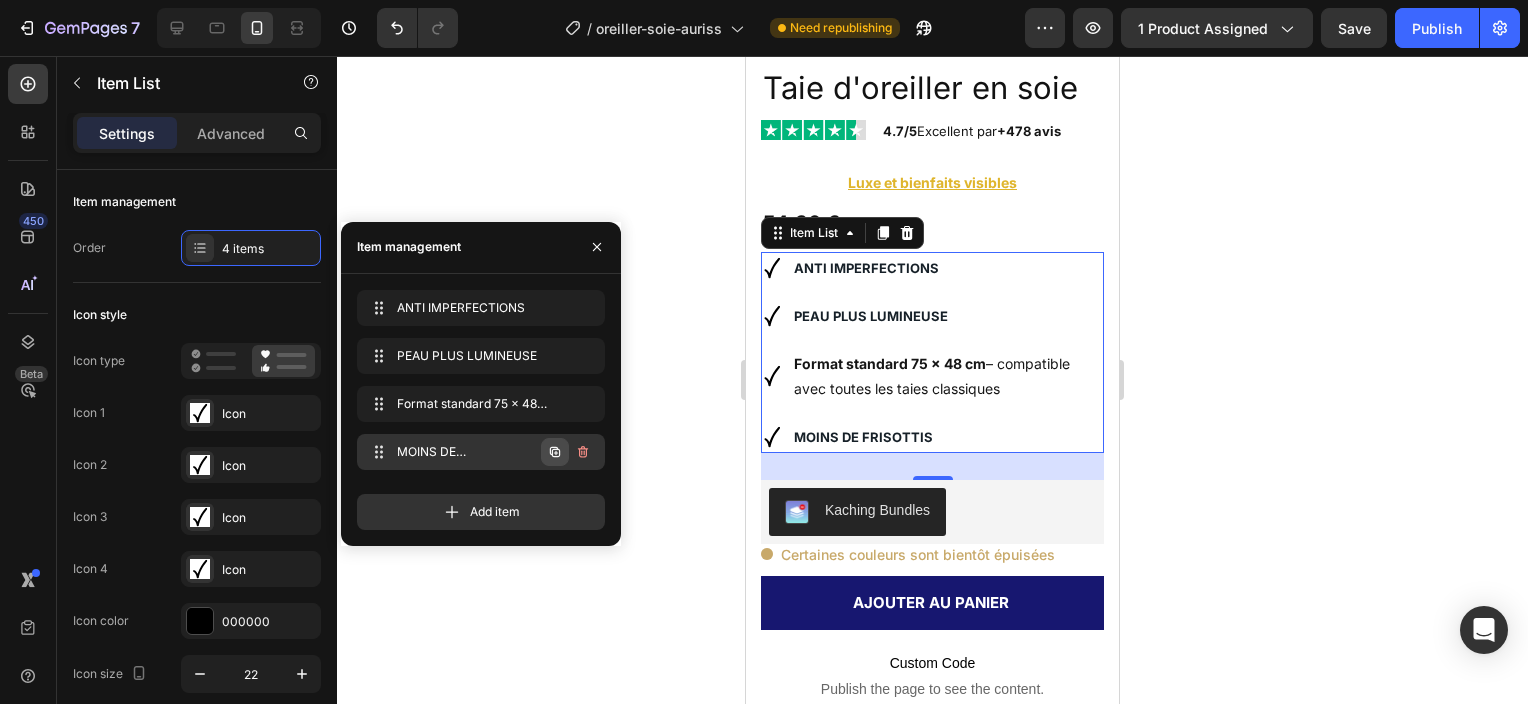 click 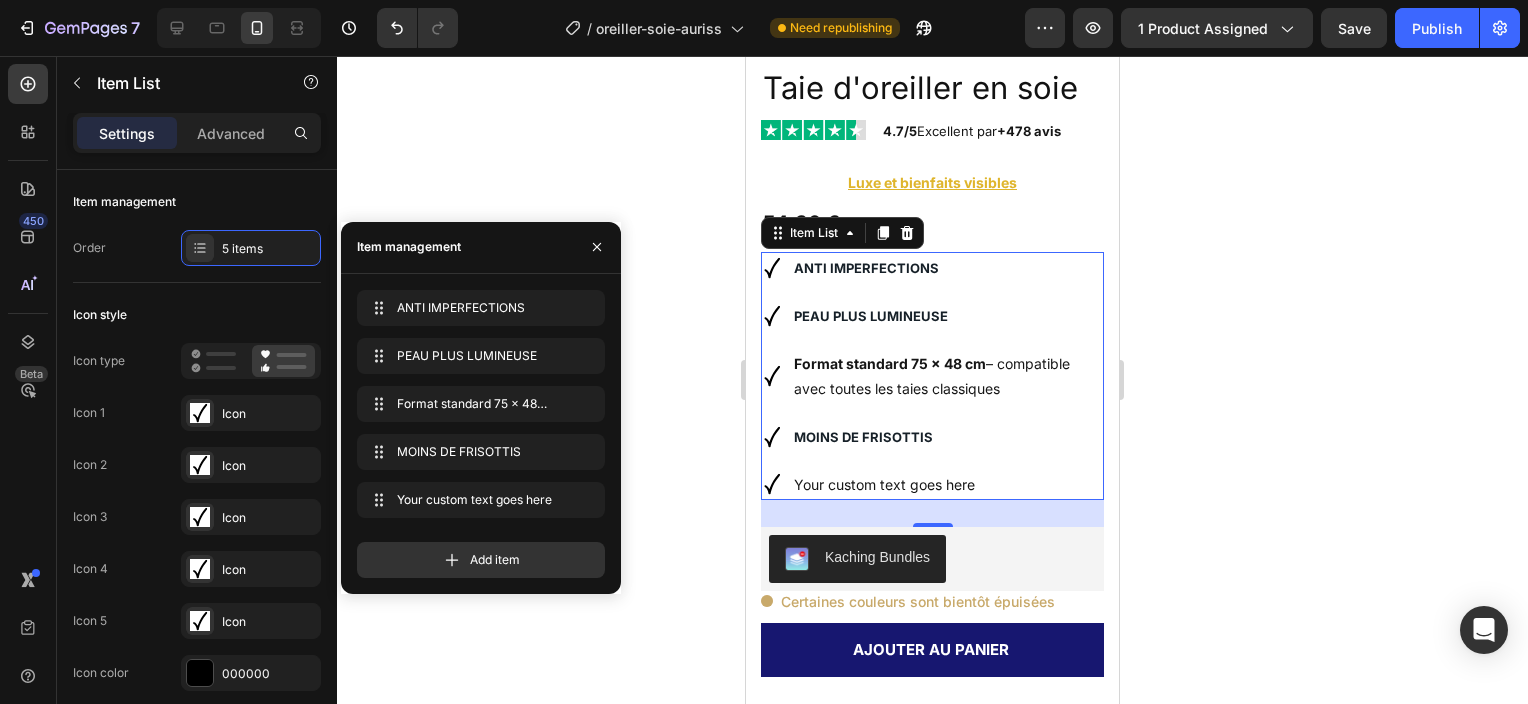 click on "Your custom text goes here" at bounding box center (947, 484) 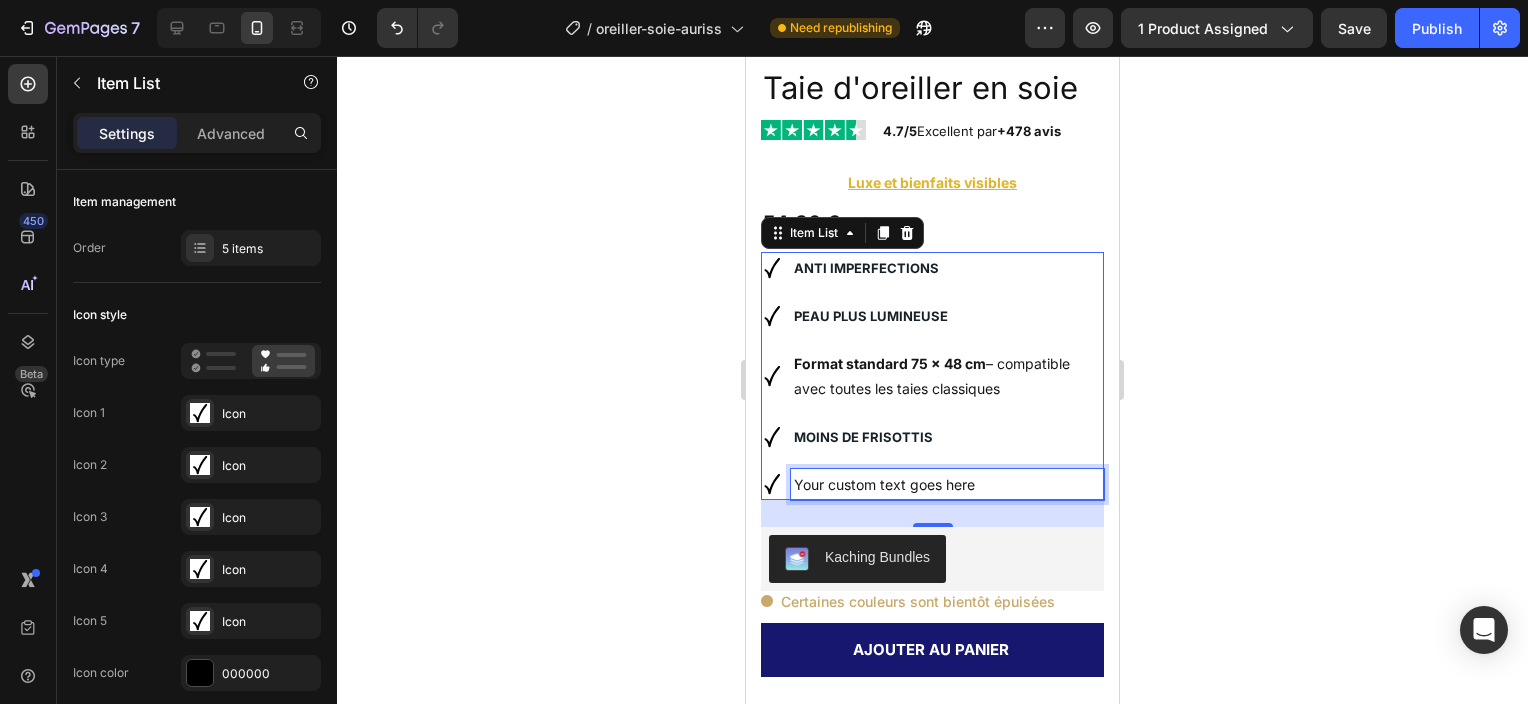 click on "Your custom text goes here" at bounding box center (947, 484) 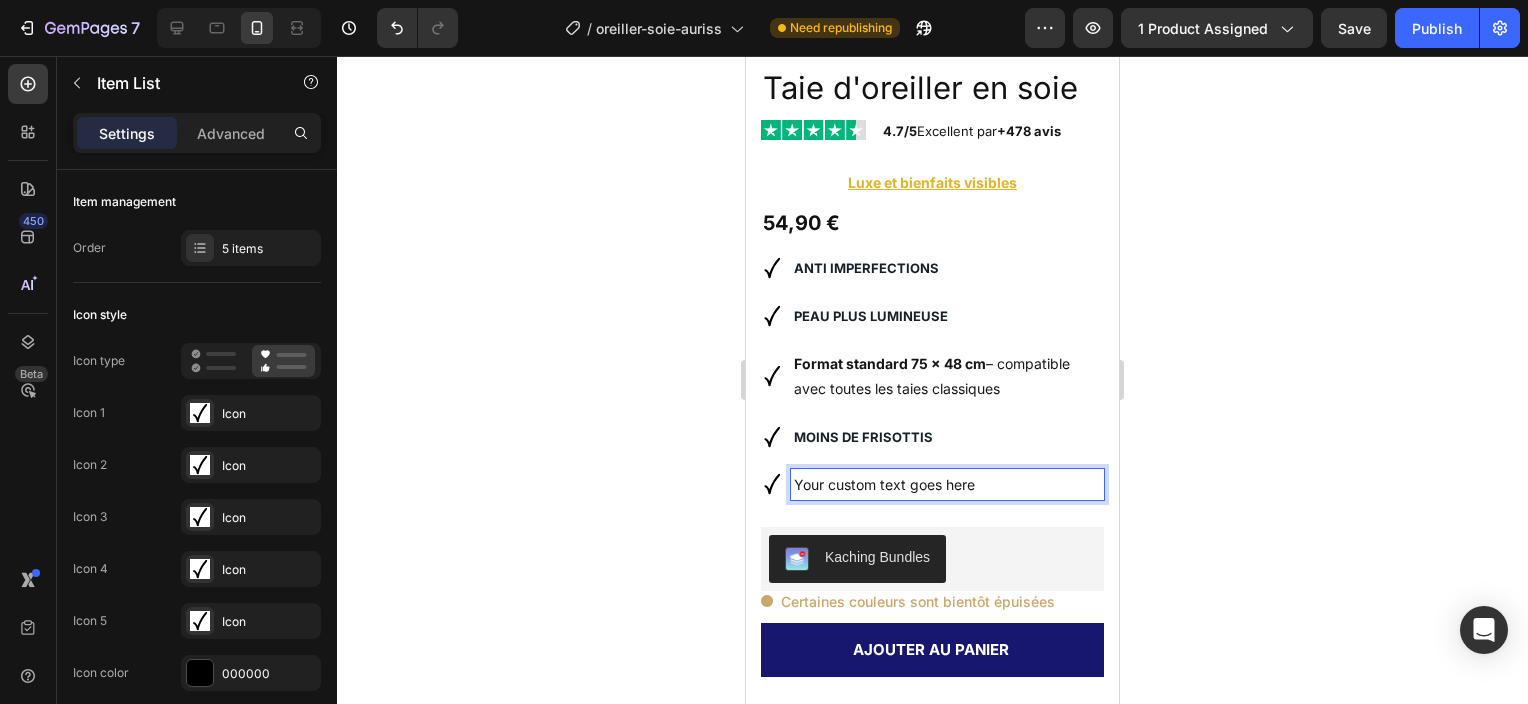 click on "Your custom text goes here" at bounding box center [947, 484] 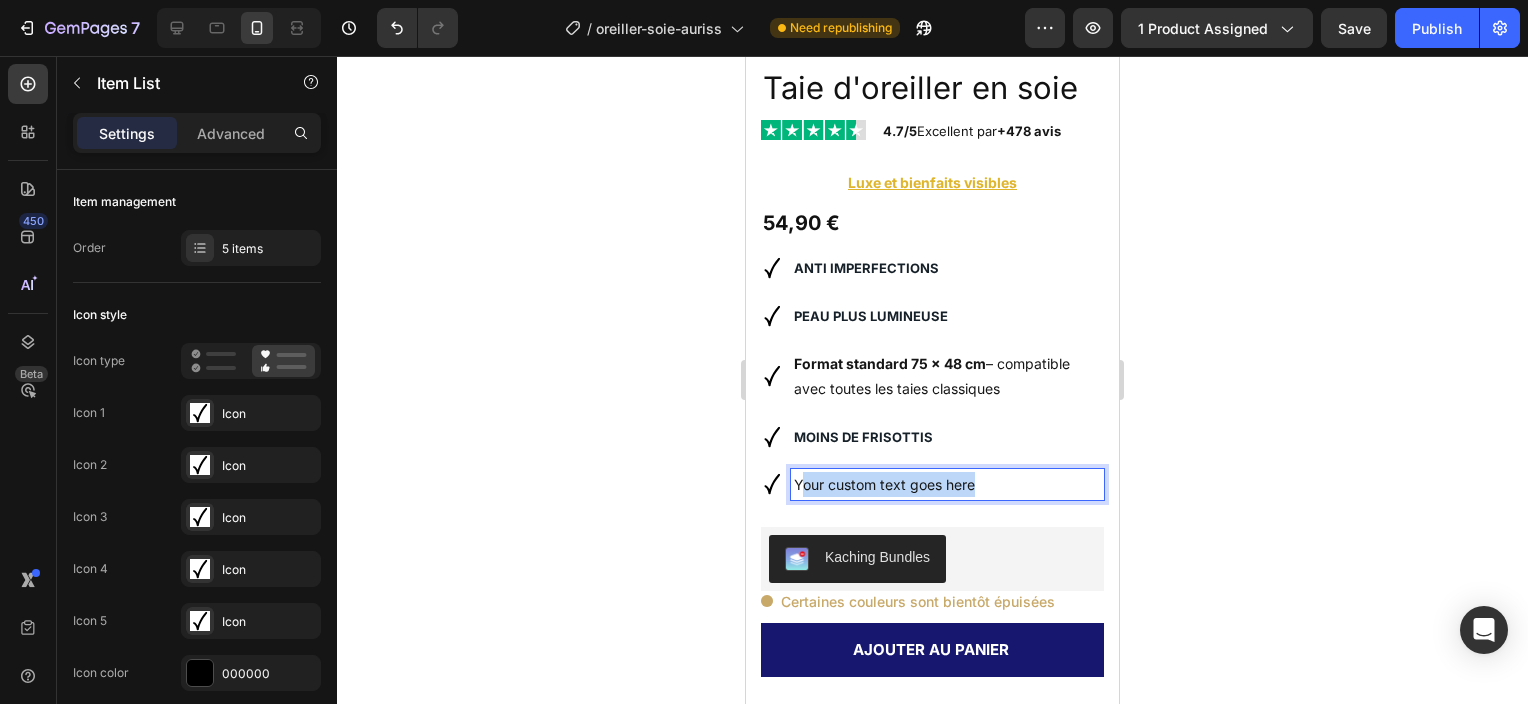 drag, startPoint x: 987, startPoint y: 464, endPoint x: 798, endPoint y: 464, distance: 189 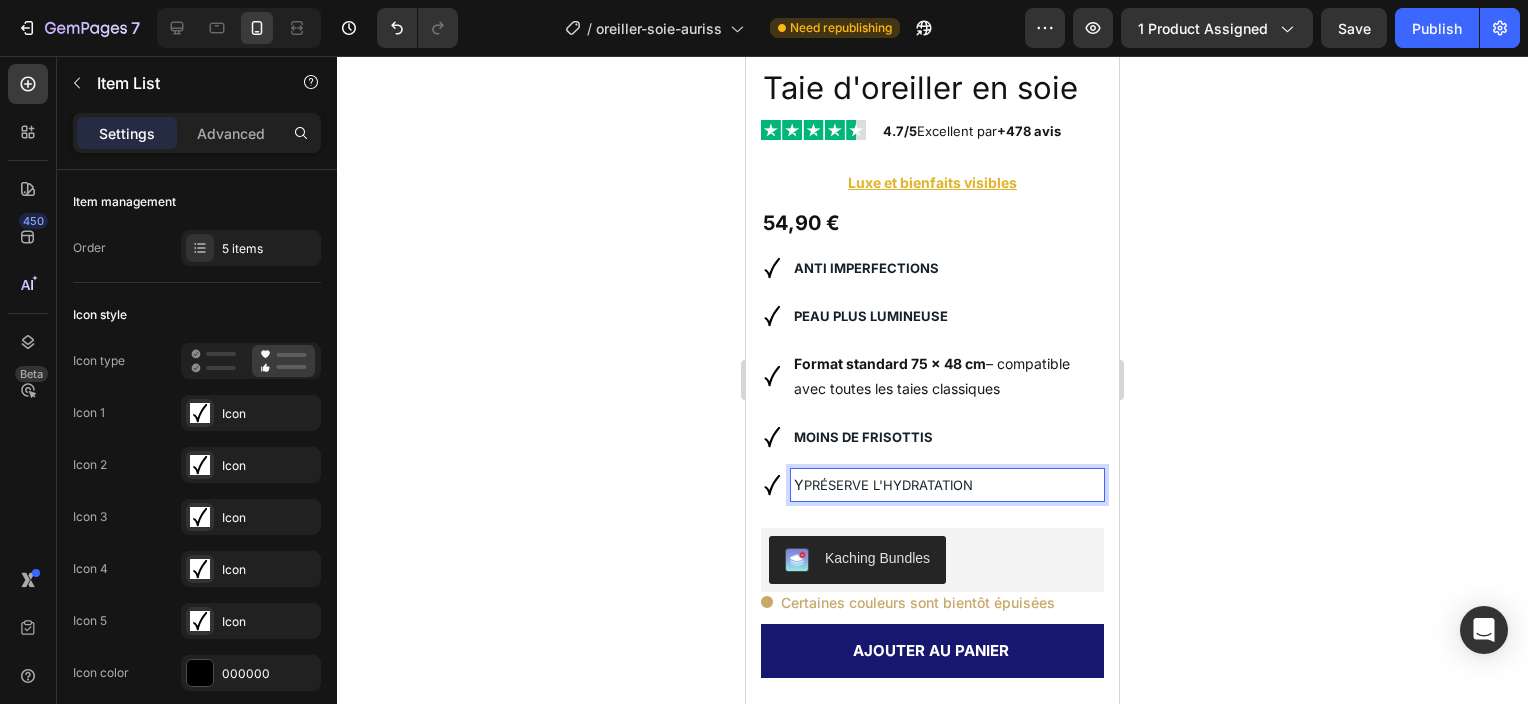 click on "PRÉSERVE L'HYDRATATION" at bounding box center [888, 485] 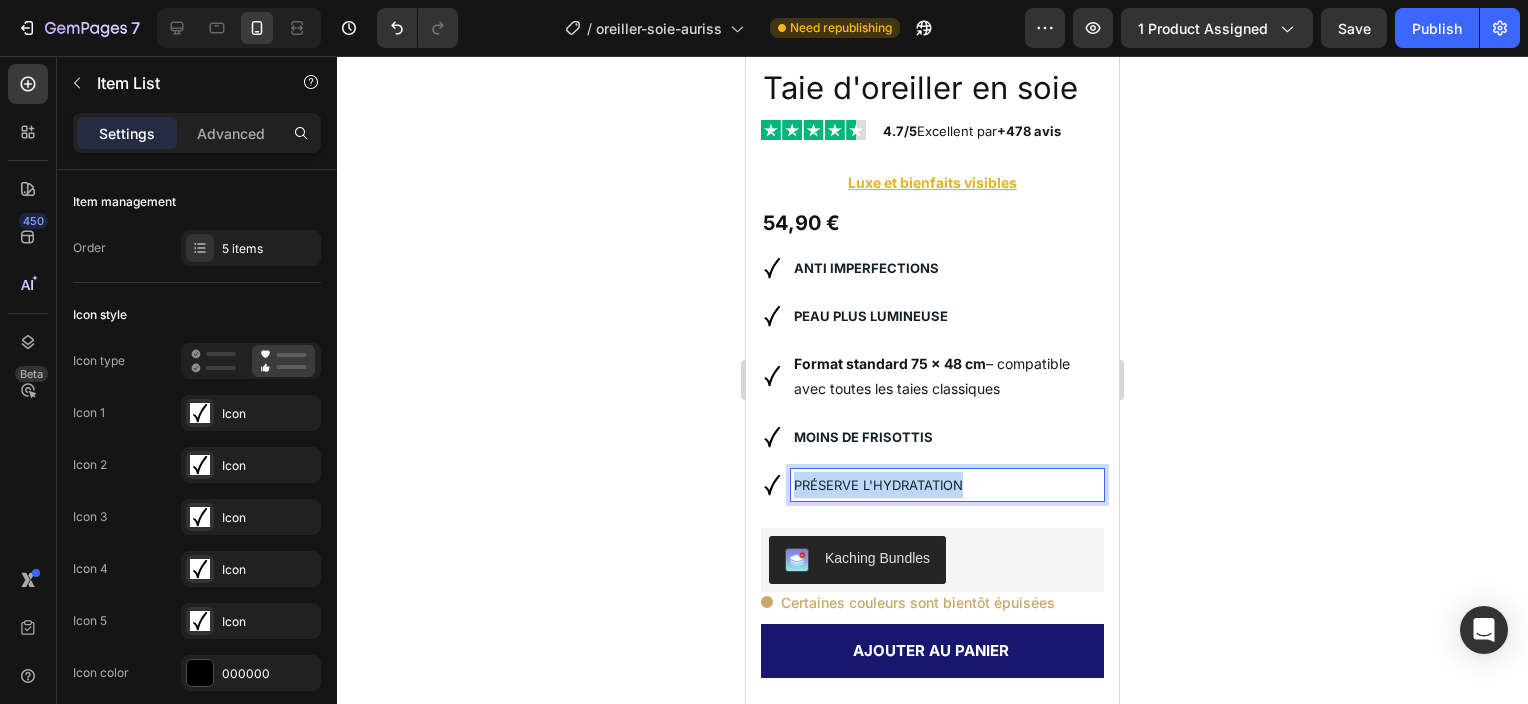 drag, startPoint x: 977, startPoint y: 460, endPoint x: 771, endPoint y: 477, distance: 206.70027 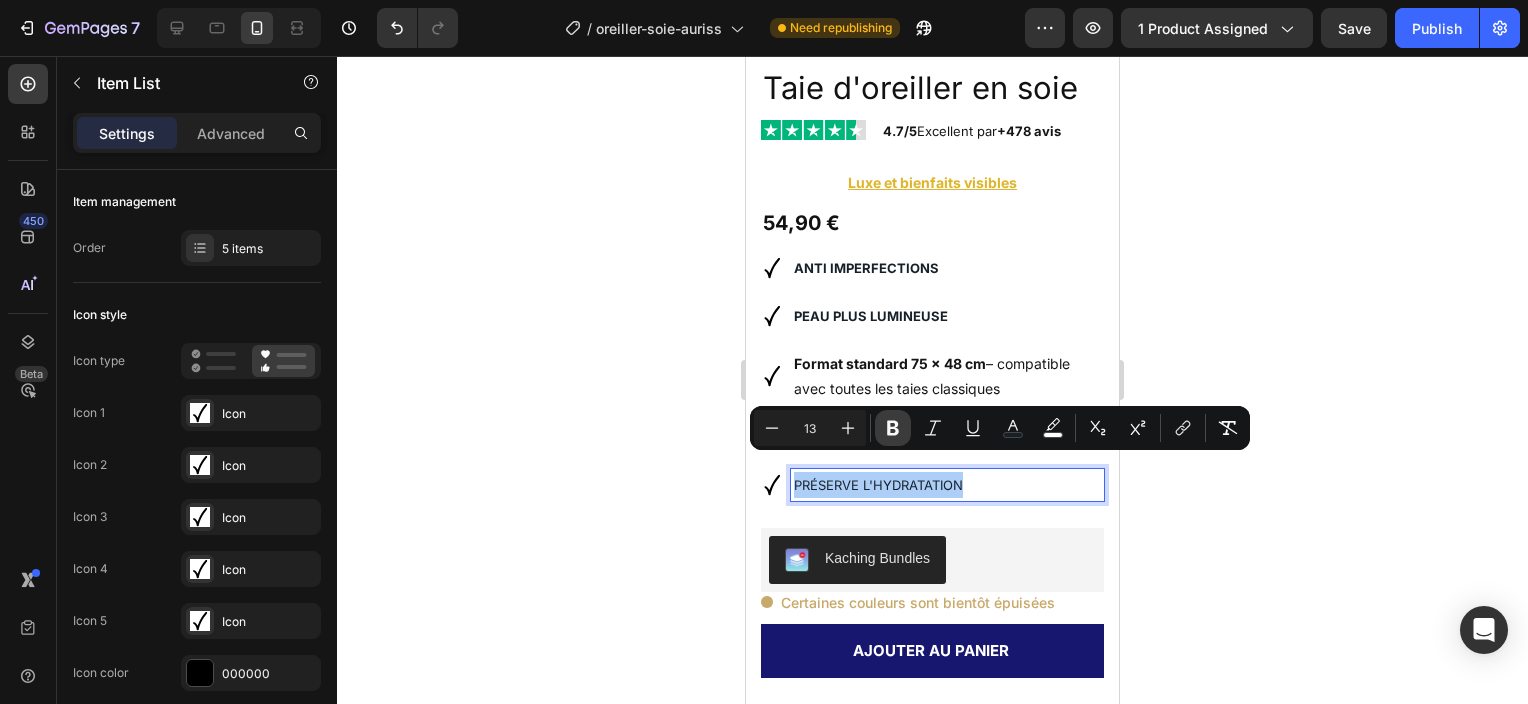 click 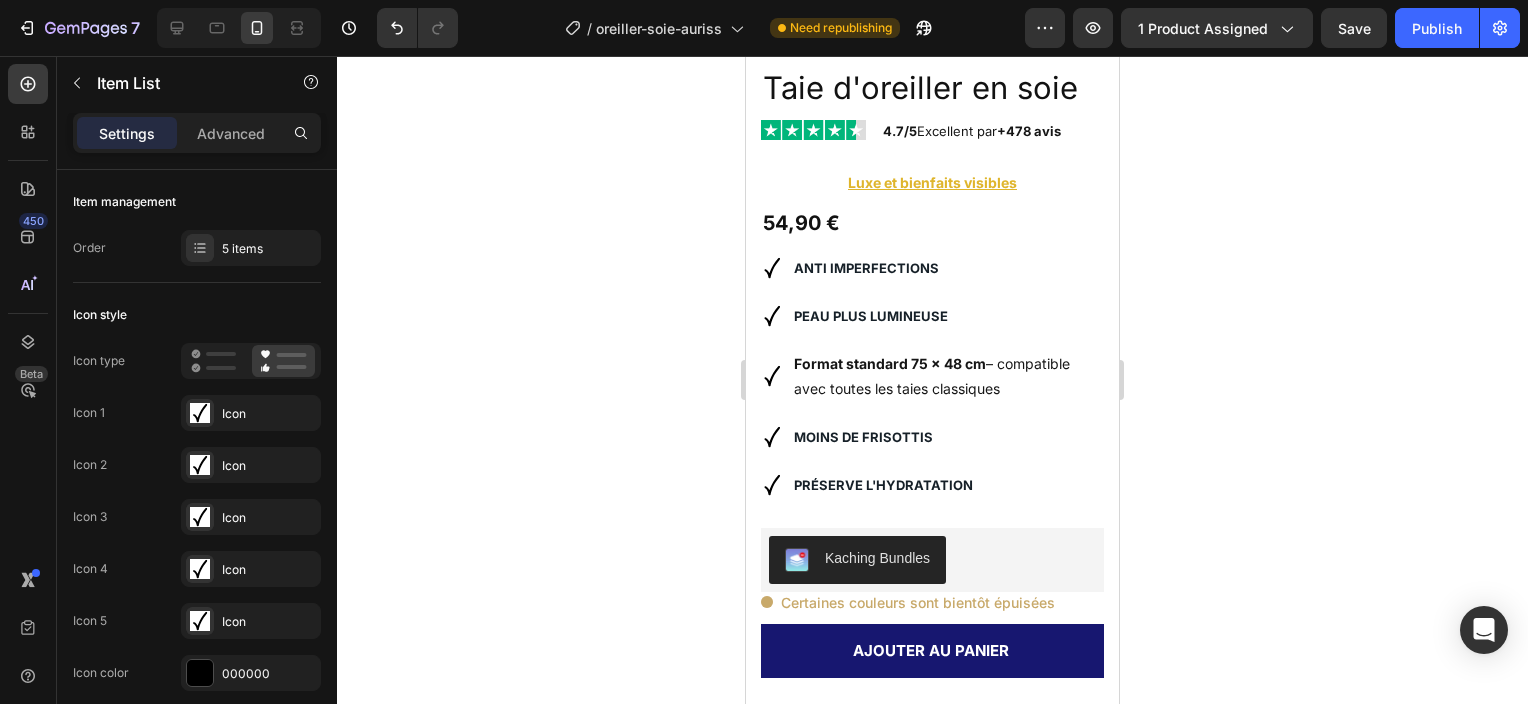 click 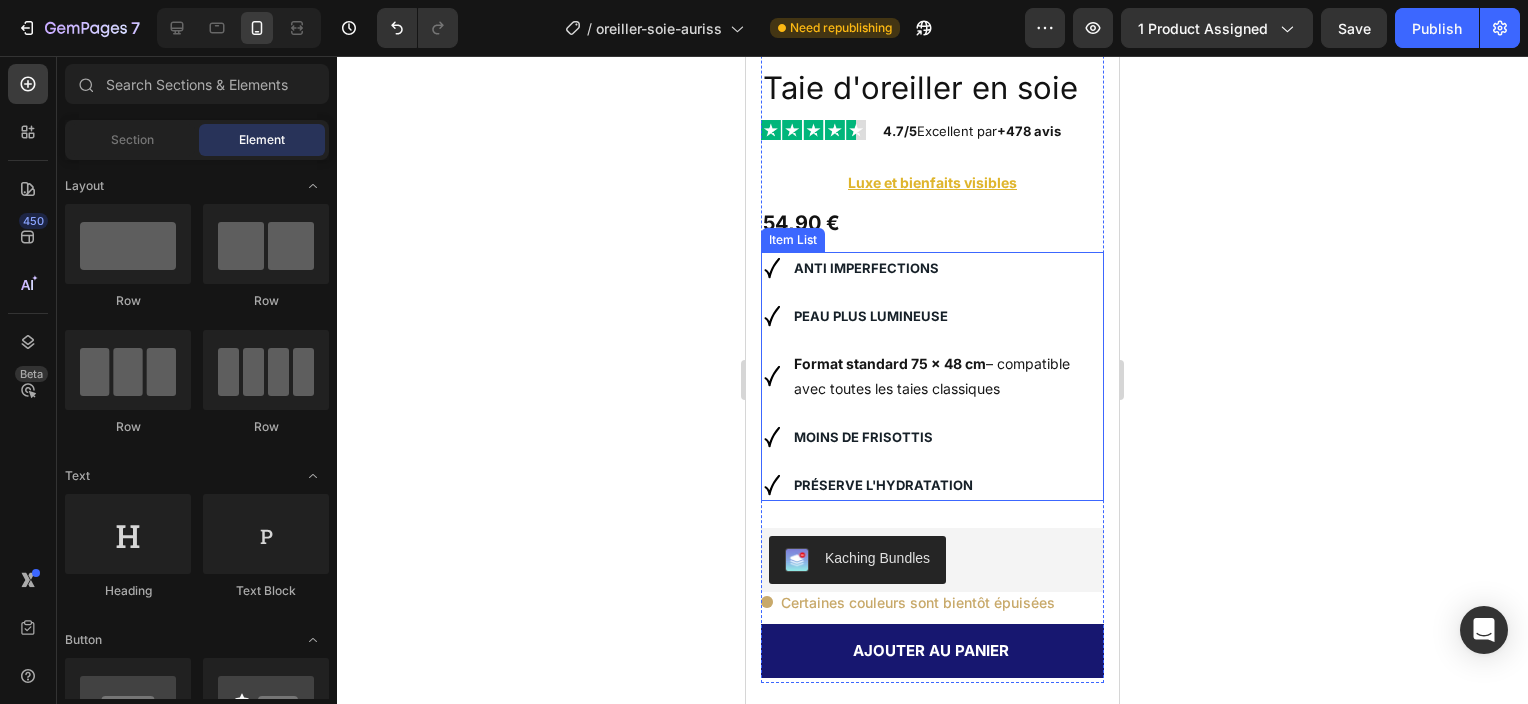 click on "Format standard 75 x 48 cm  – compatible avec toutes les taies classiques" at bounding box center (947, 376) 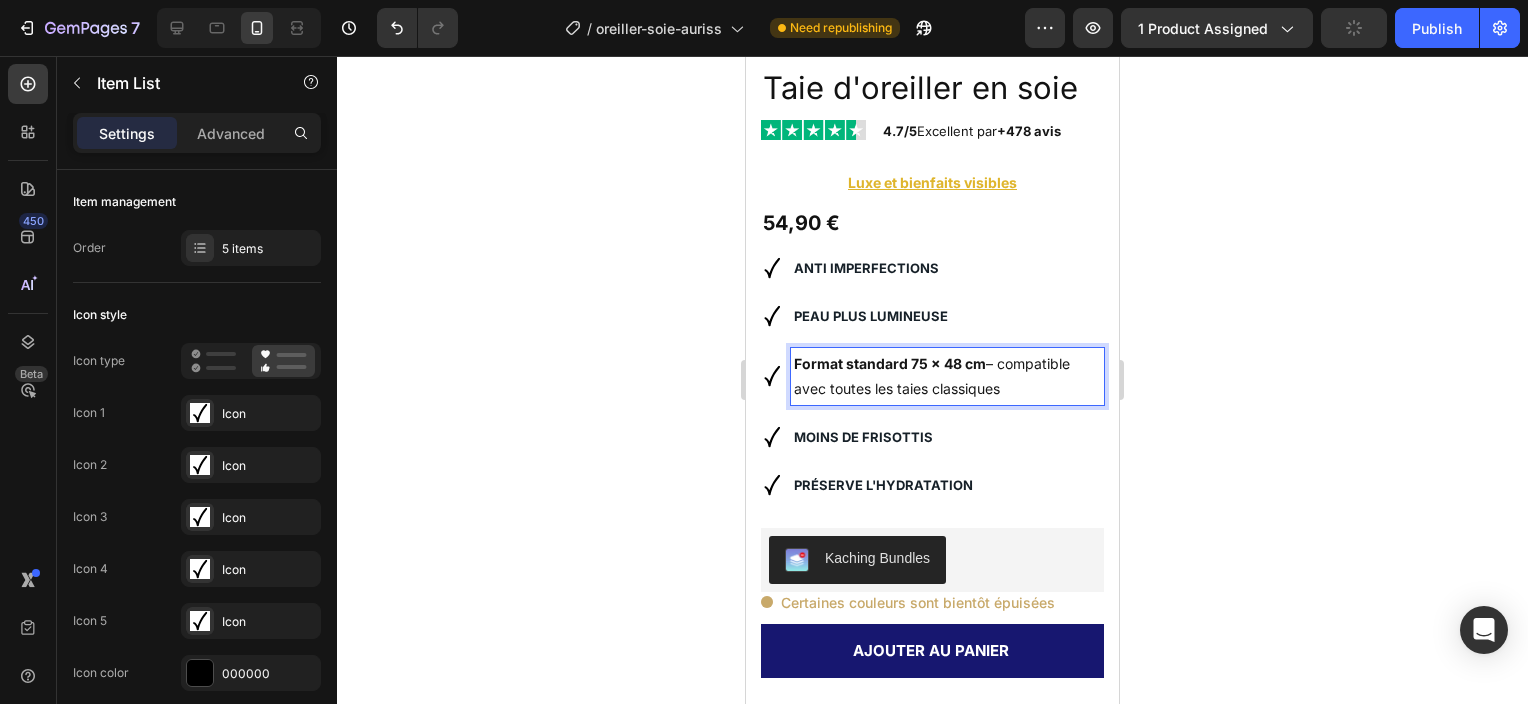 drag, startPoint x: 1014, startPoint y: 377, endPoint x: 792, endPoint y: 352, distance: 223.40323 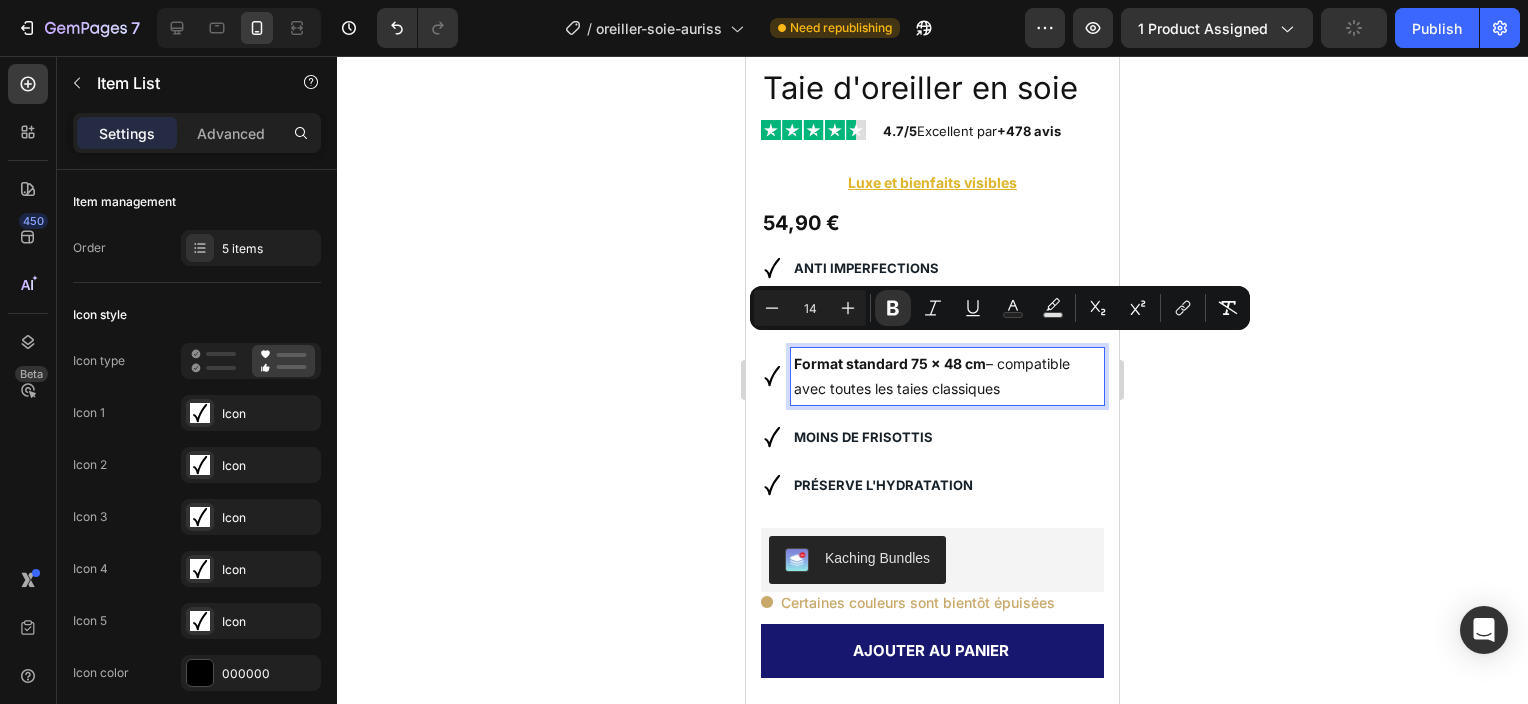 click on "Format standard 75 x 48 cm  – compatible avec toutes les taies classiques" at bounding box center (932, 376) 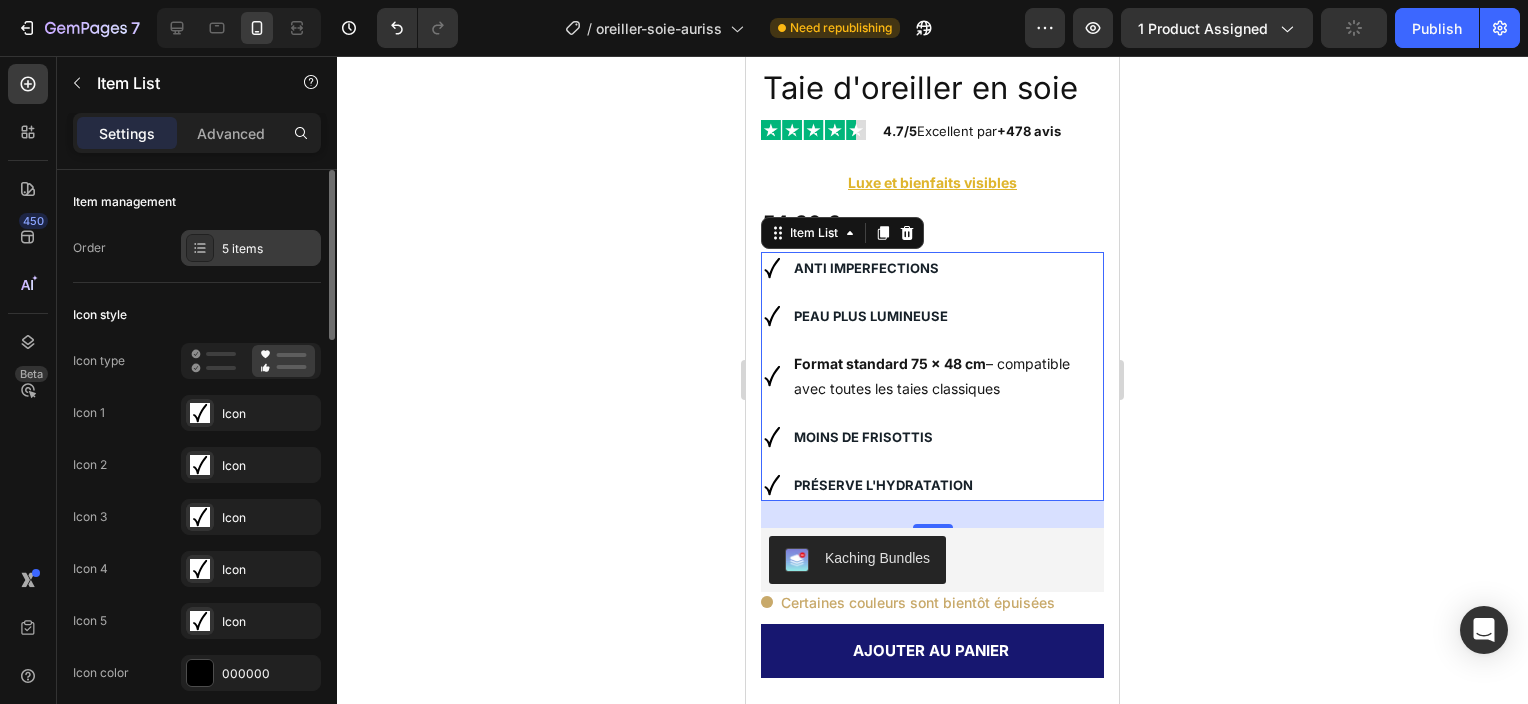 click on "5 items" at bounding box center (269, 249) 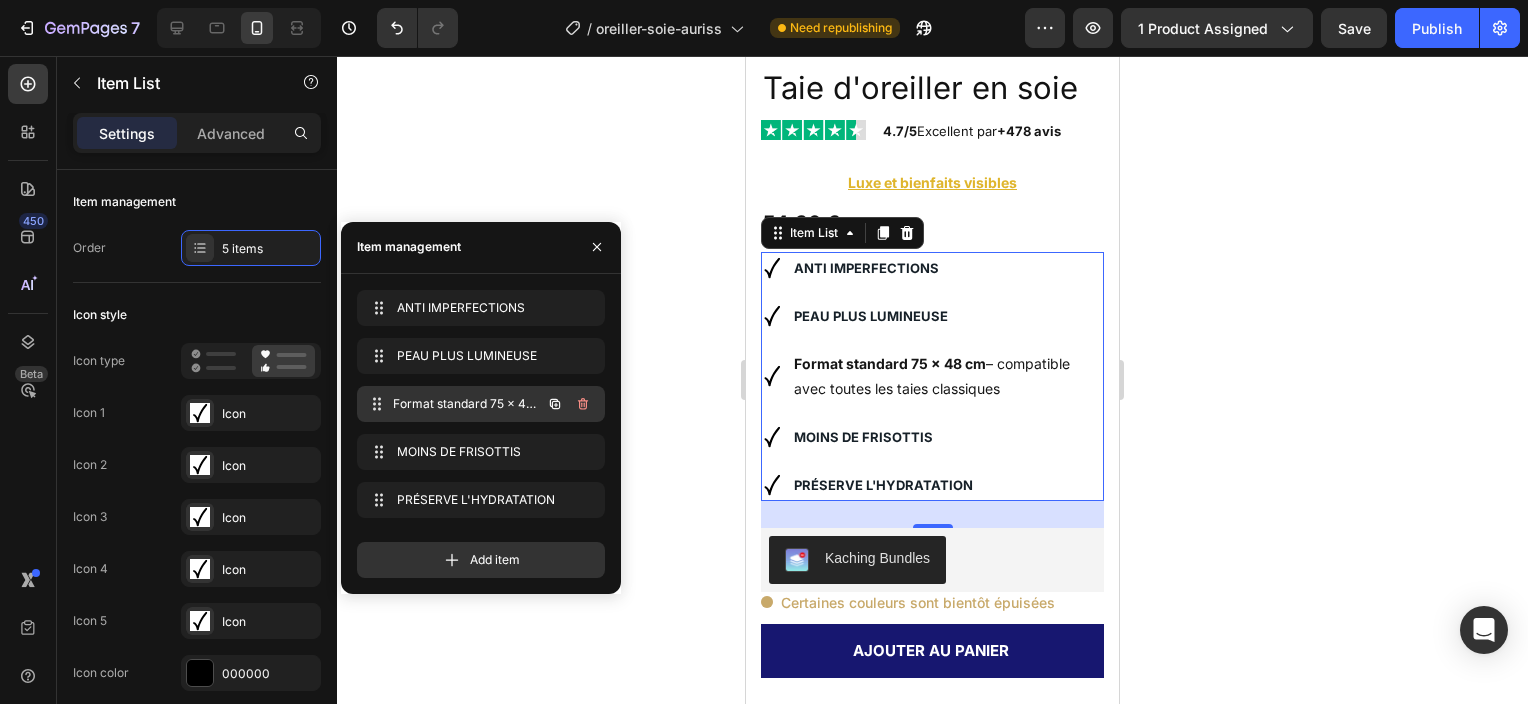 click on "Format standard 75 x 48 cm – compatible avec toutes les taies classiques Format standard 75 x 48 cm – compatible avec toutes les taies classiques" at bounding box center (453, 404) 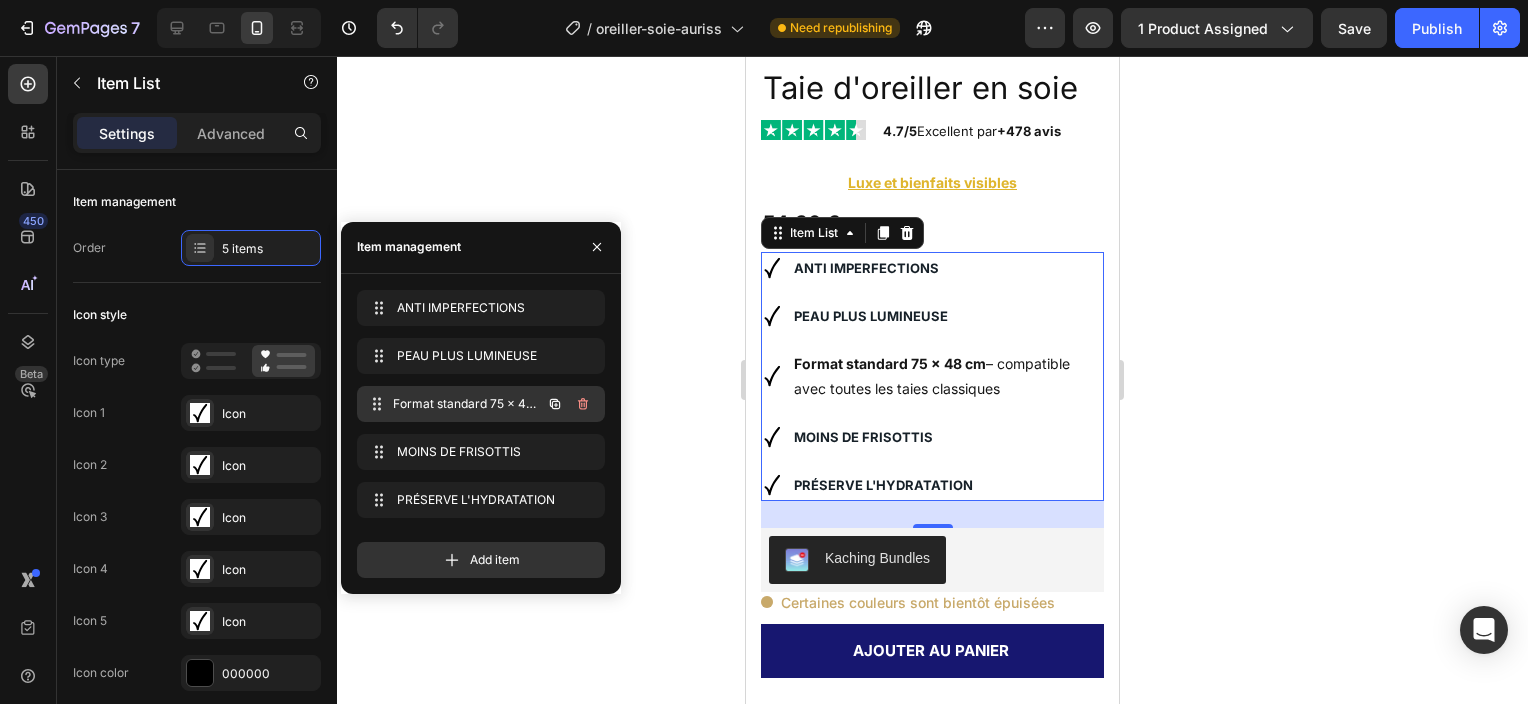 click on "Format standard 75 x 48 cm – compatible avec toutes les taies classiques" at bounding box center (467, 404) 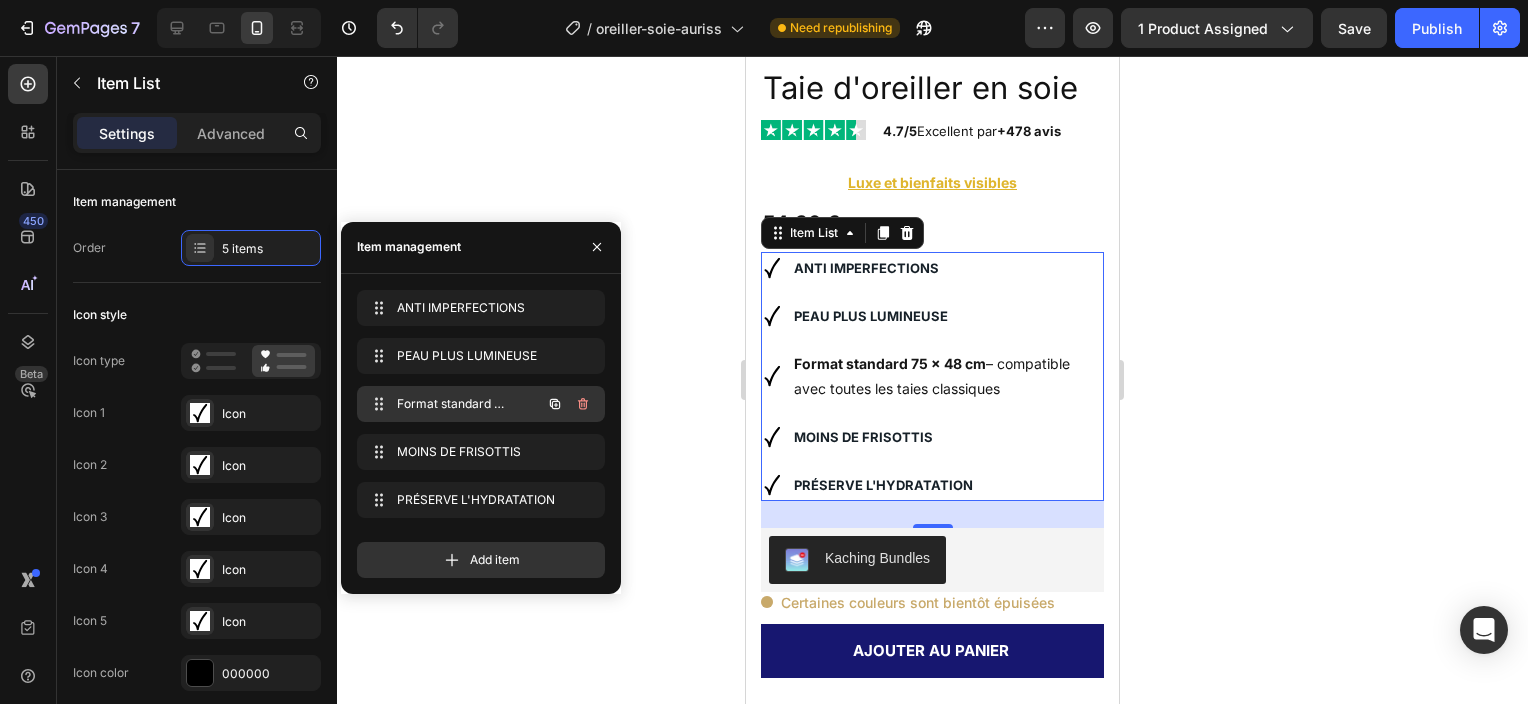 drag, startPoint x: 481, startPoint y: 404, endPoint x: 428, endPoint y: 403, distance: 53.009434 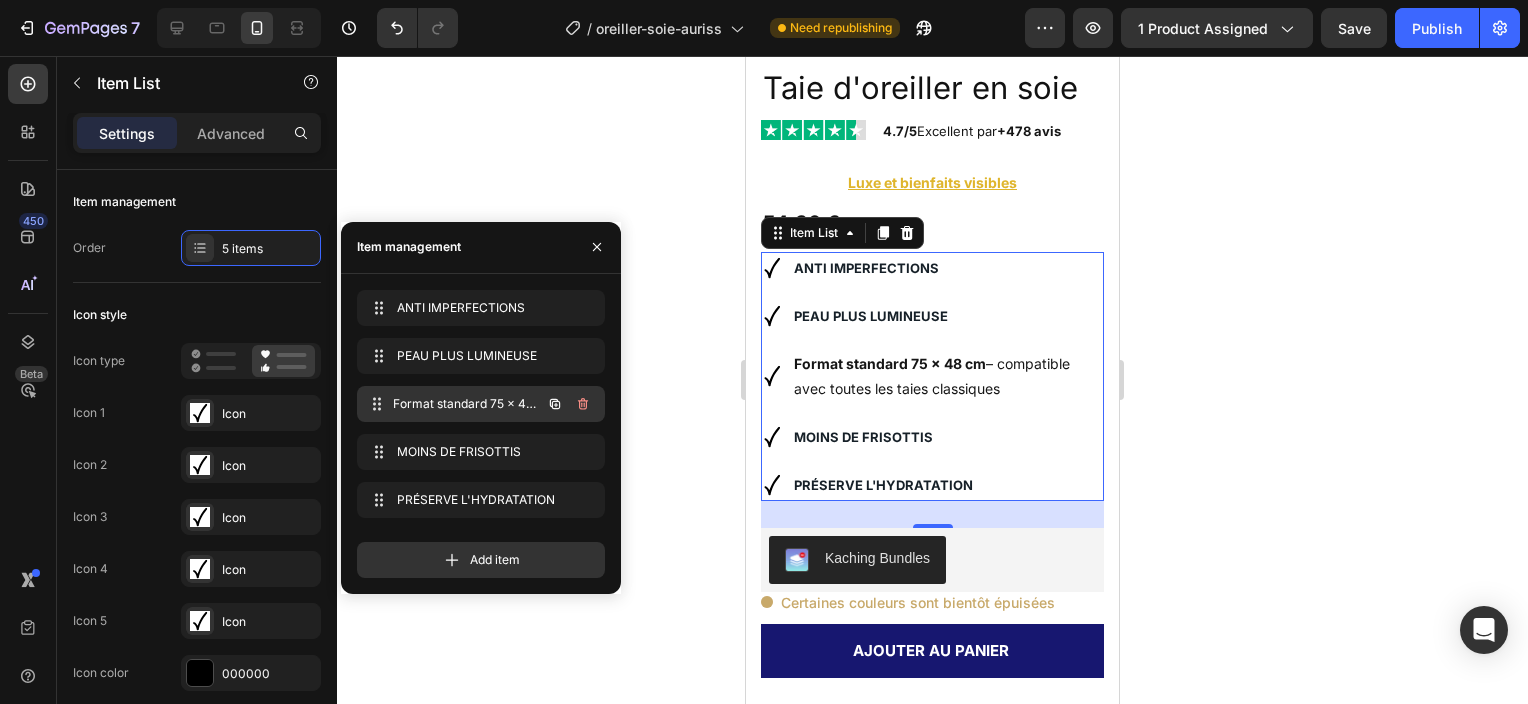 click on "Format standard 75 x 48 cm – compatible avec toutes les taies classiques" at bounding box center [467, 404] 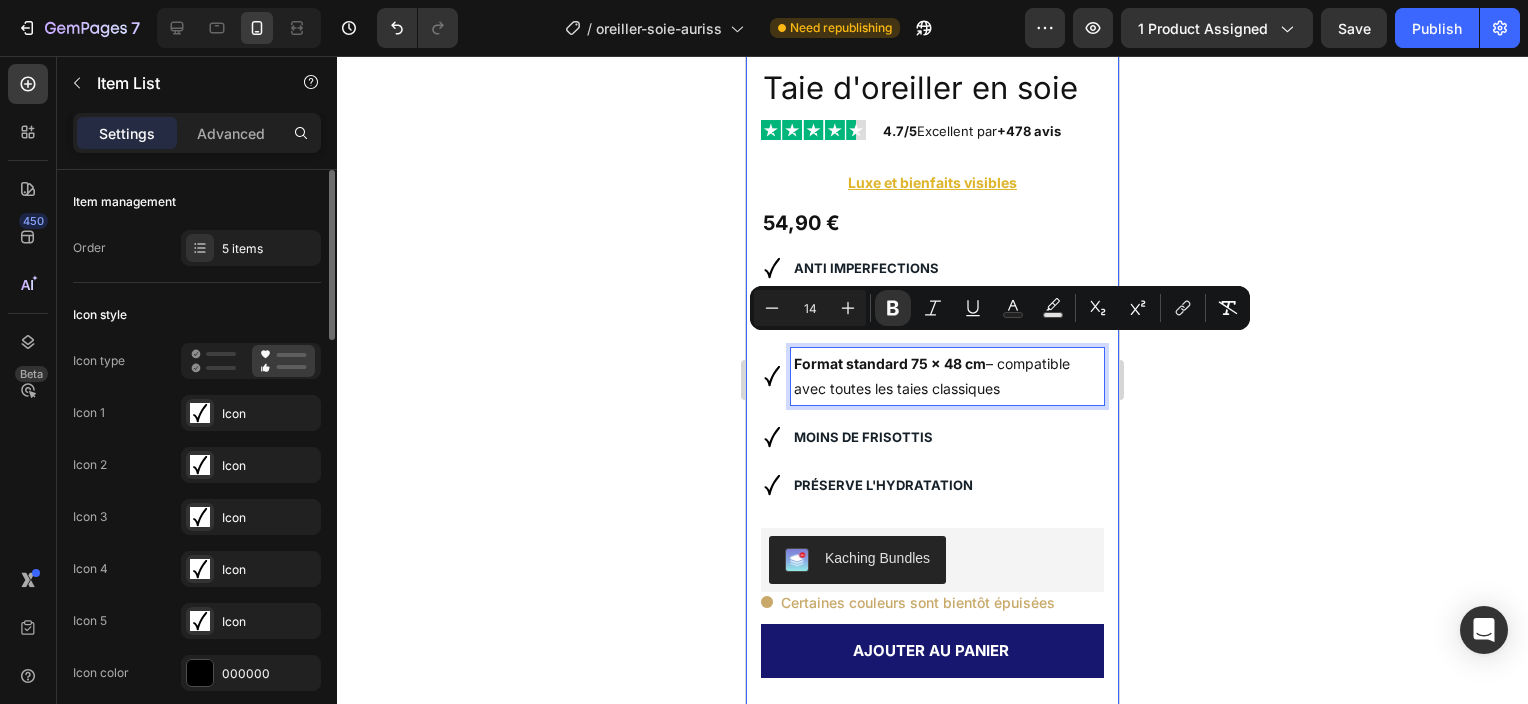 click on "Item management Order 5 items" 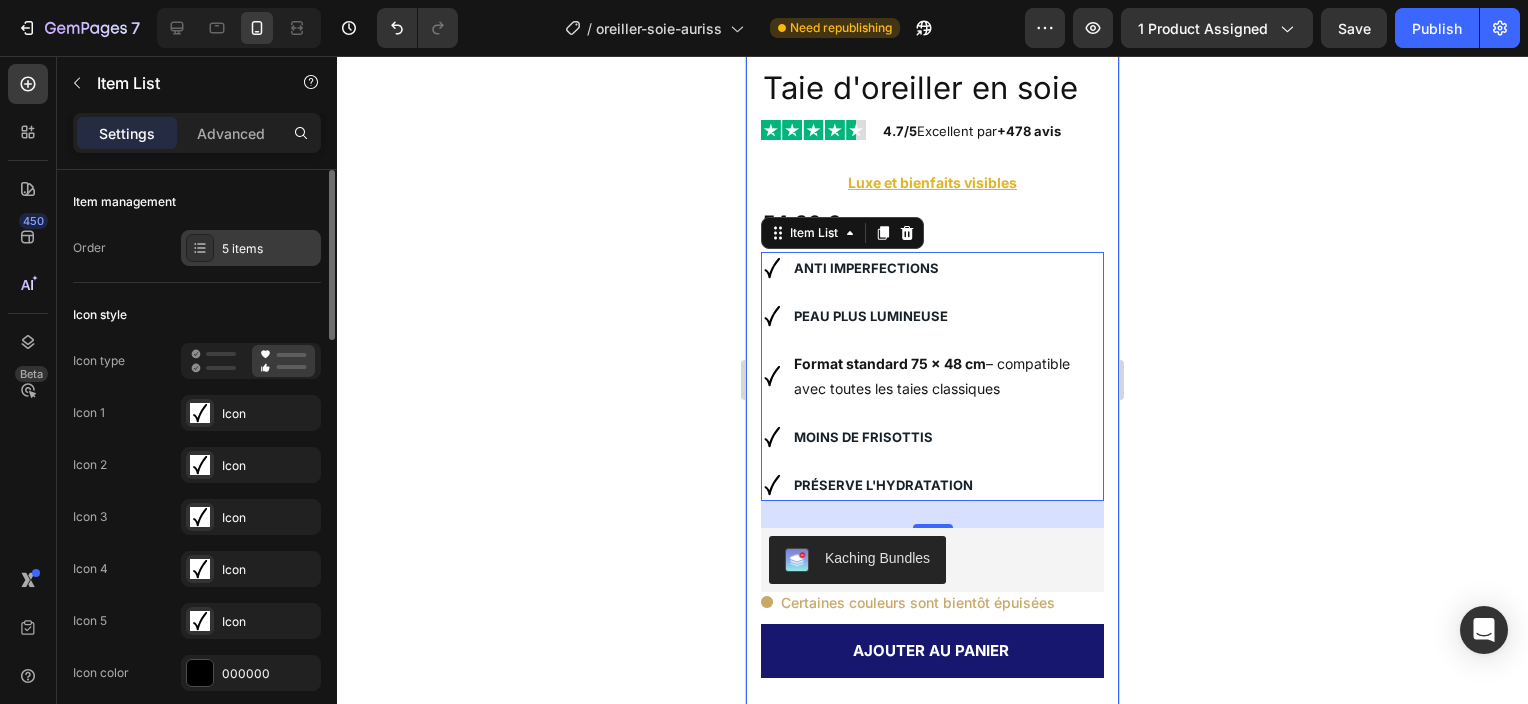click on "5 items" at bounding box center [251, 248] 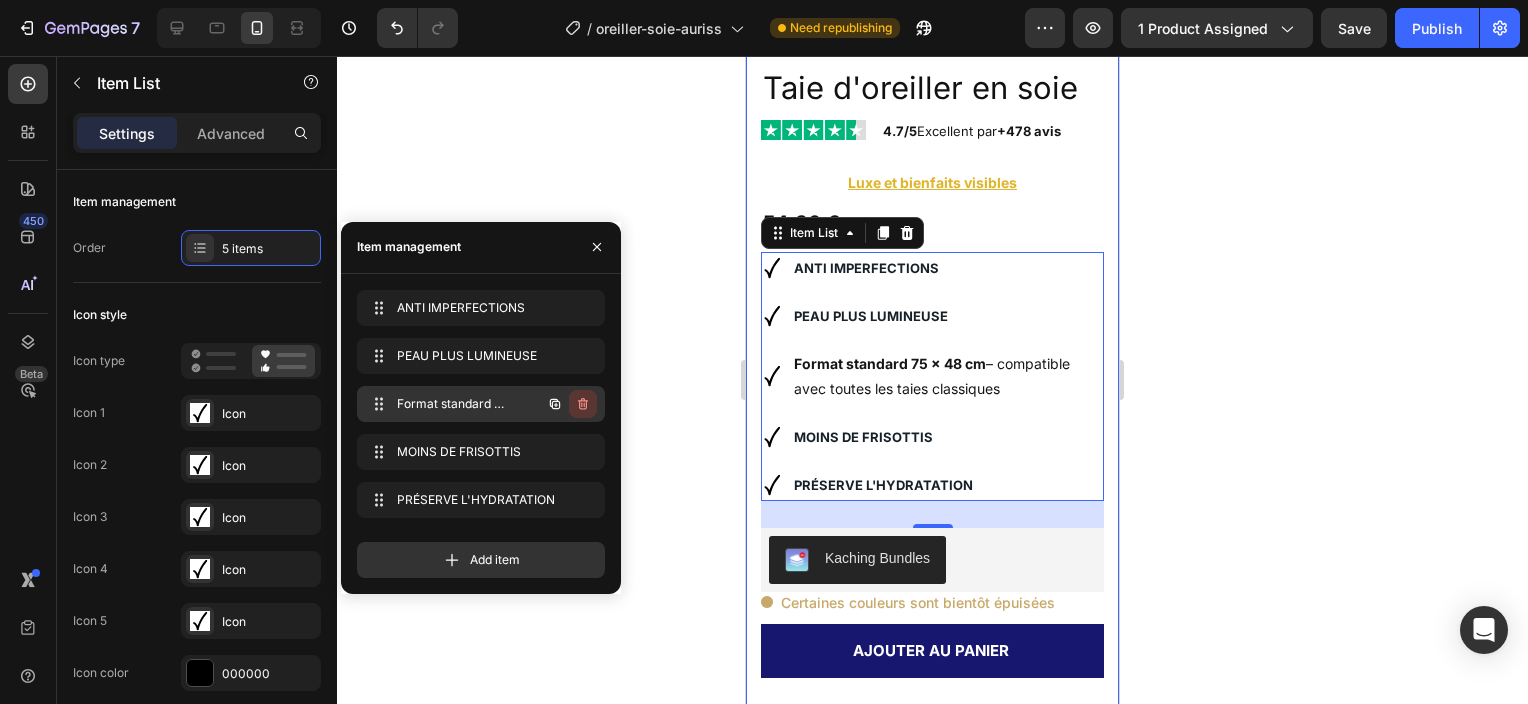 click 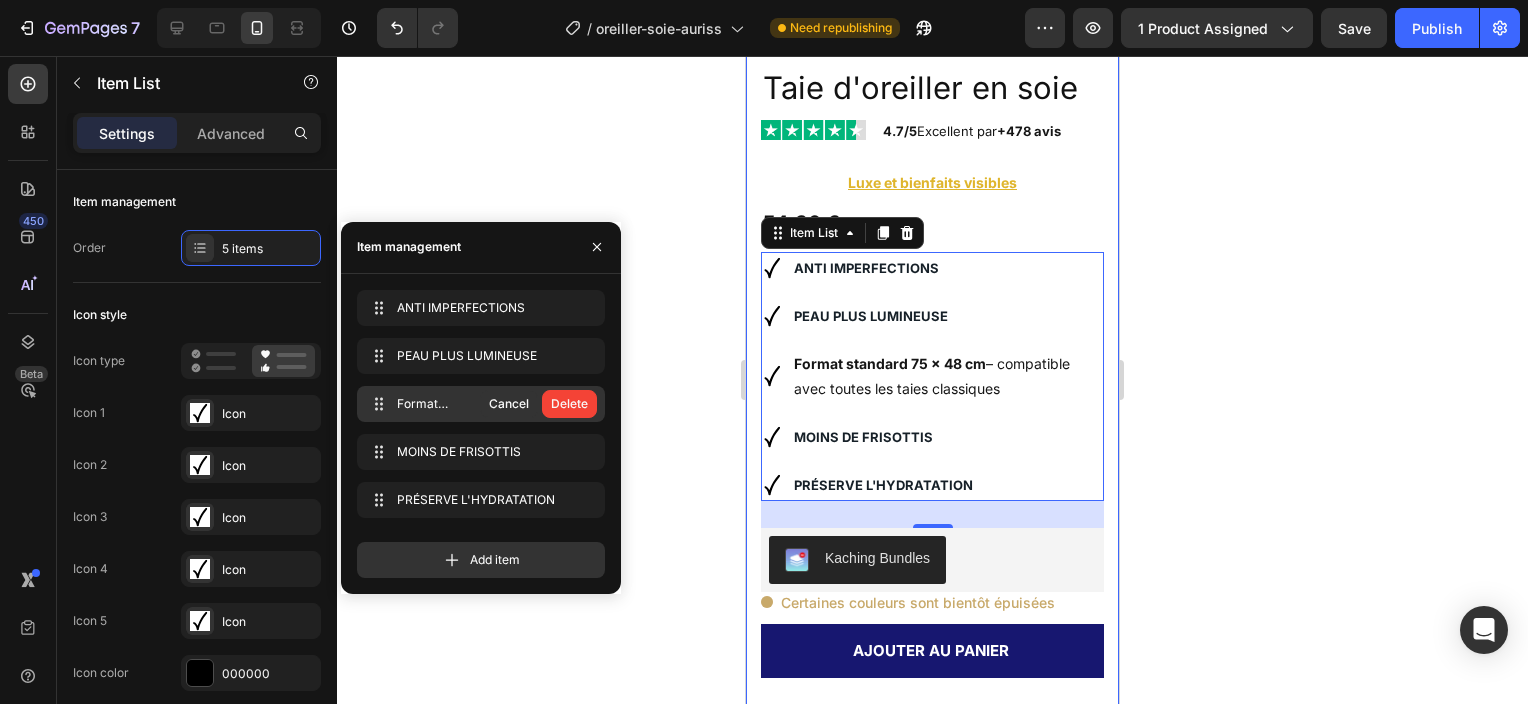 click on "Delete" at bounding box center [569, 404] 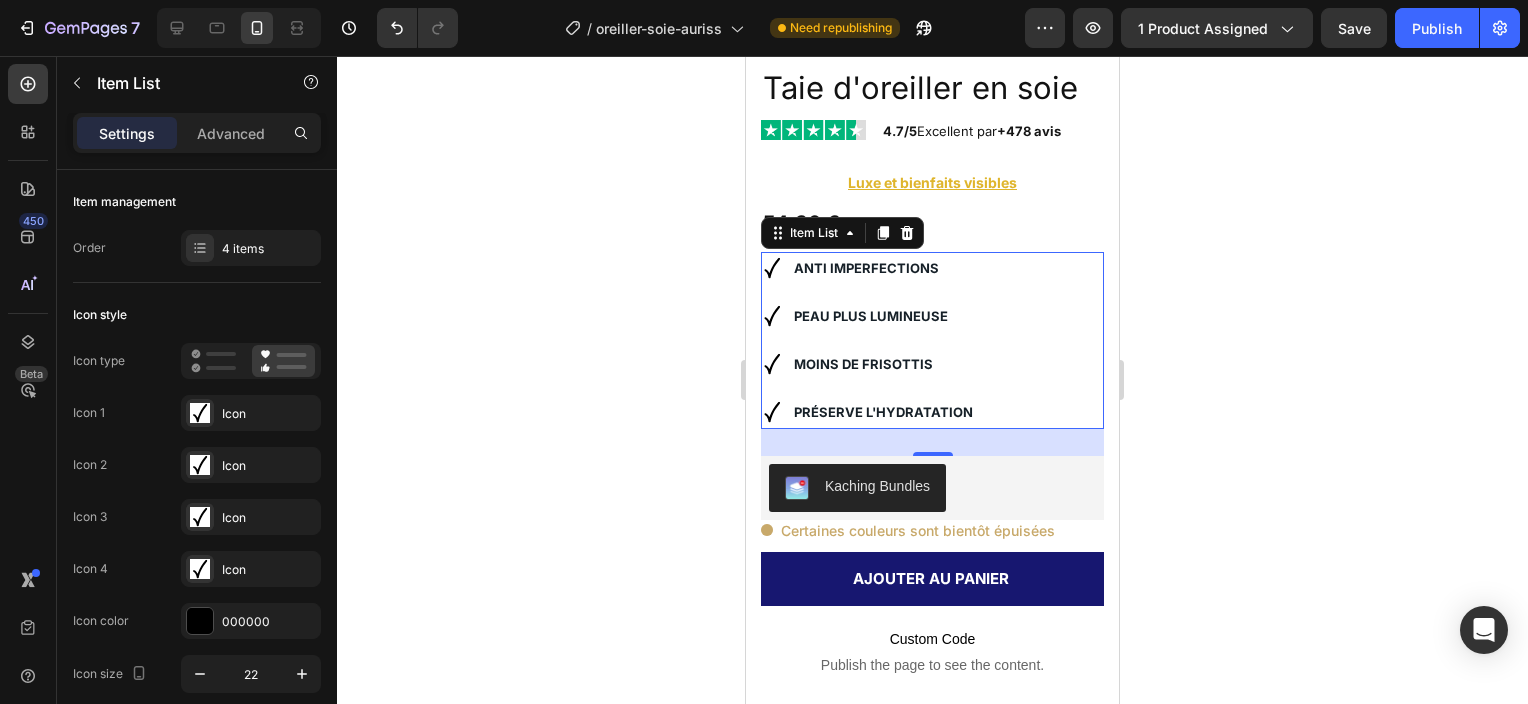 click 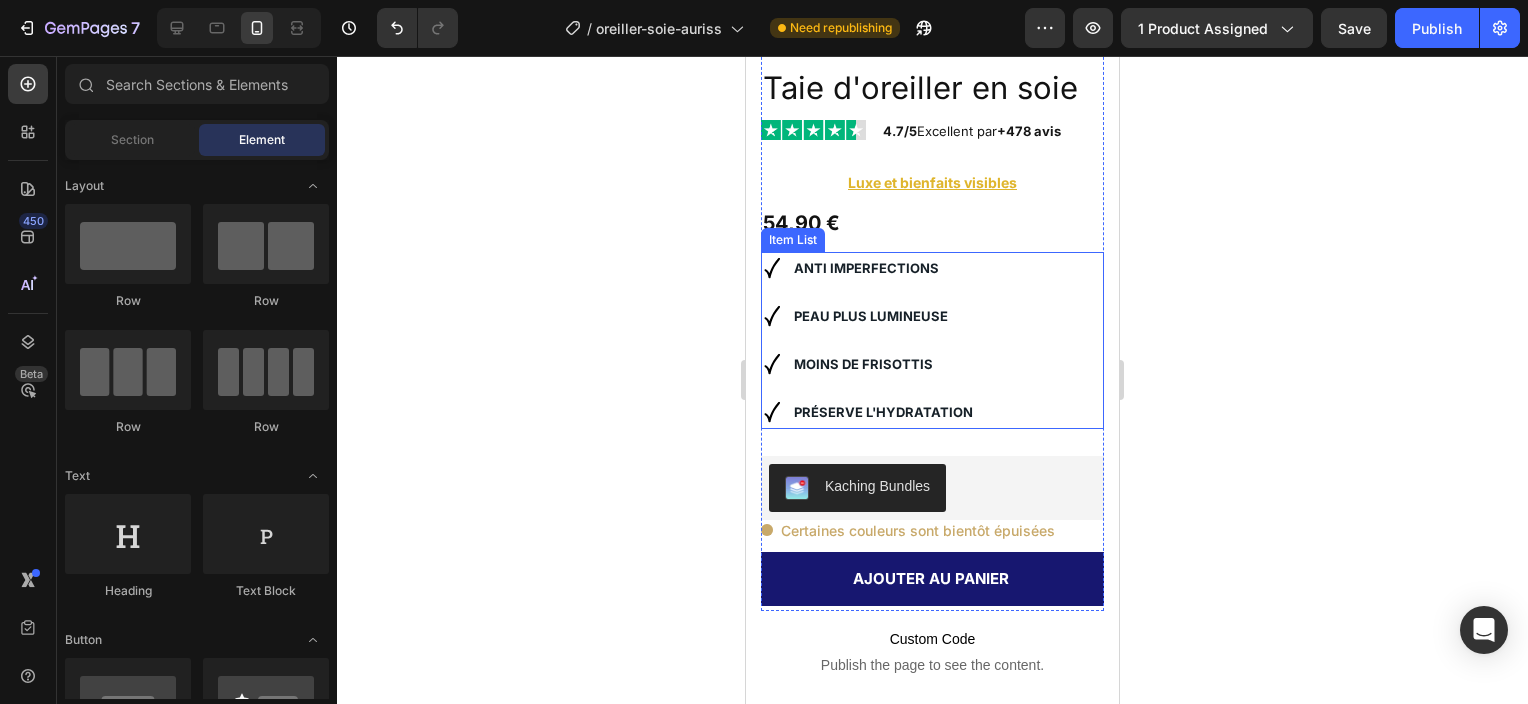 click on "ANTI IMPERFECTIONS PEAU PLUS LUMINEUSE MOINS DE FRISOTTIS PRÉSERVE L'HYDRATATION" at bounding box center [932, 340] 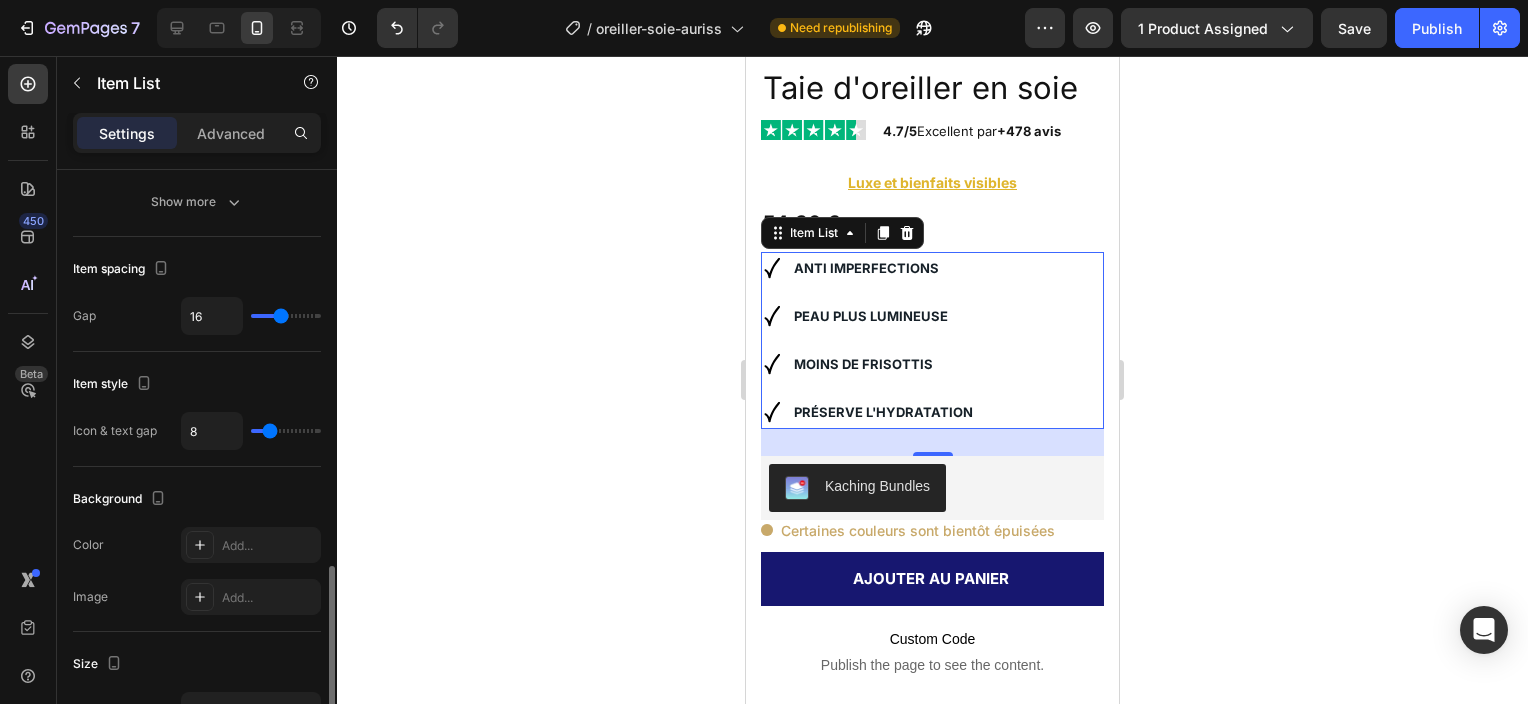 scroll, scrollTop: 1000, scrollLeft: 0, axis: vertical 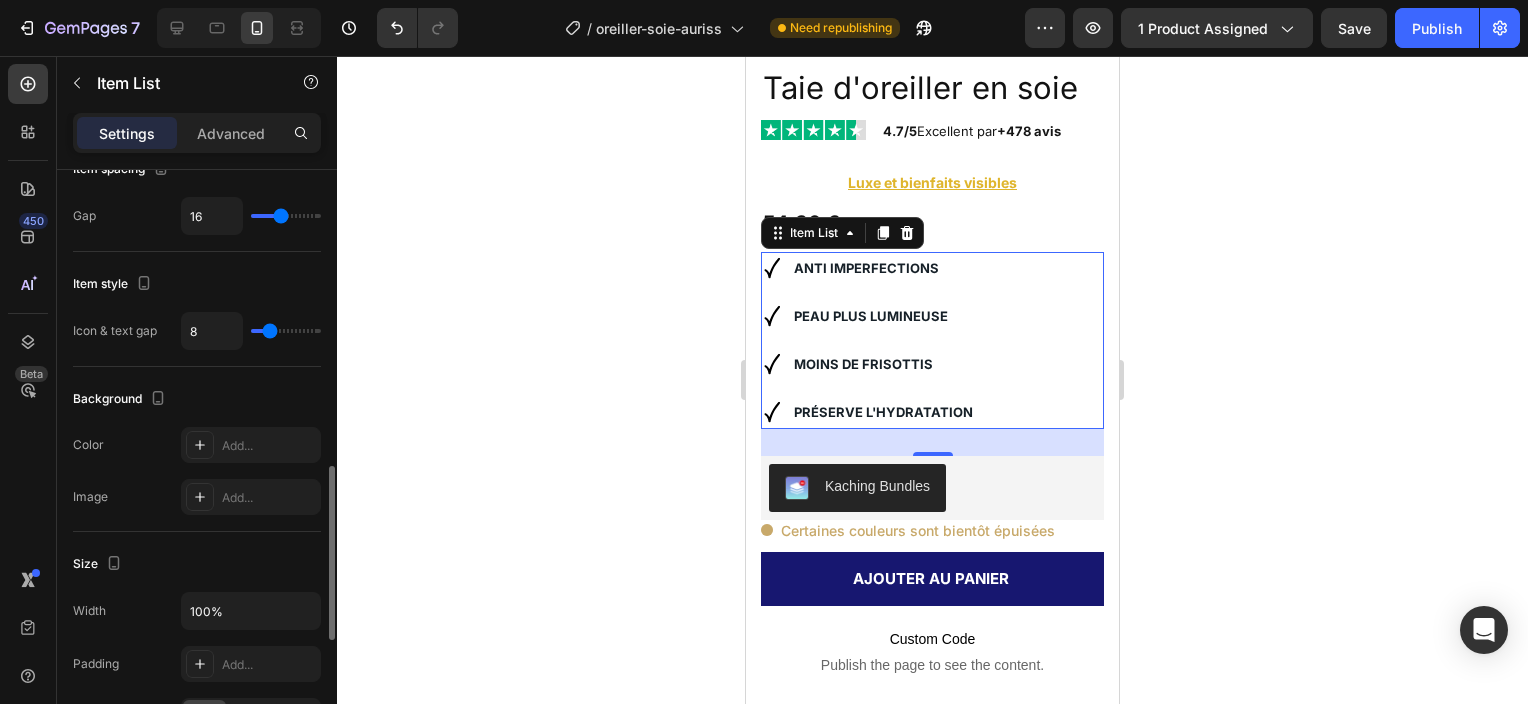 type on "11" 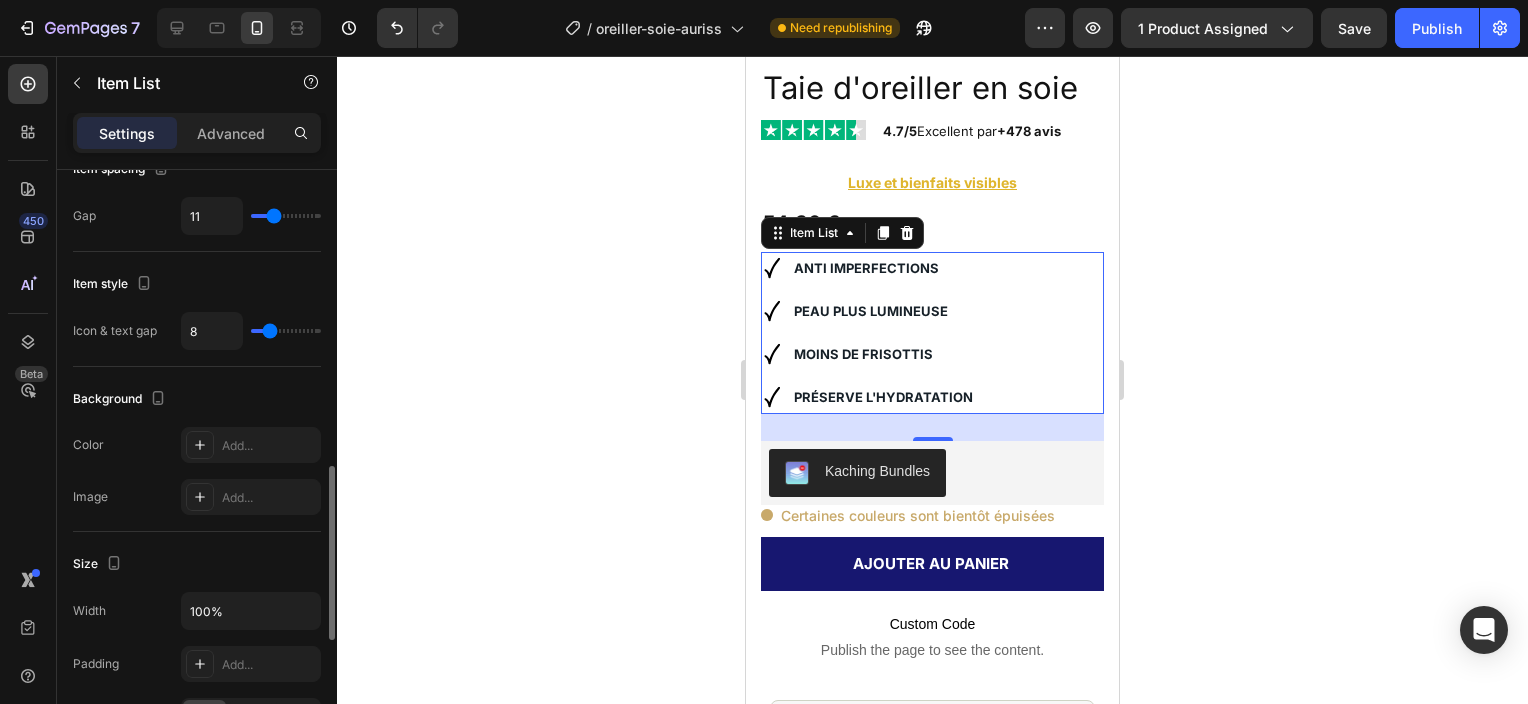 type on "14" 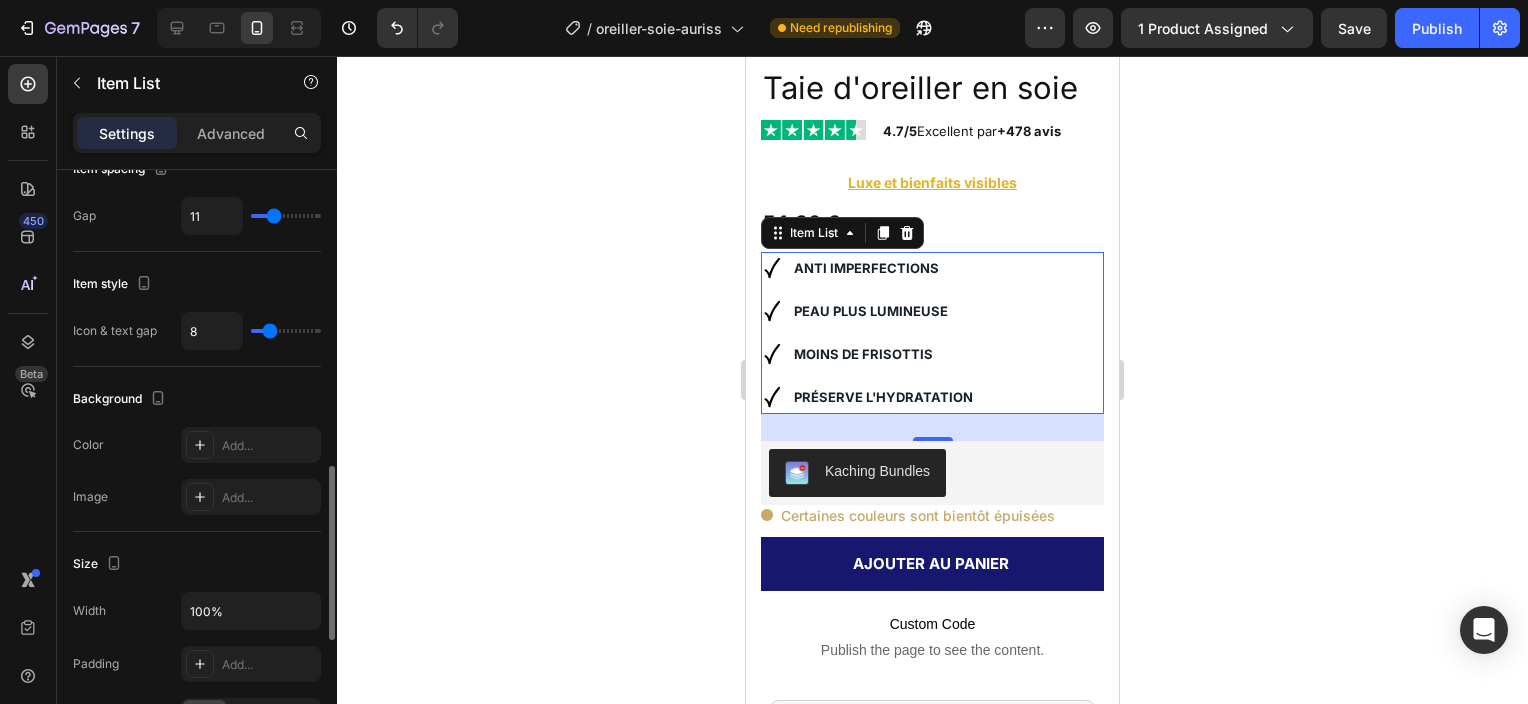 type on "14" 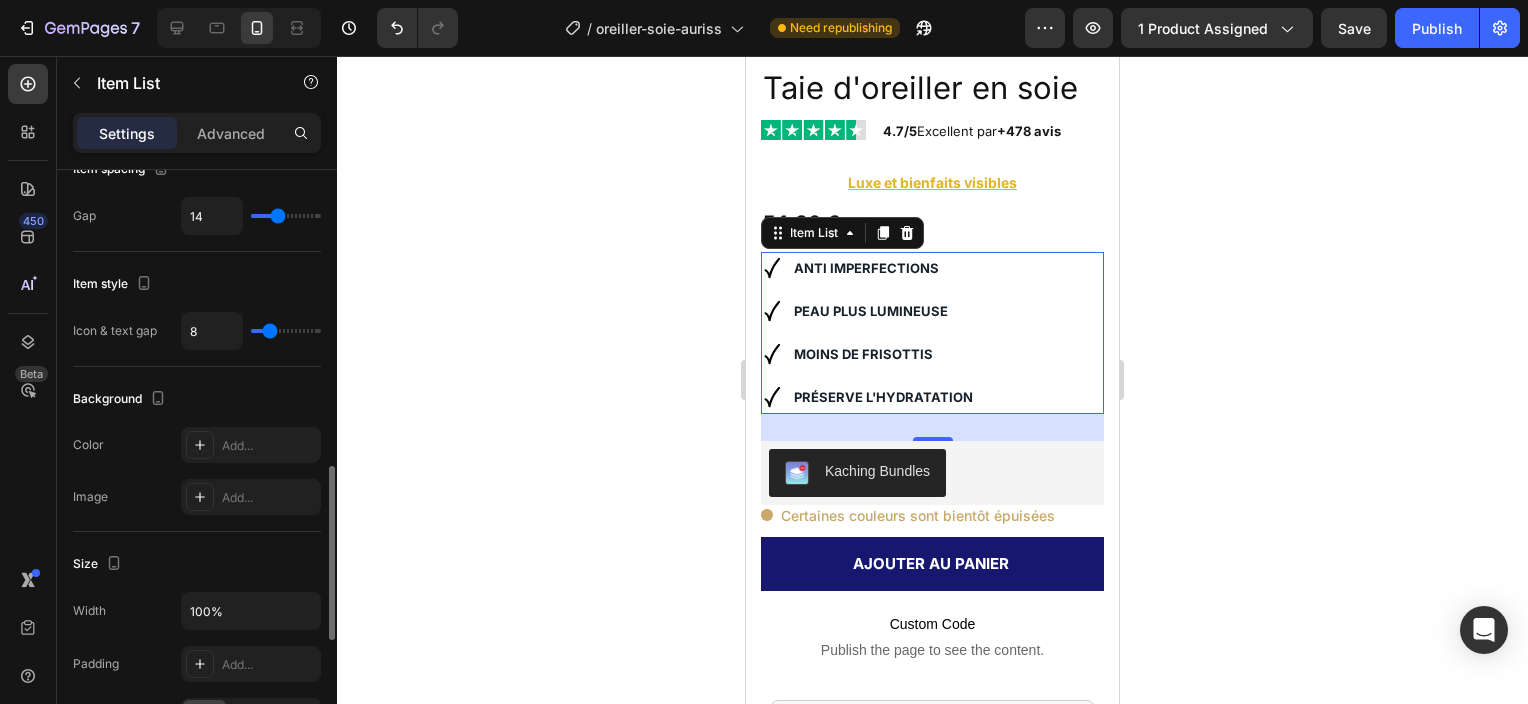 type on "16" 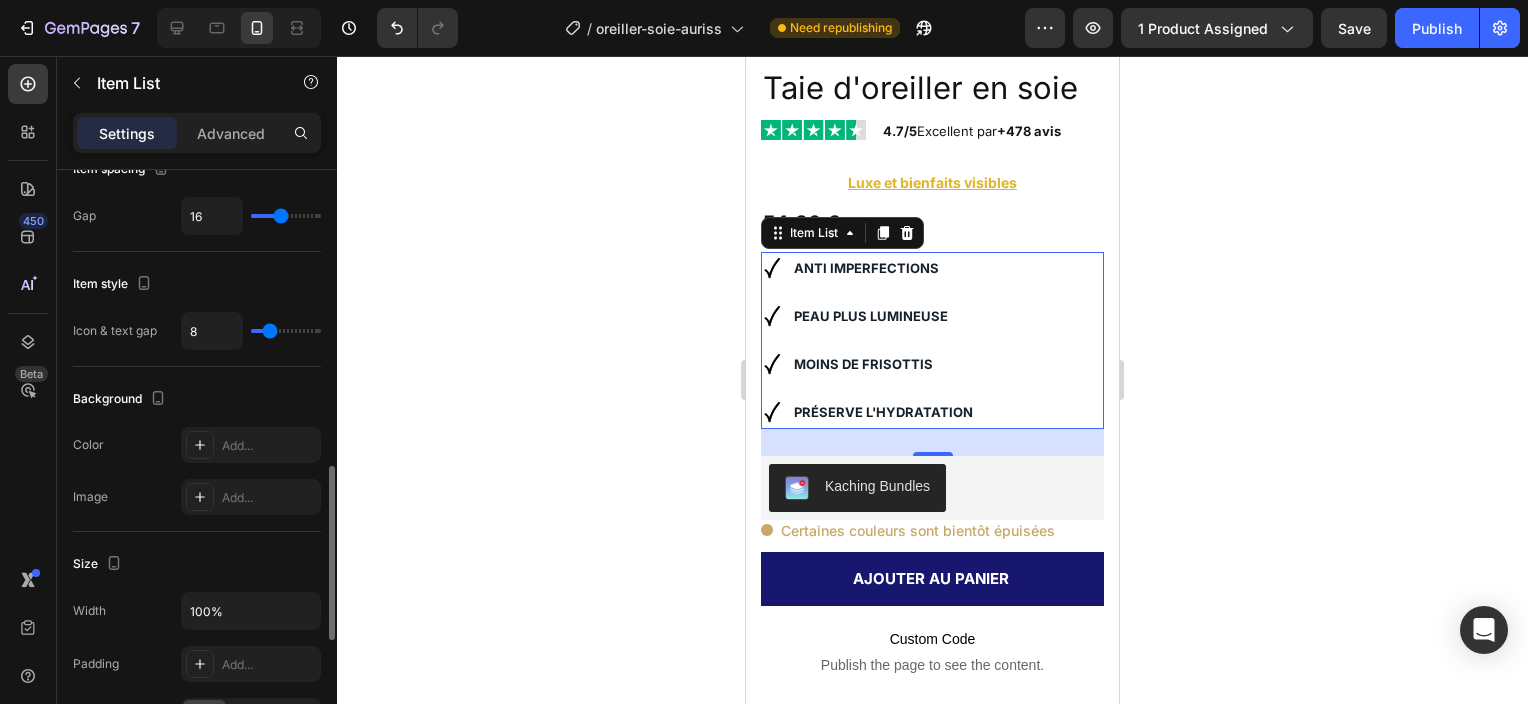 type on "22" 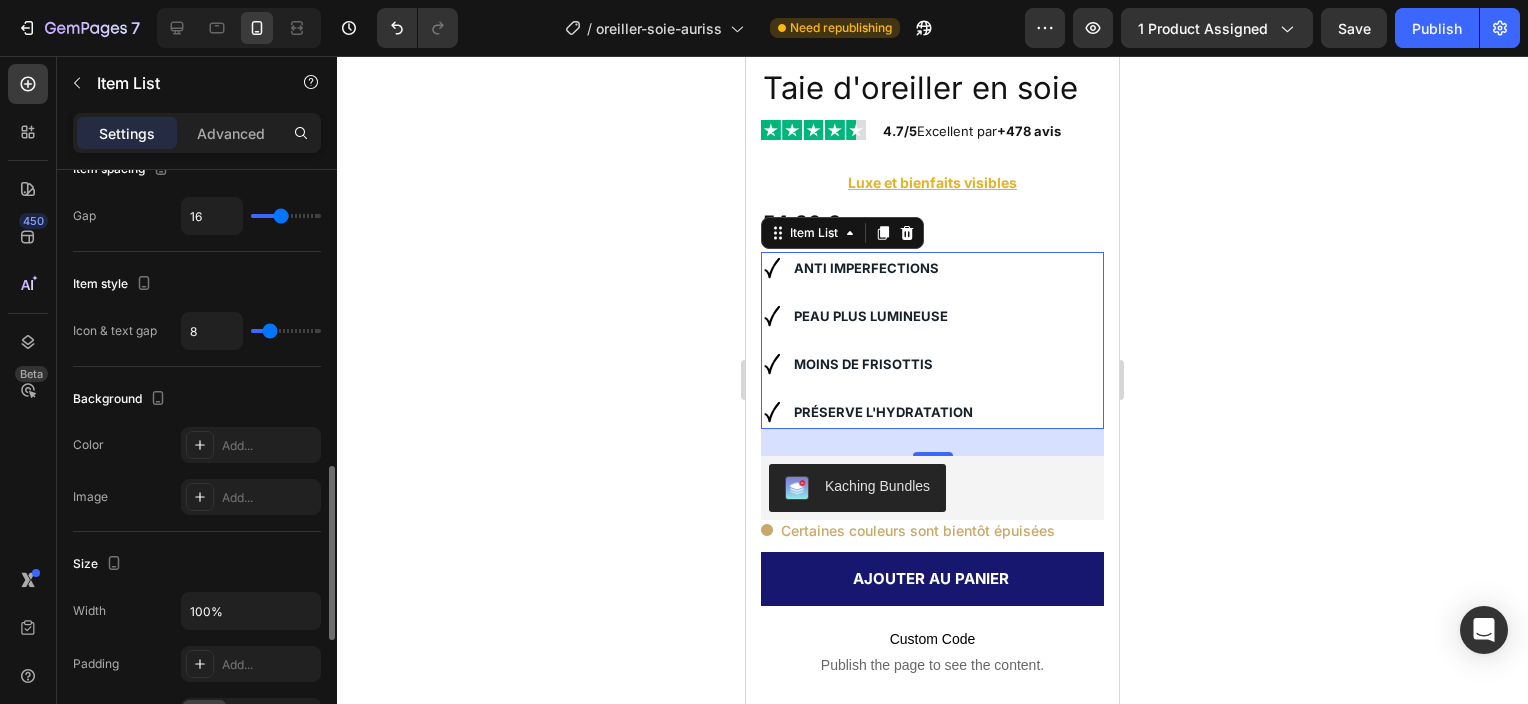 type on "22" 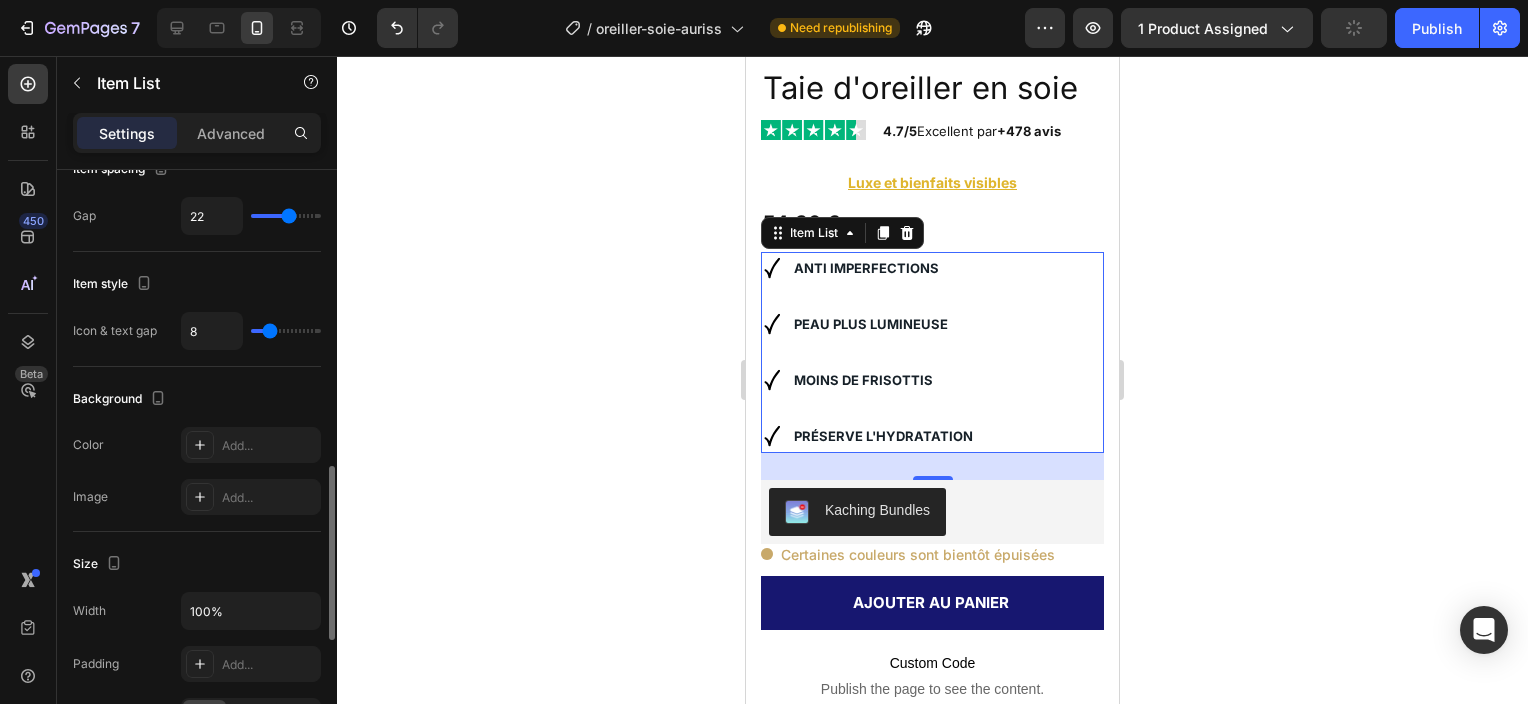 type on "23" 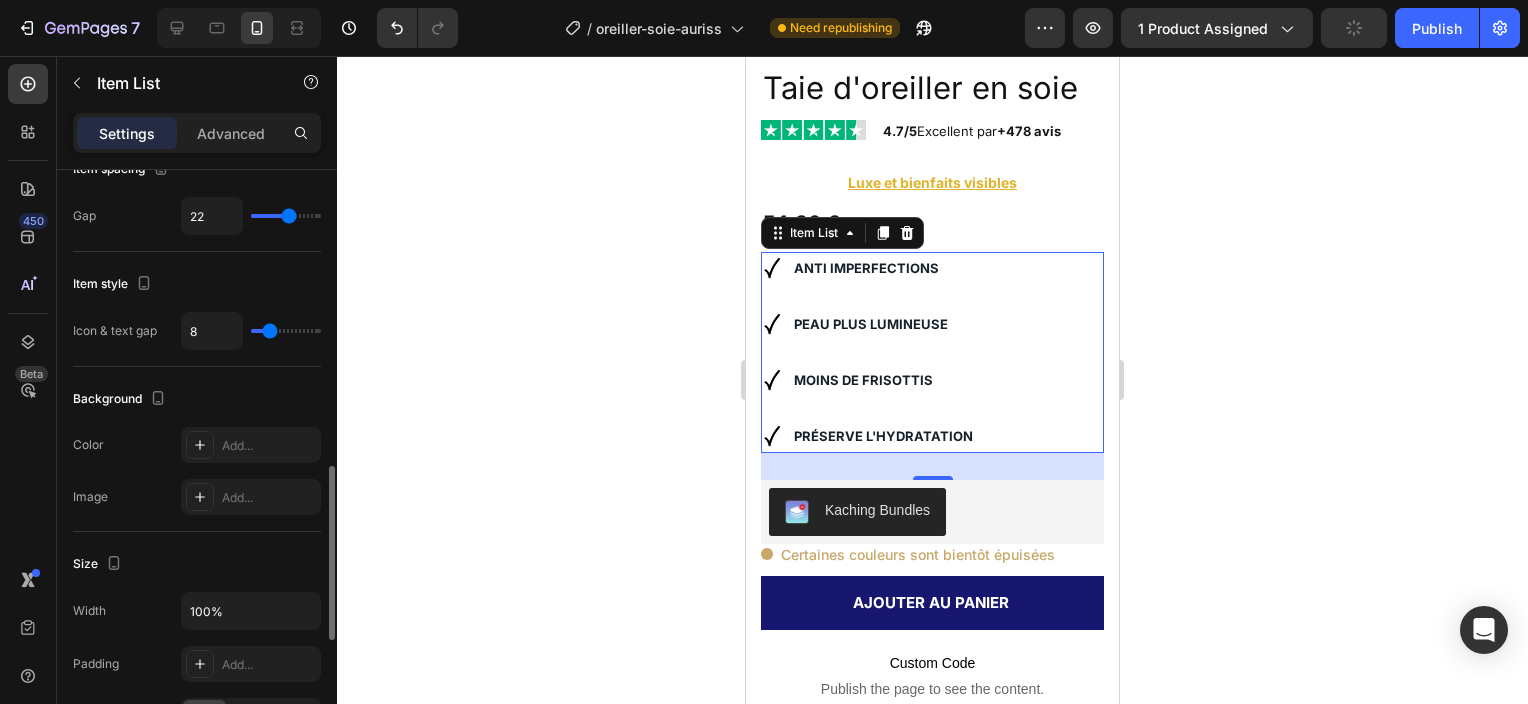 type on "23" 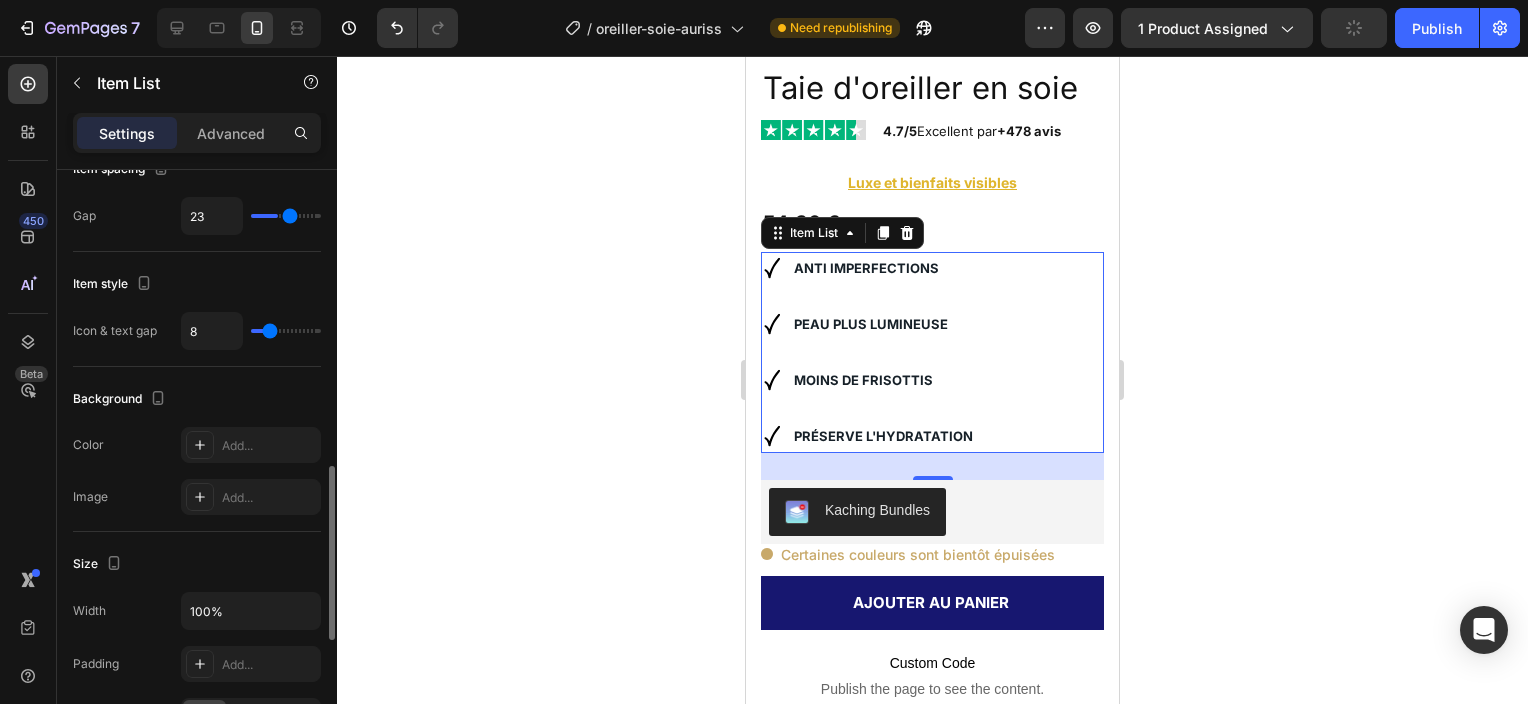 type on "13" 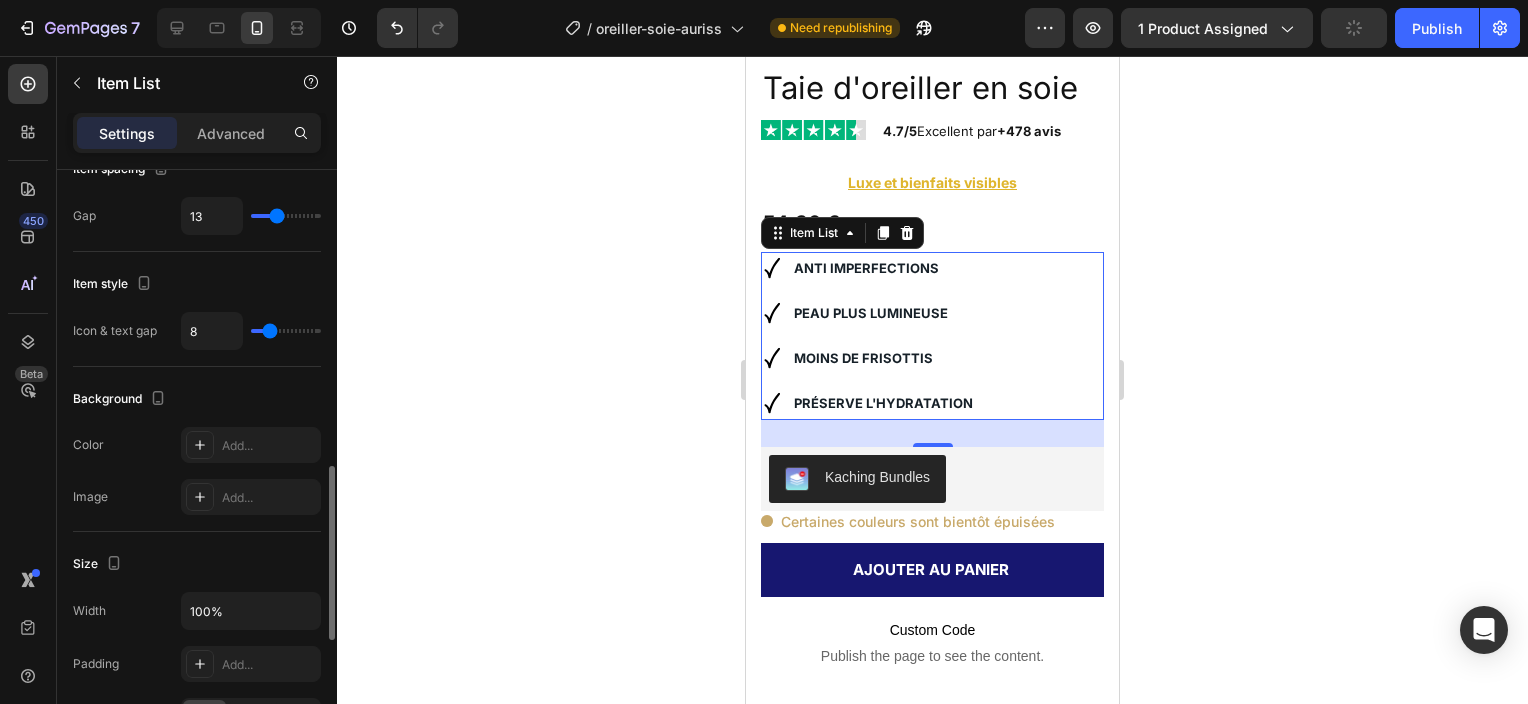 type on "11" 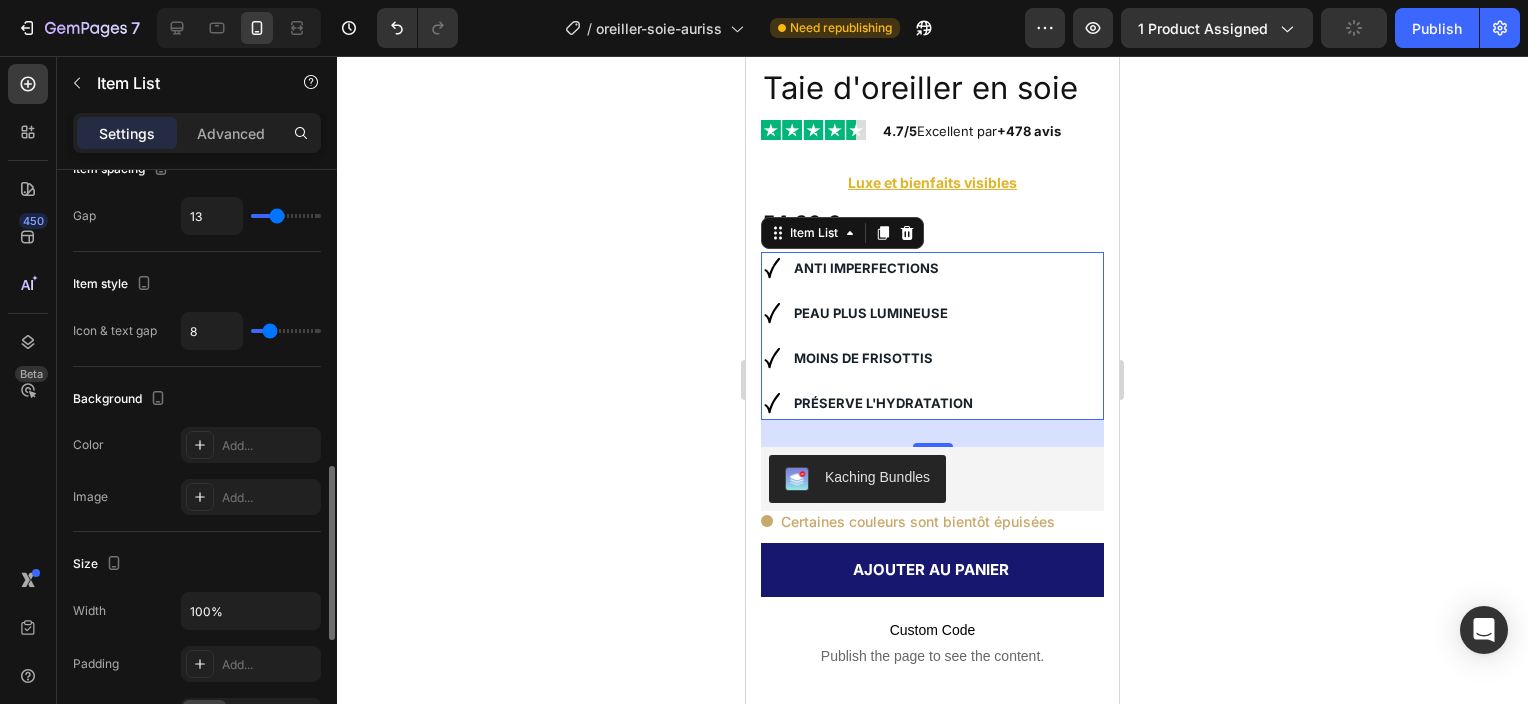 type on "11" 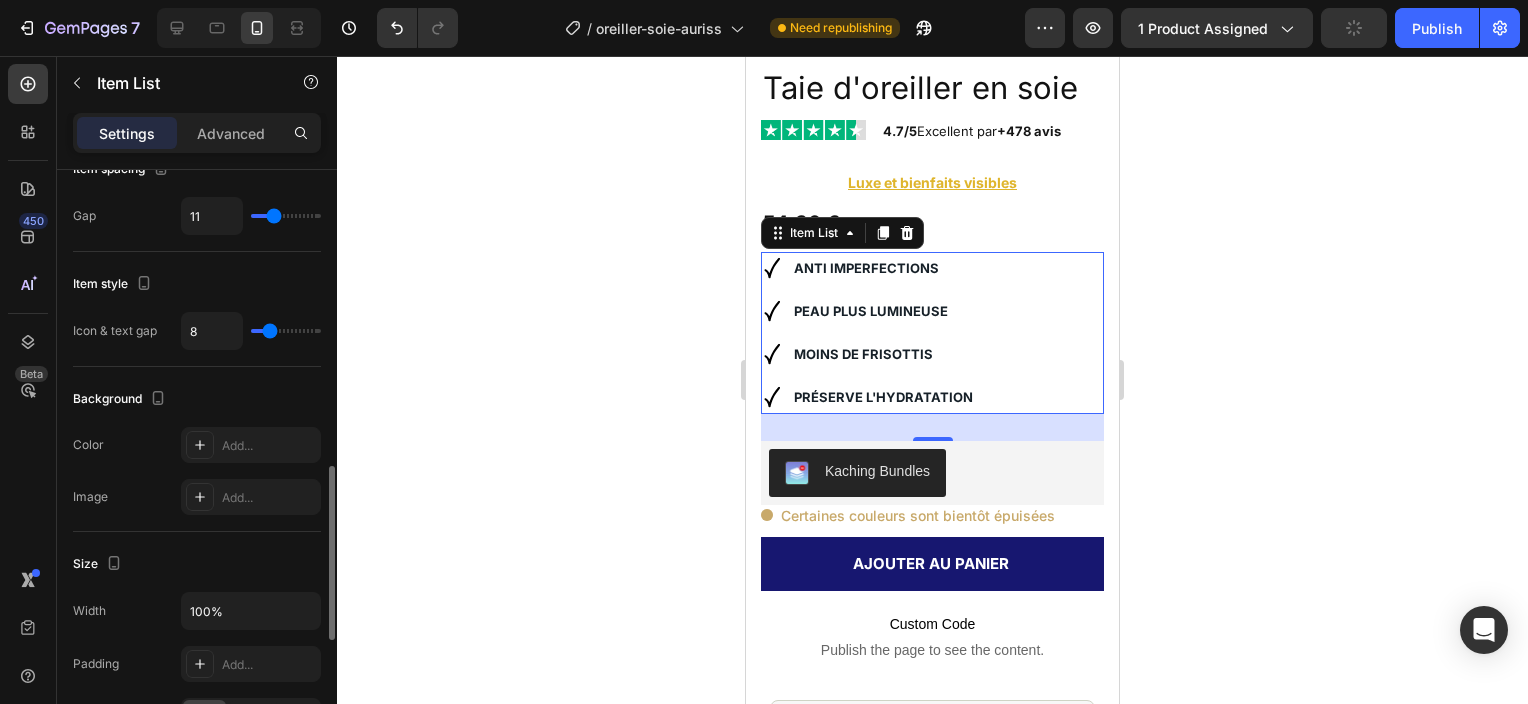 type on "12" 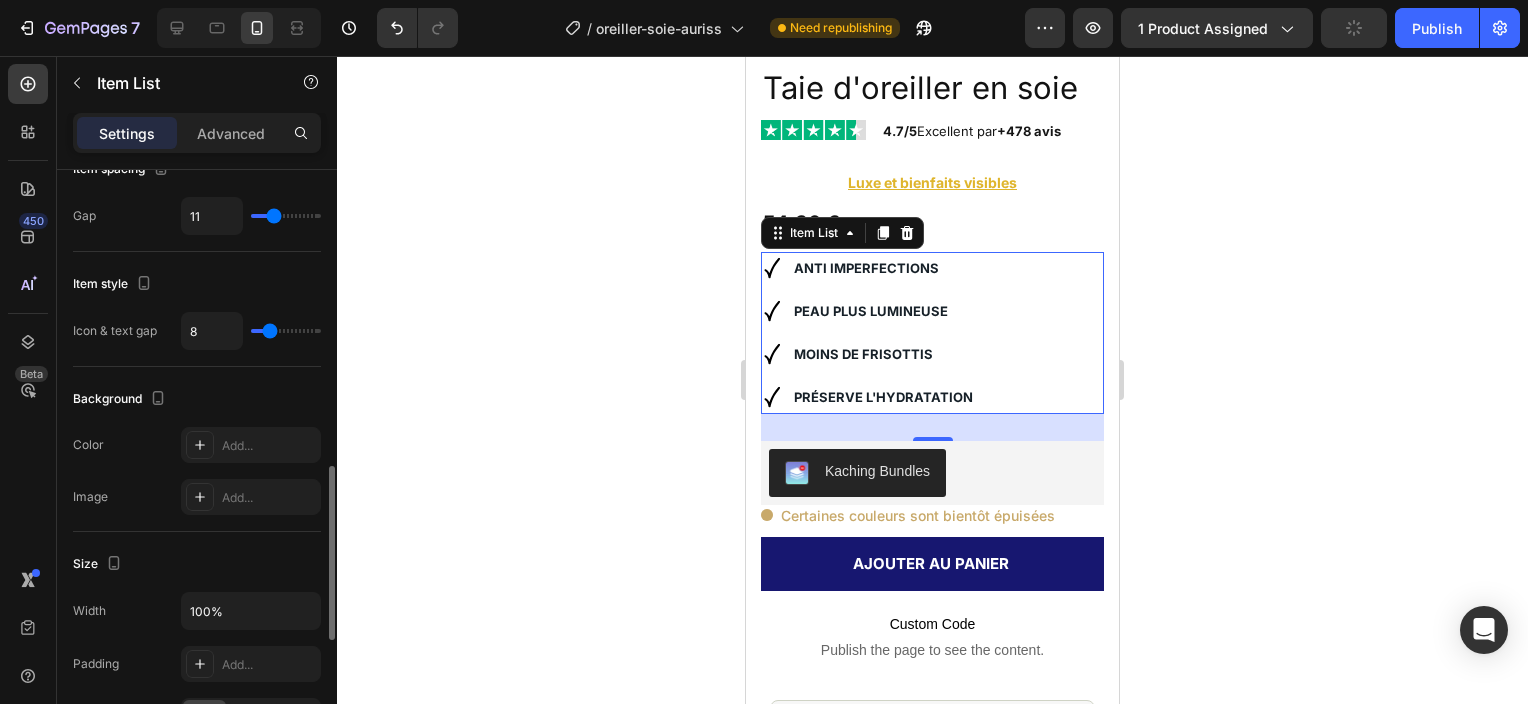 type on "12" 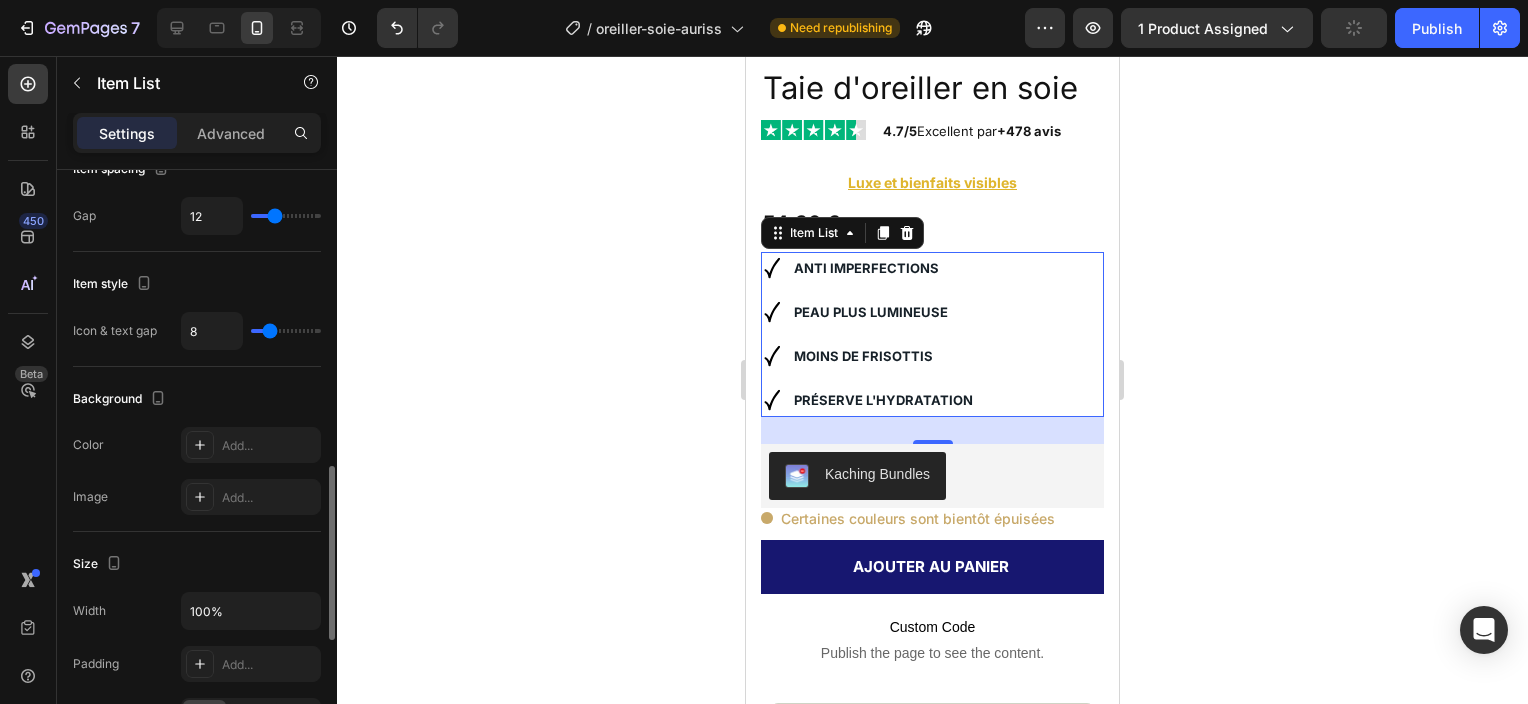 type on "13" 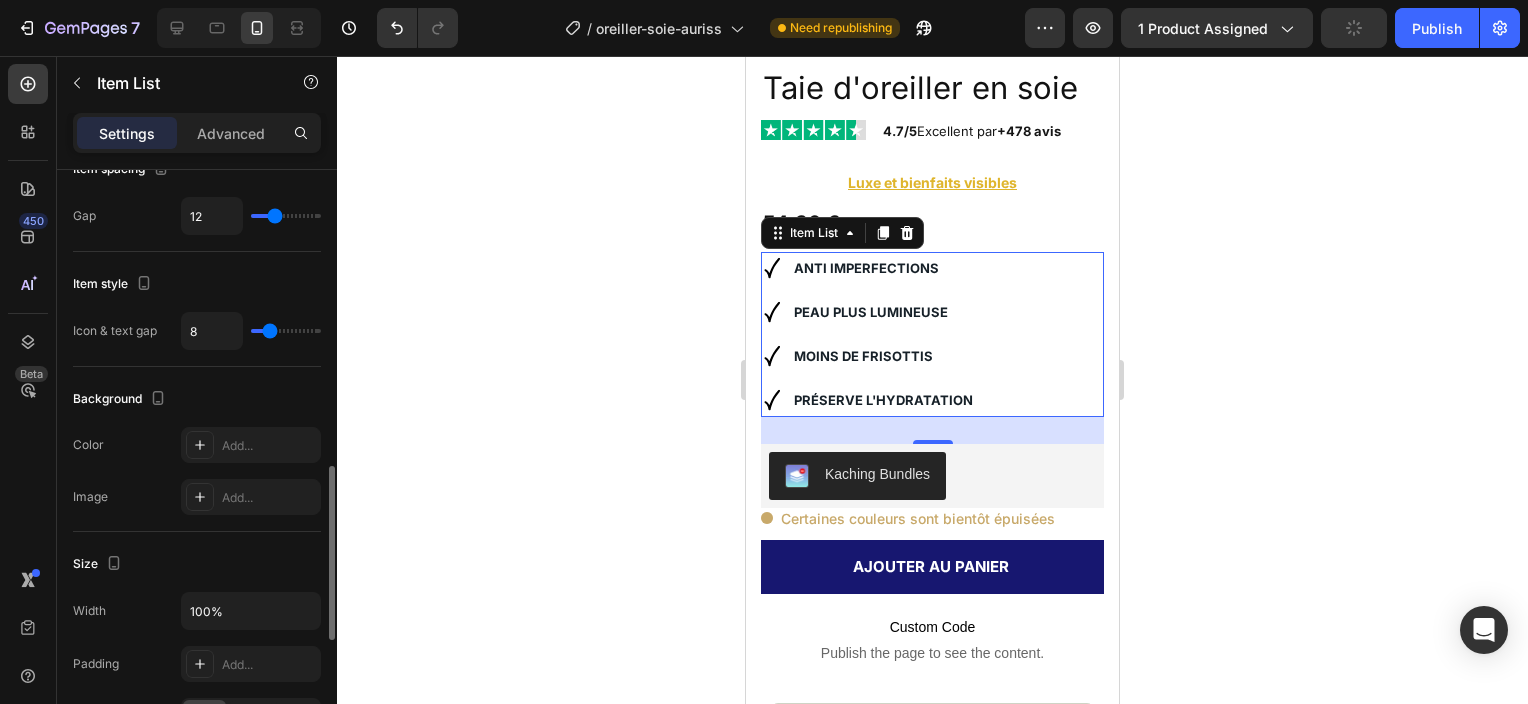 type on "13" 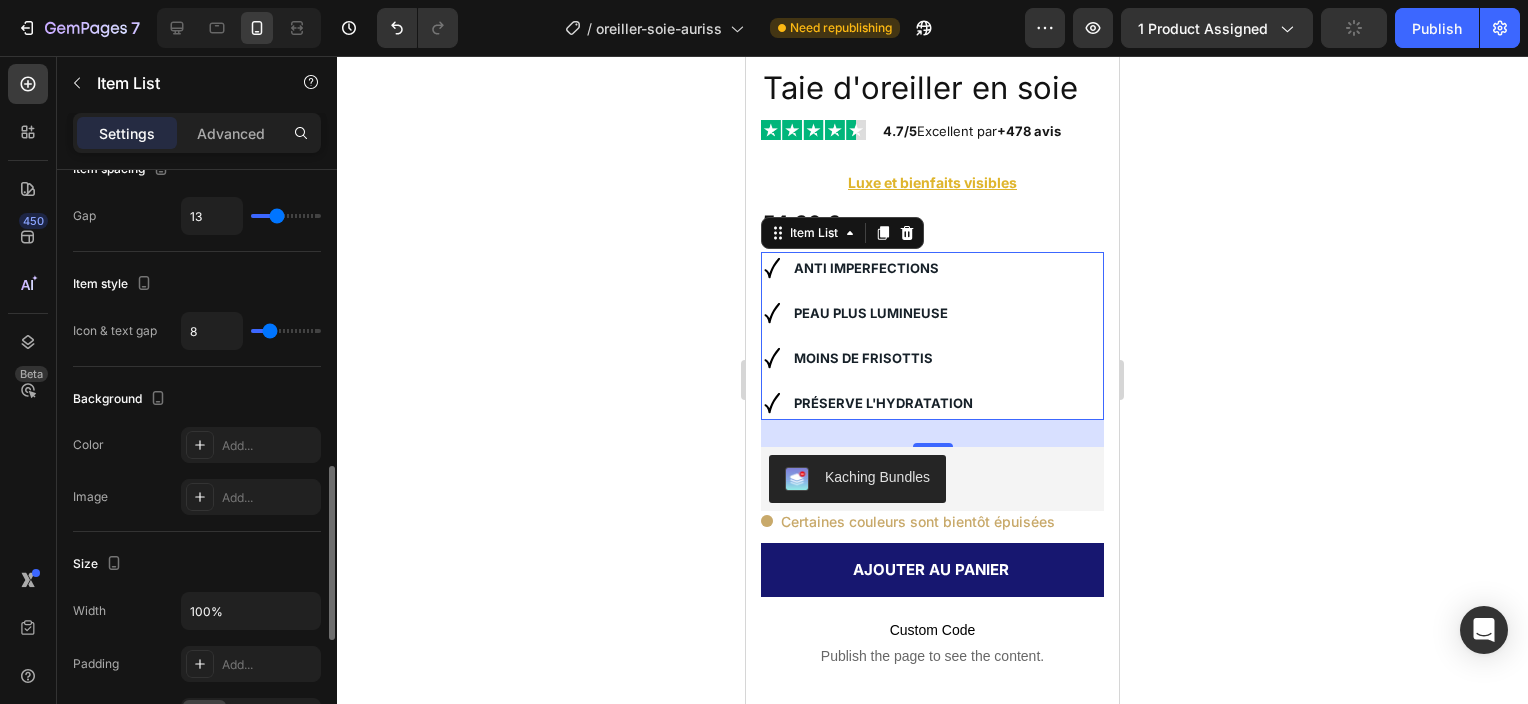 click at bounding box center (286, 216) 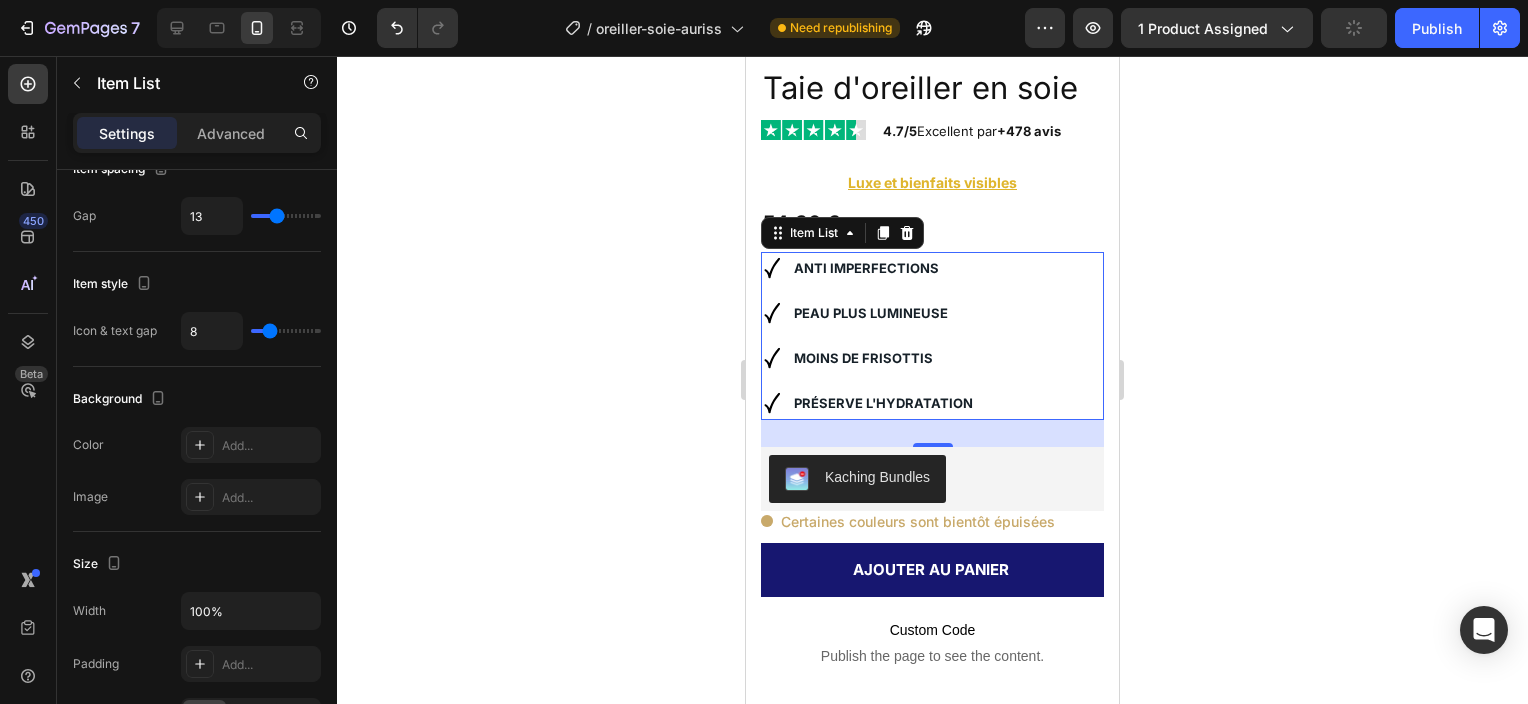 click 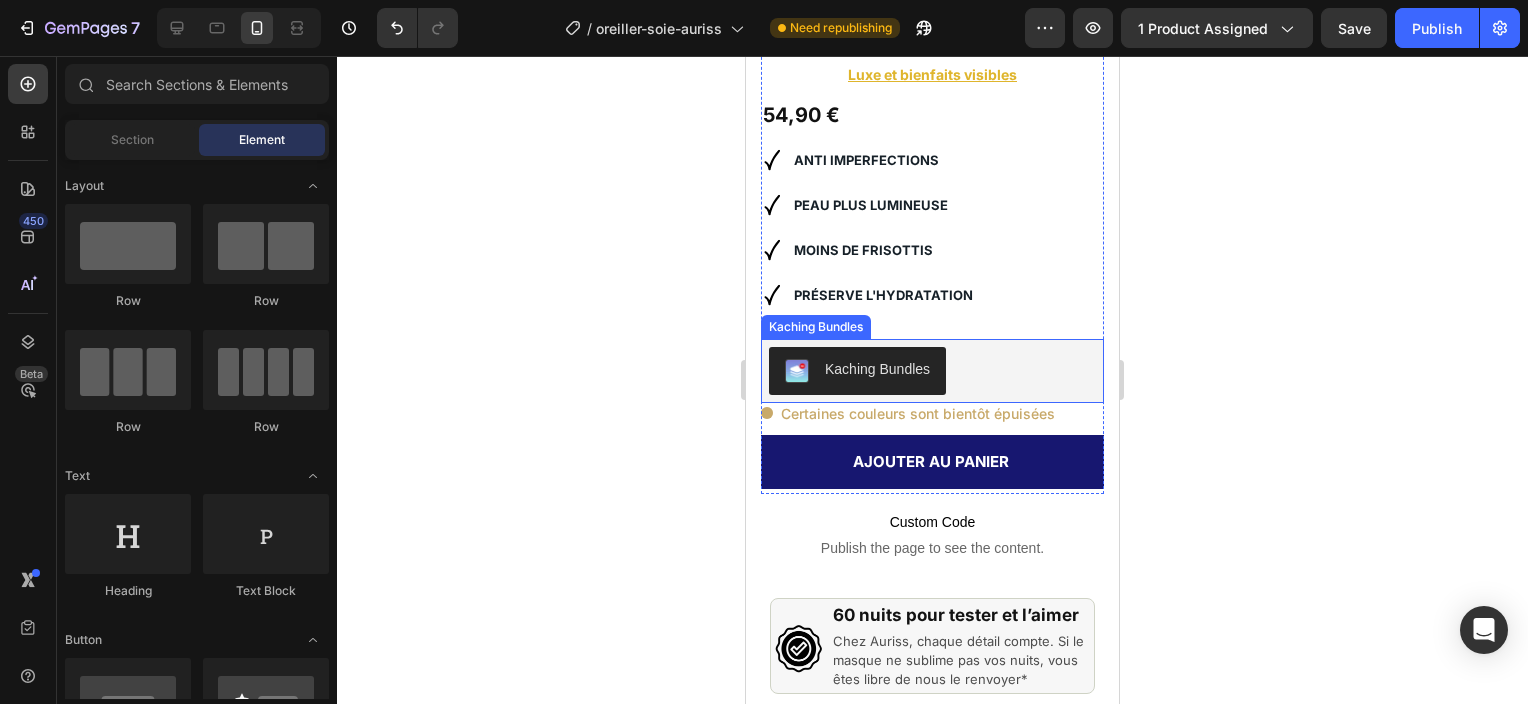 scroll, scrollTop: 600, scrollLeft: 0, axis: vertical 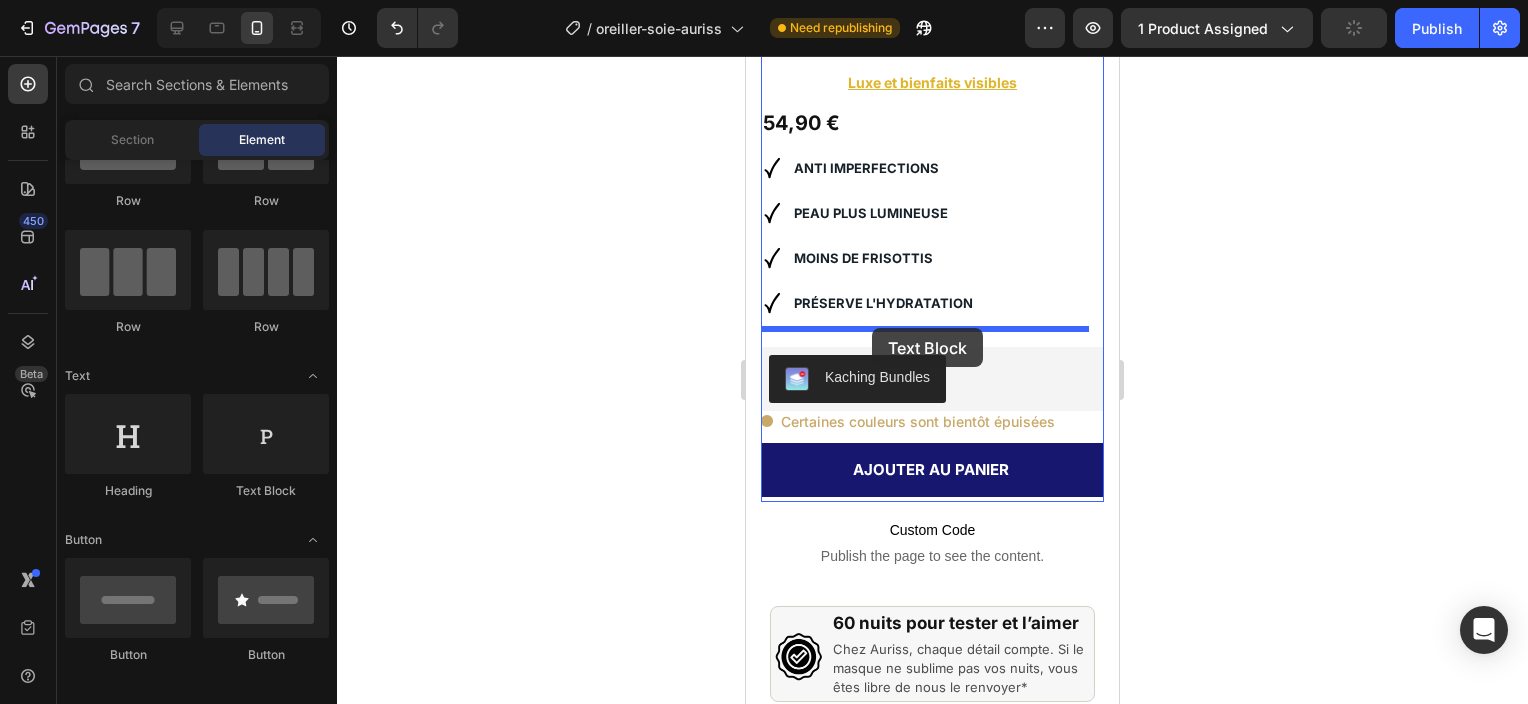 drag, startPoint x: 840, startPoint y: 320, endPoint x: 872, endPoint y: 328, distance: 32.984844 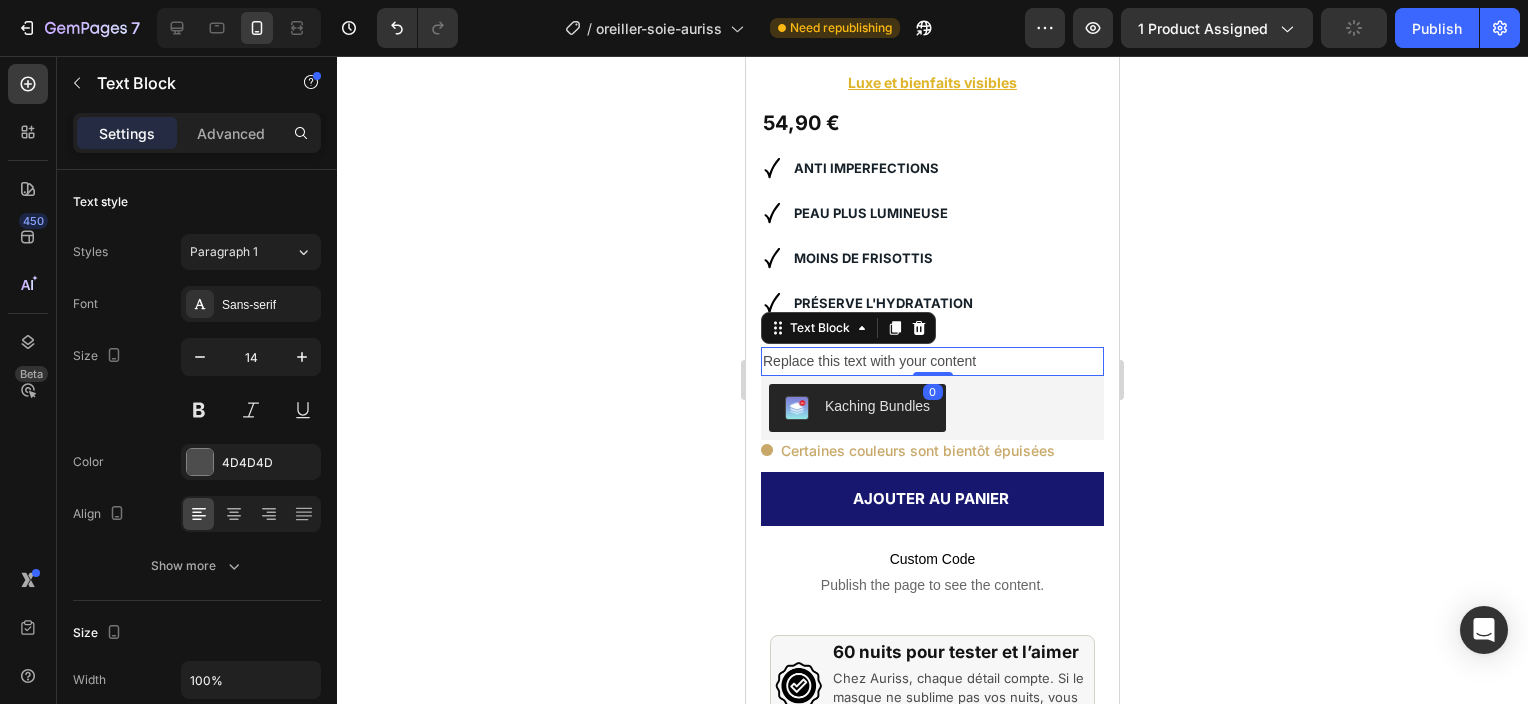click on "Replace this text with your content" at bounding box center [932, 361] 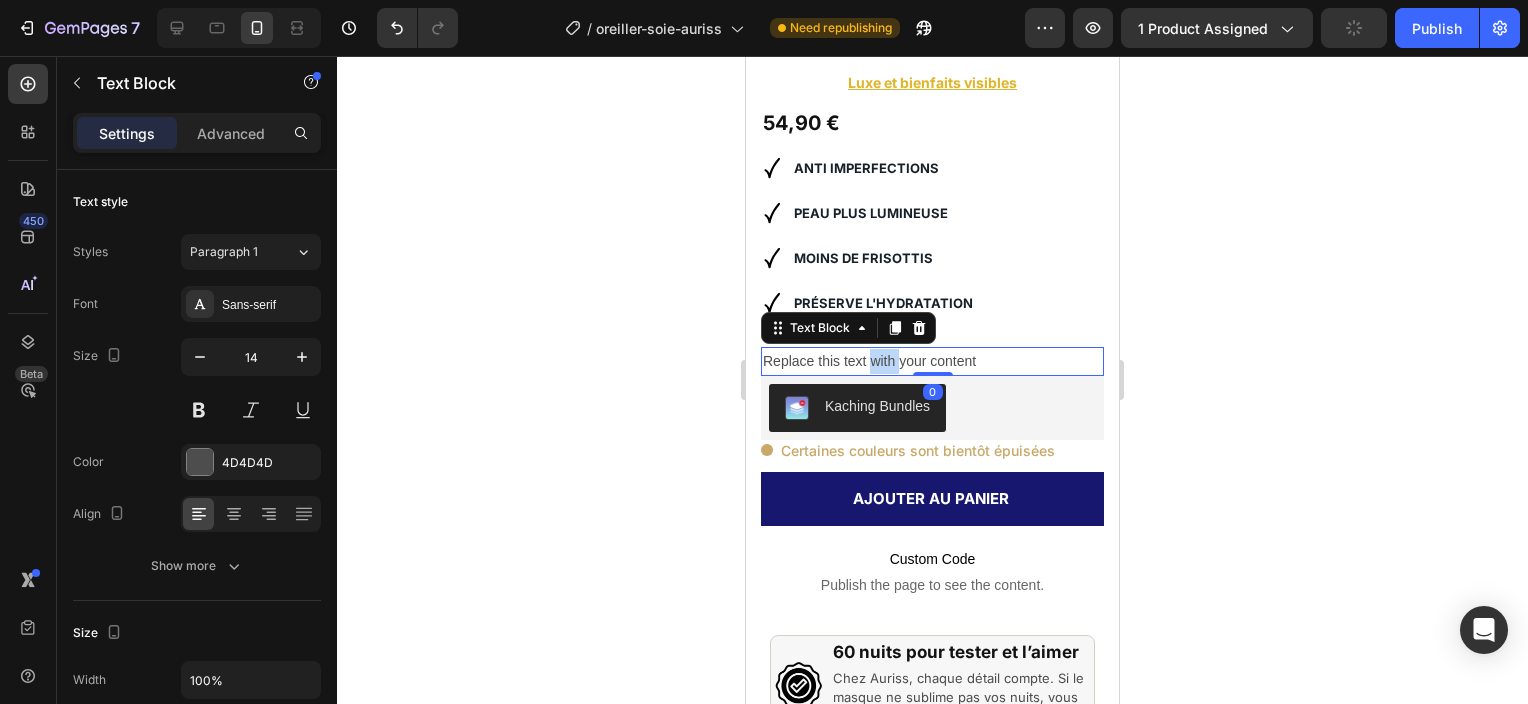 click on "Replace this text with your content" at bounding box center (932, 361) 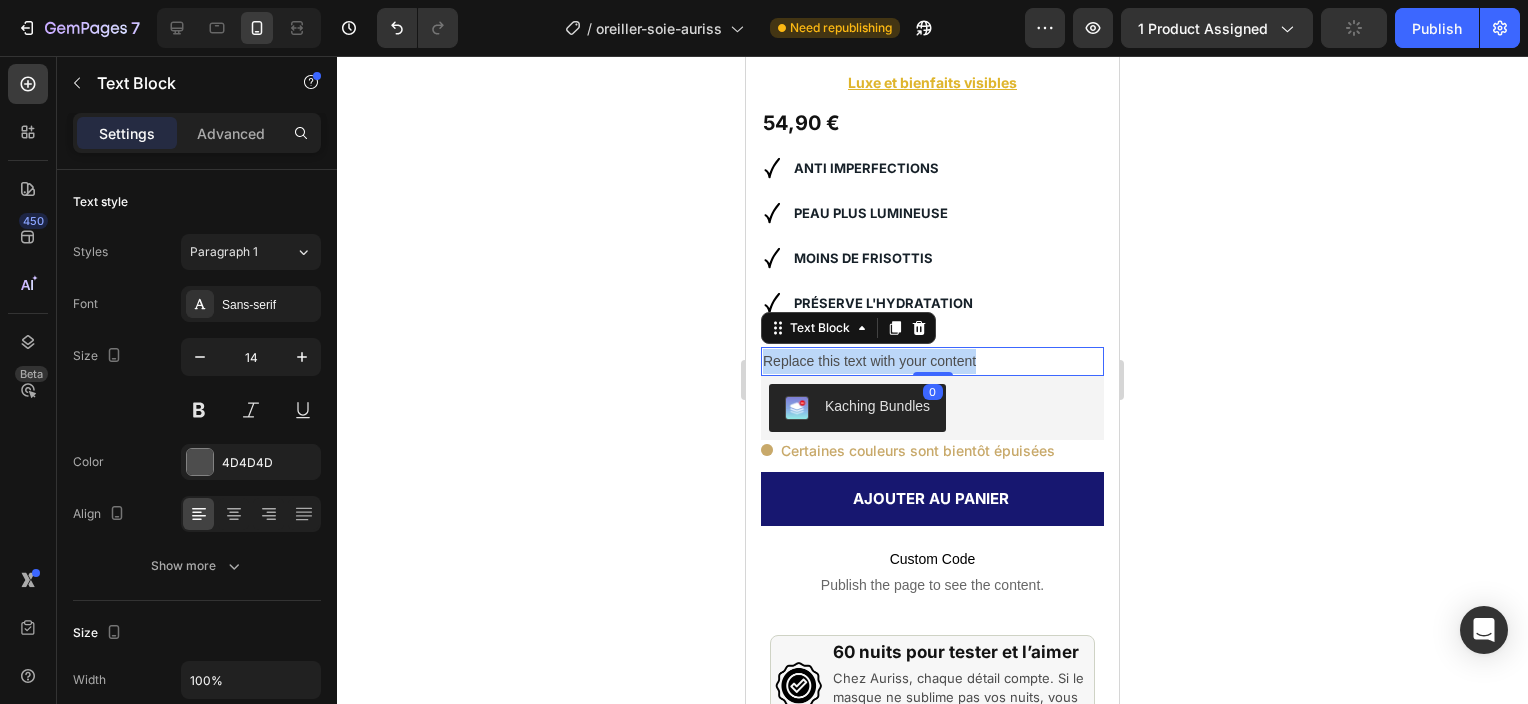 click on "Replace this text with your content" at bounding box center (932, 361) 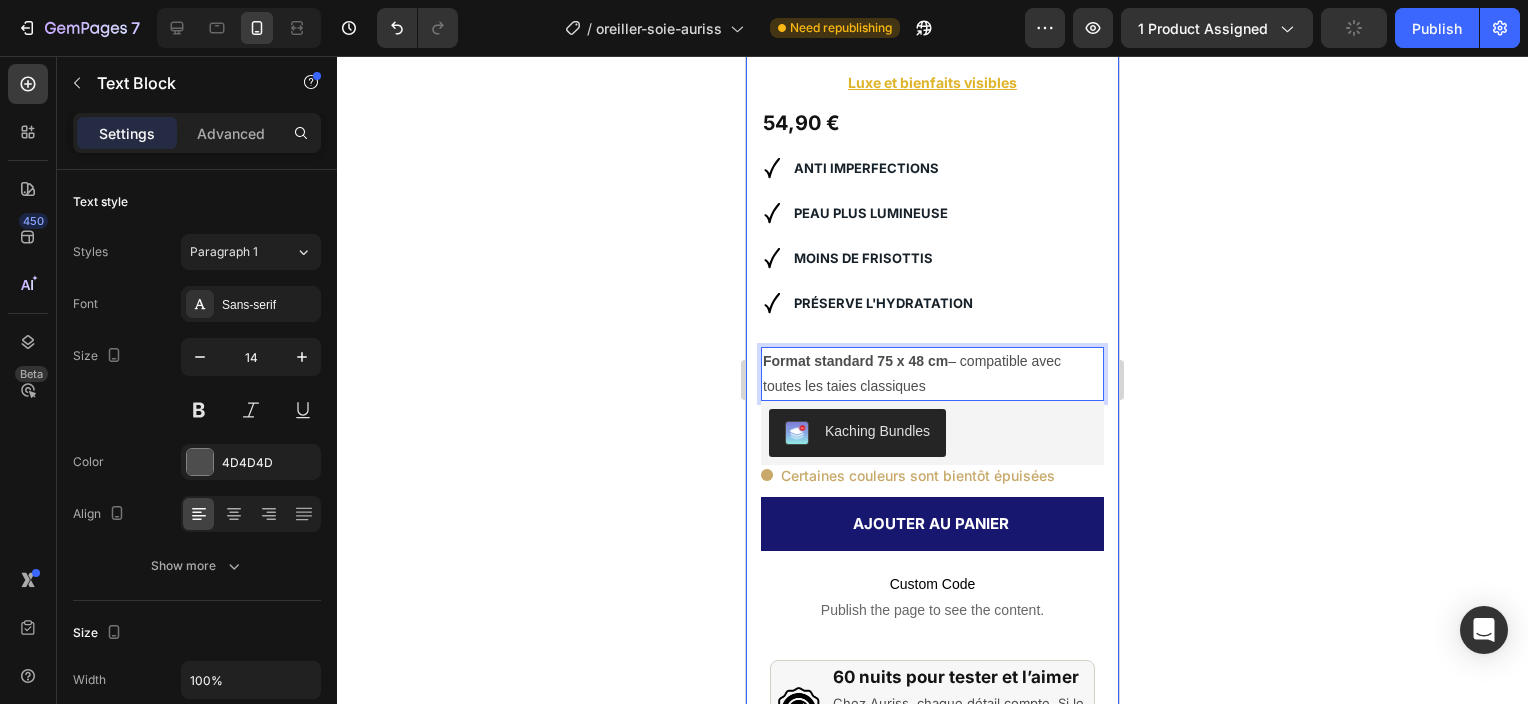 click 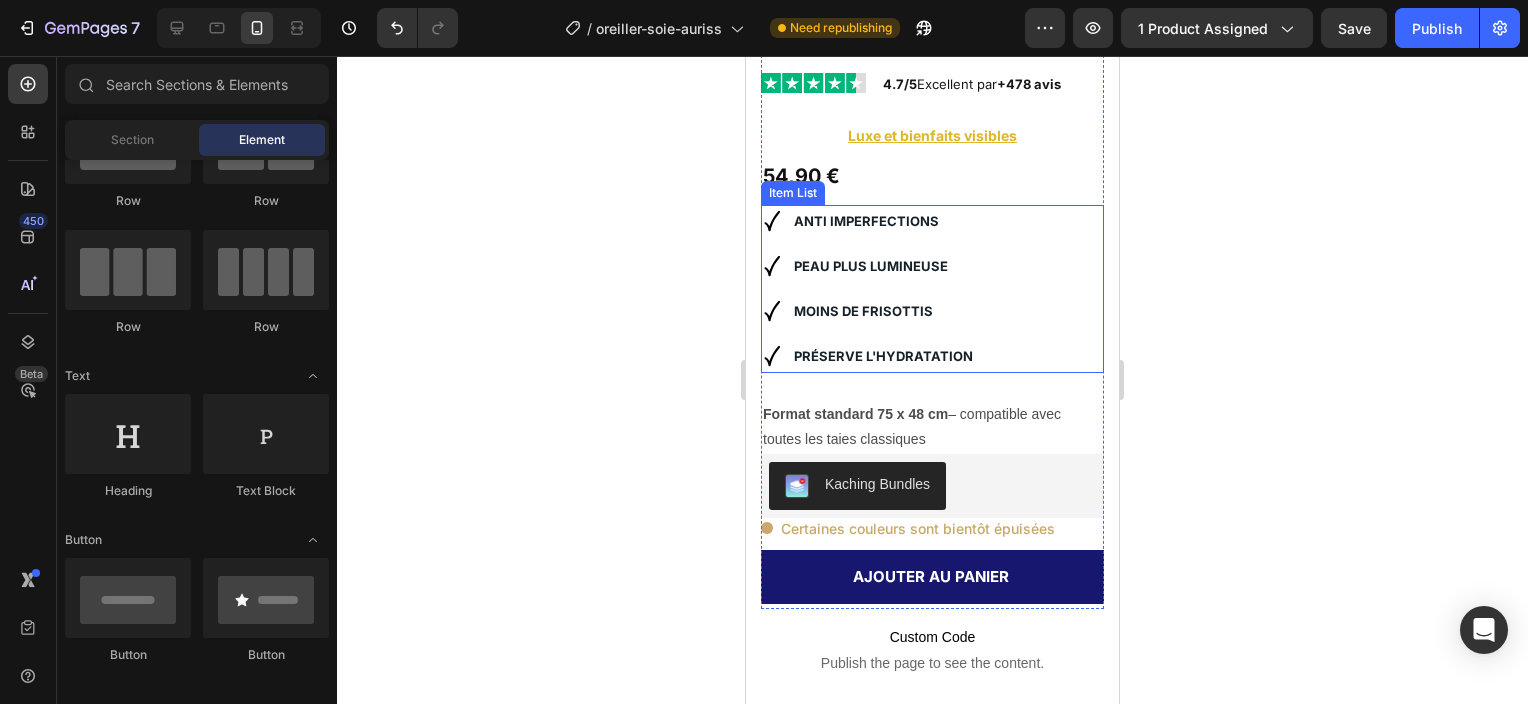 scroll, scrollTop: 500, scrollLeft: 0, axis: vertical 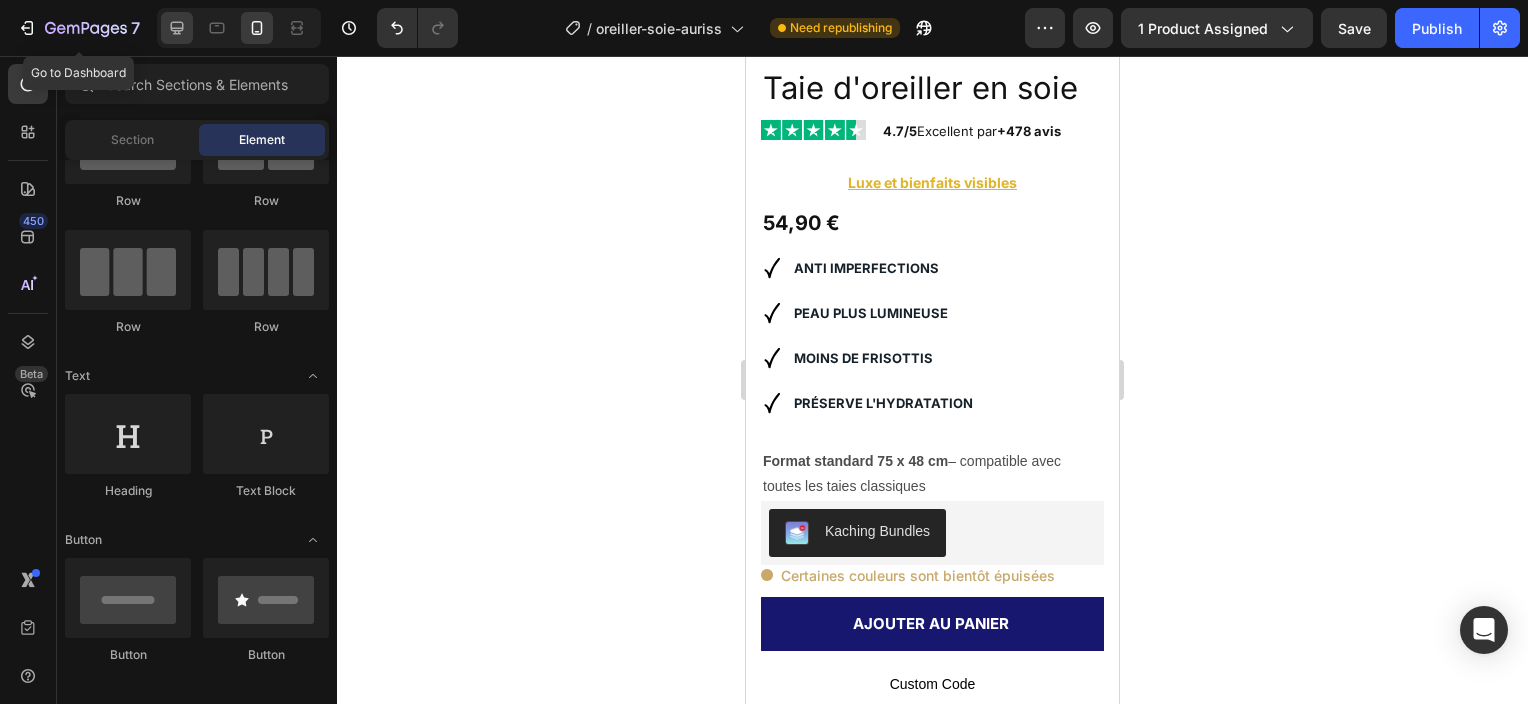 click 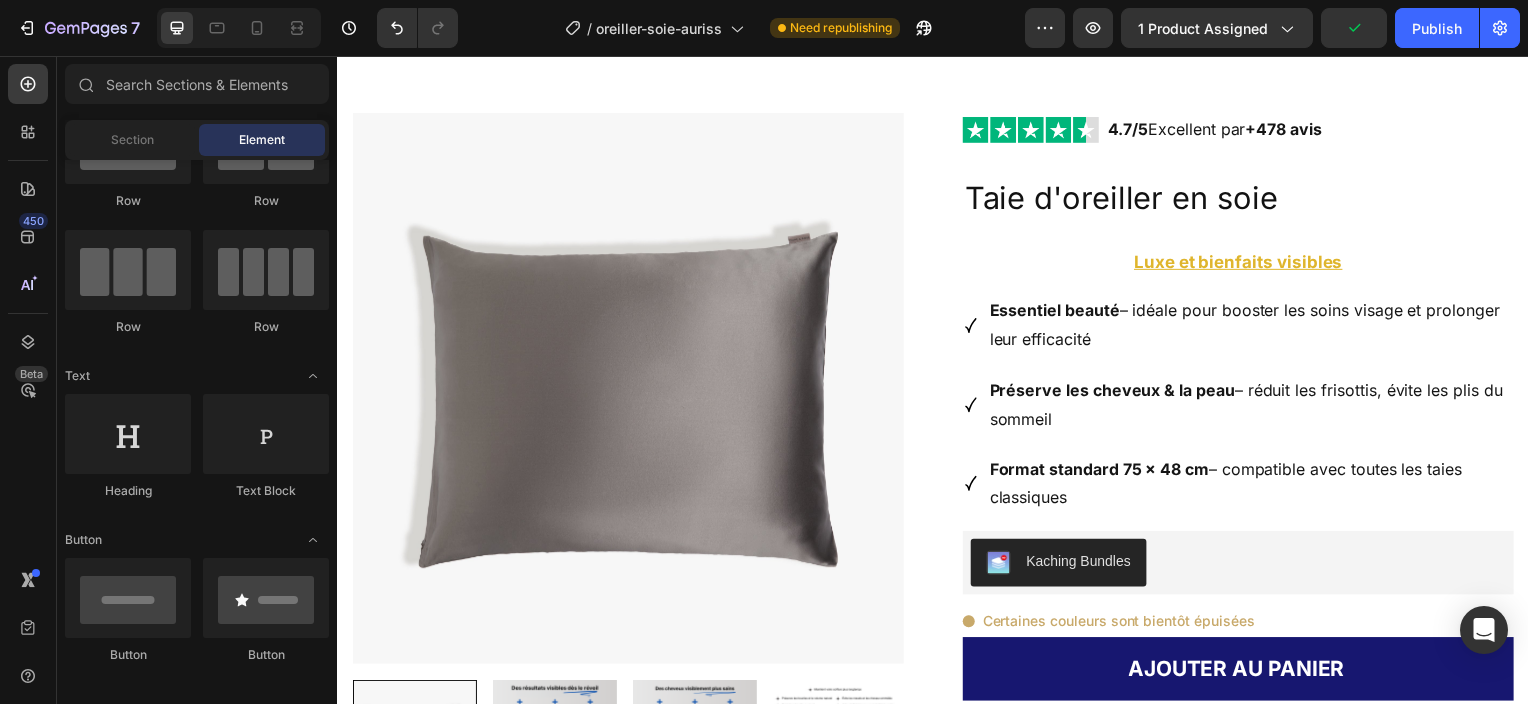 scroll, scrollTop: 0, scrollLeft: 0, axis: both 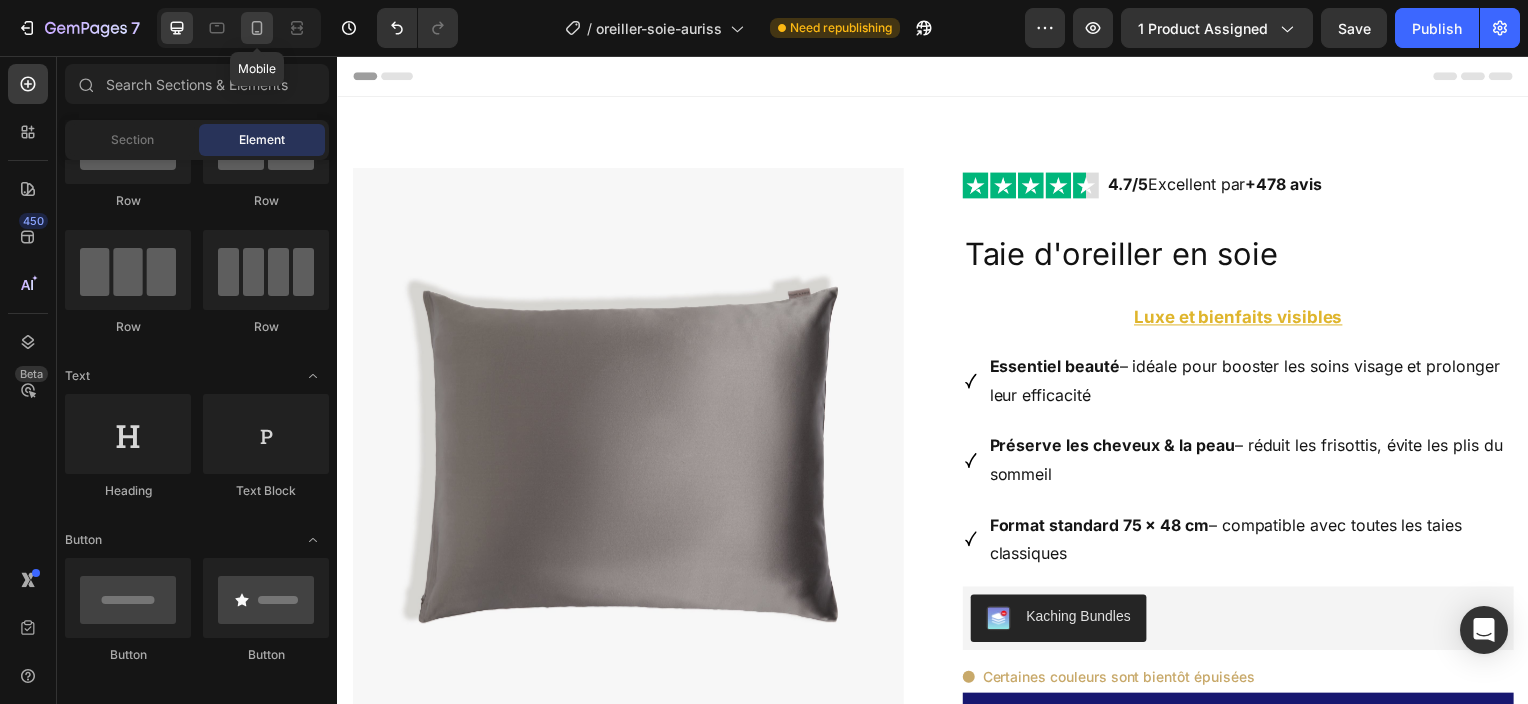 click 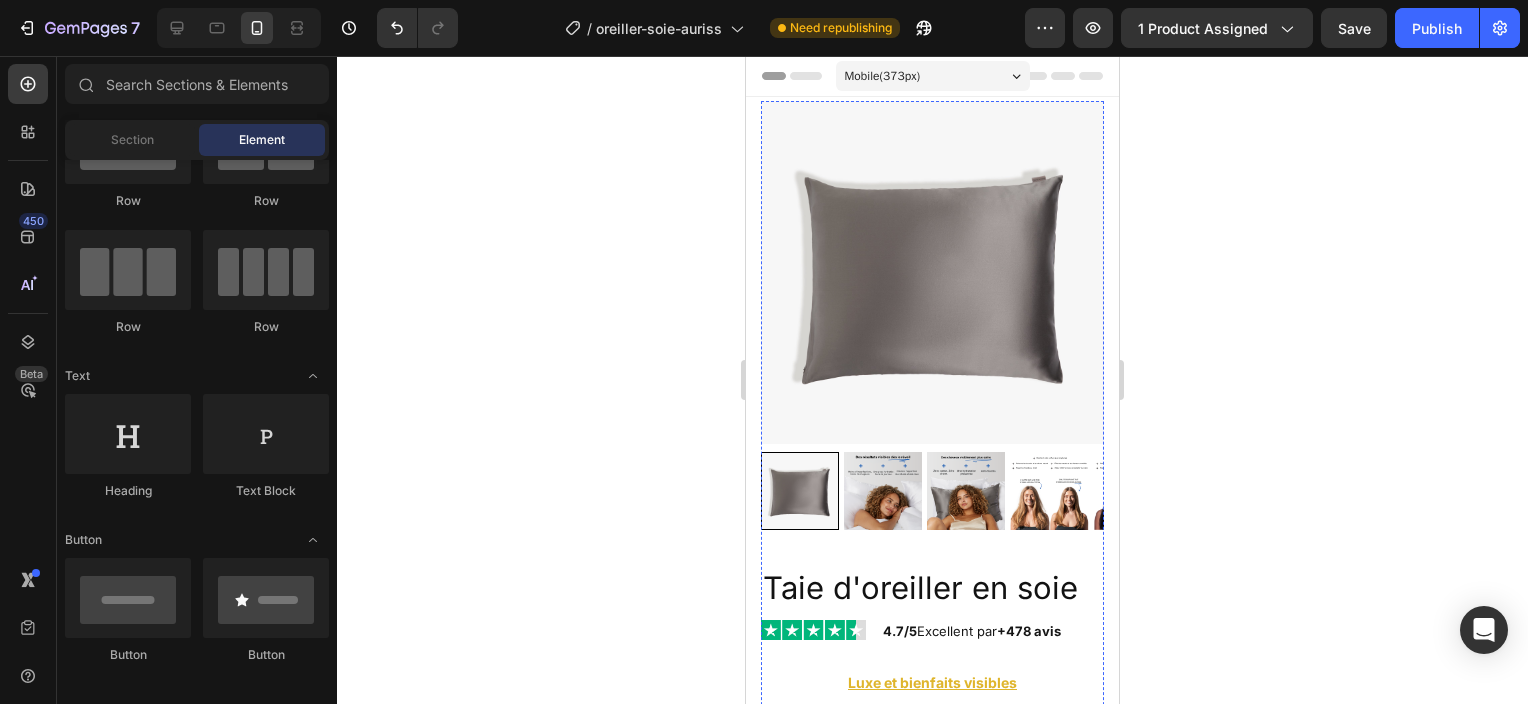 scroll, scrollTop: 500, scrollLeft: 0, axis: vertical 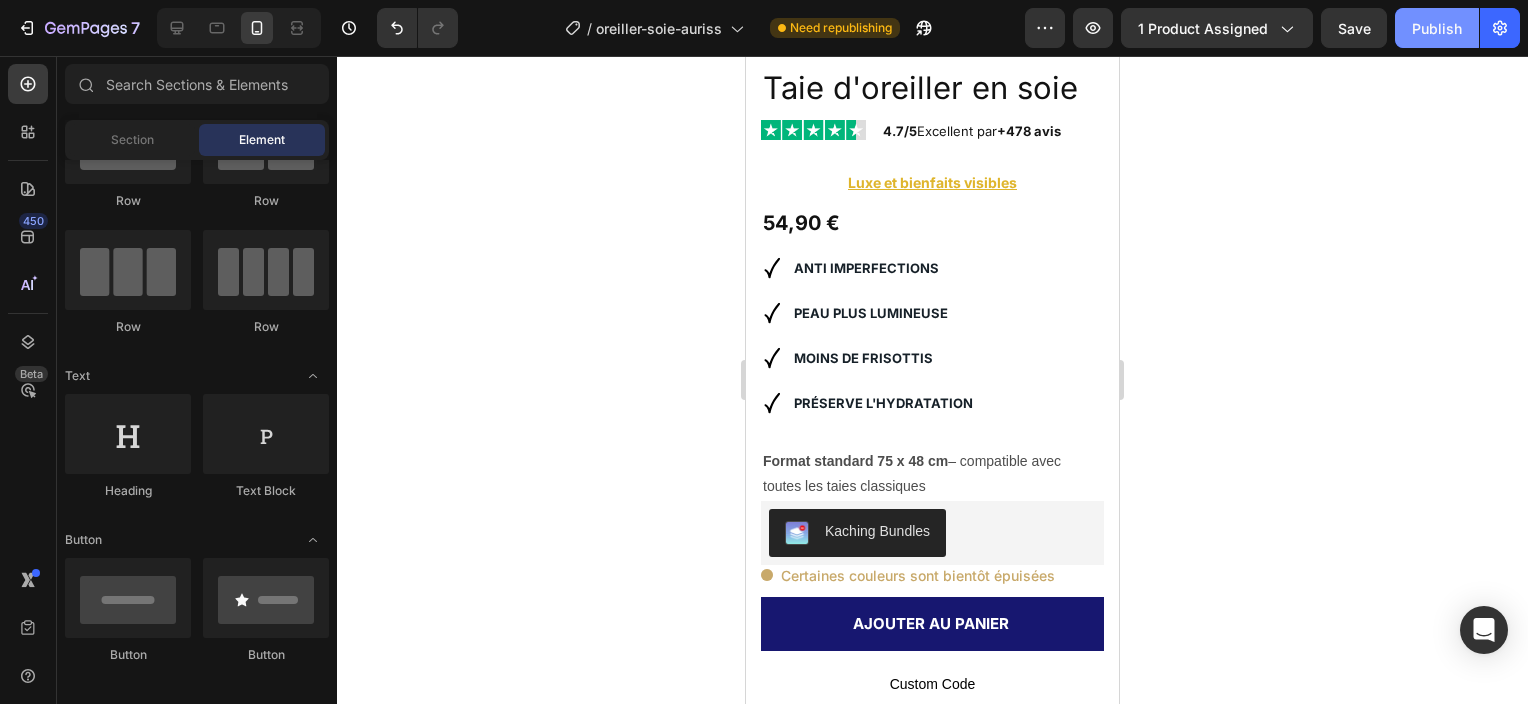 click on "Publish" at bounding box center (1437, 28) 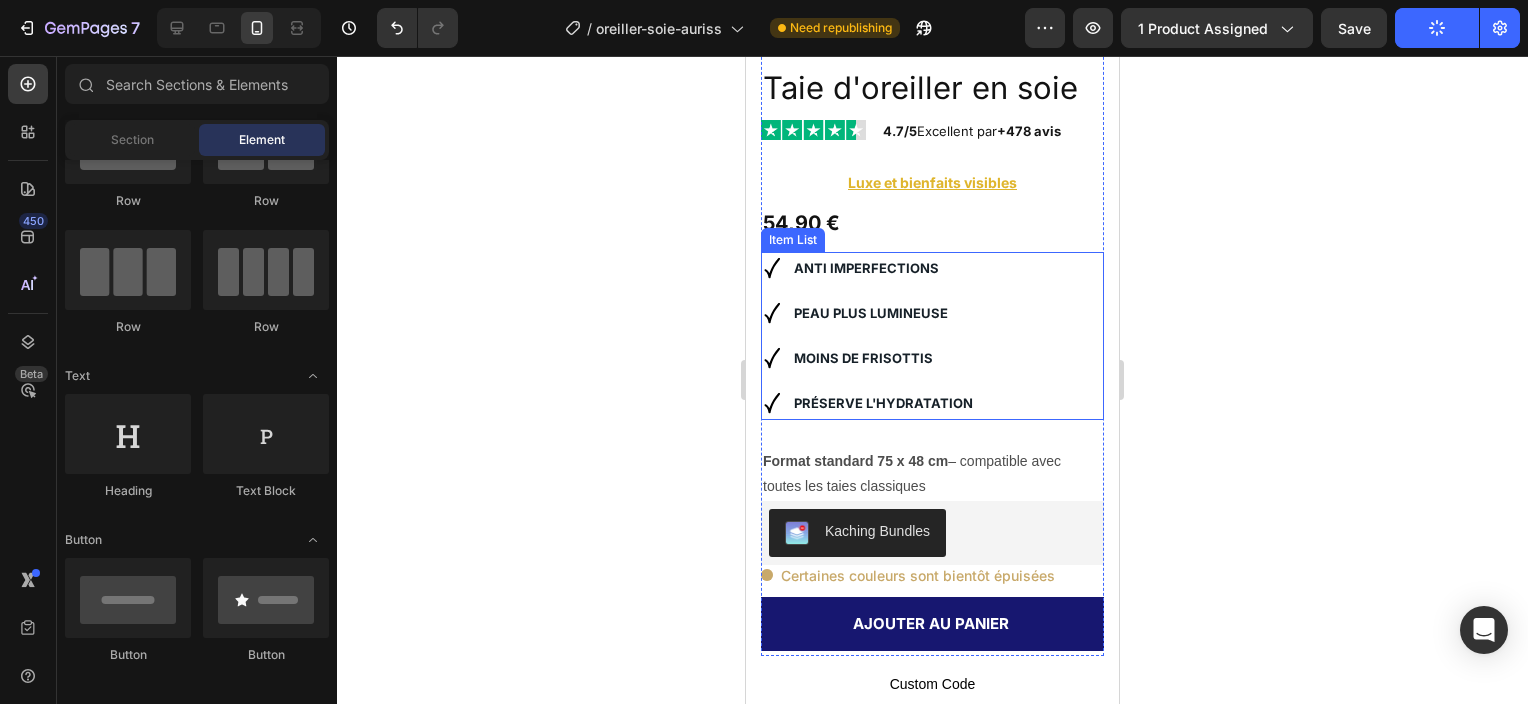 click on "ANTI IMPERFECTIONS PEAU PLUS LUMINEUSE MOINS DE FRISOTTIS PRÉSERVE L'HYDRATATION" at bounding box center (932, 336) 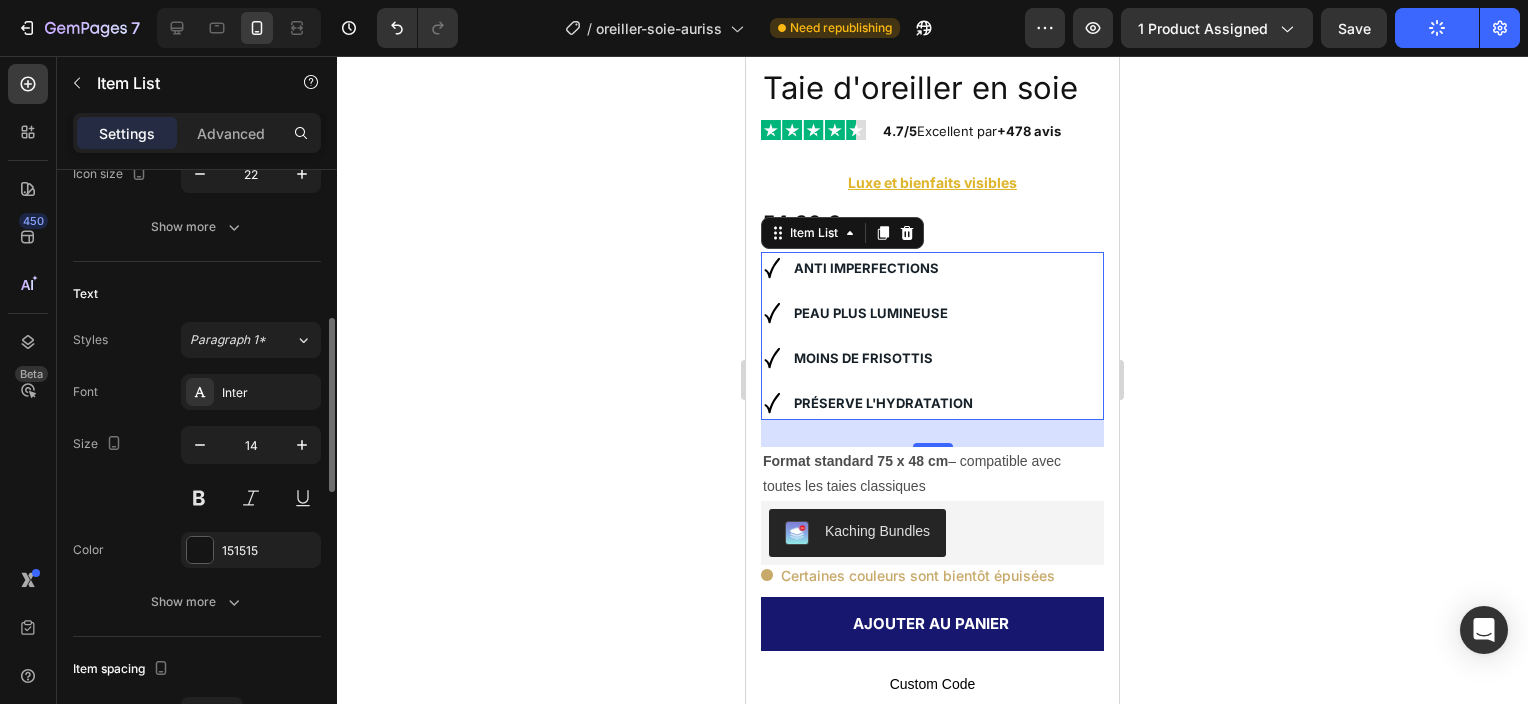 scroll, scrollTop: 800, scrollLeft: 0, axis: vertical 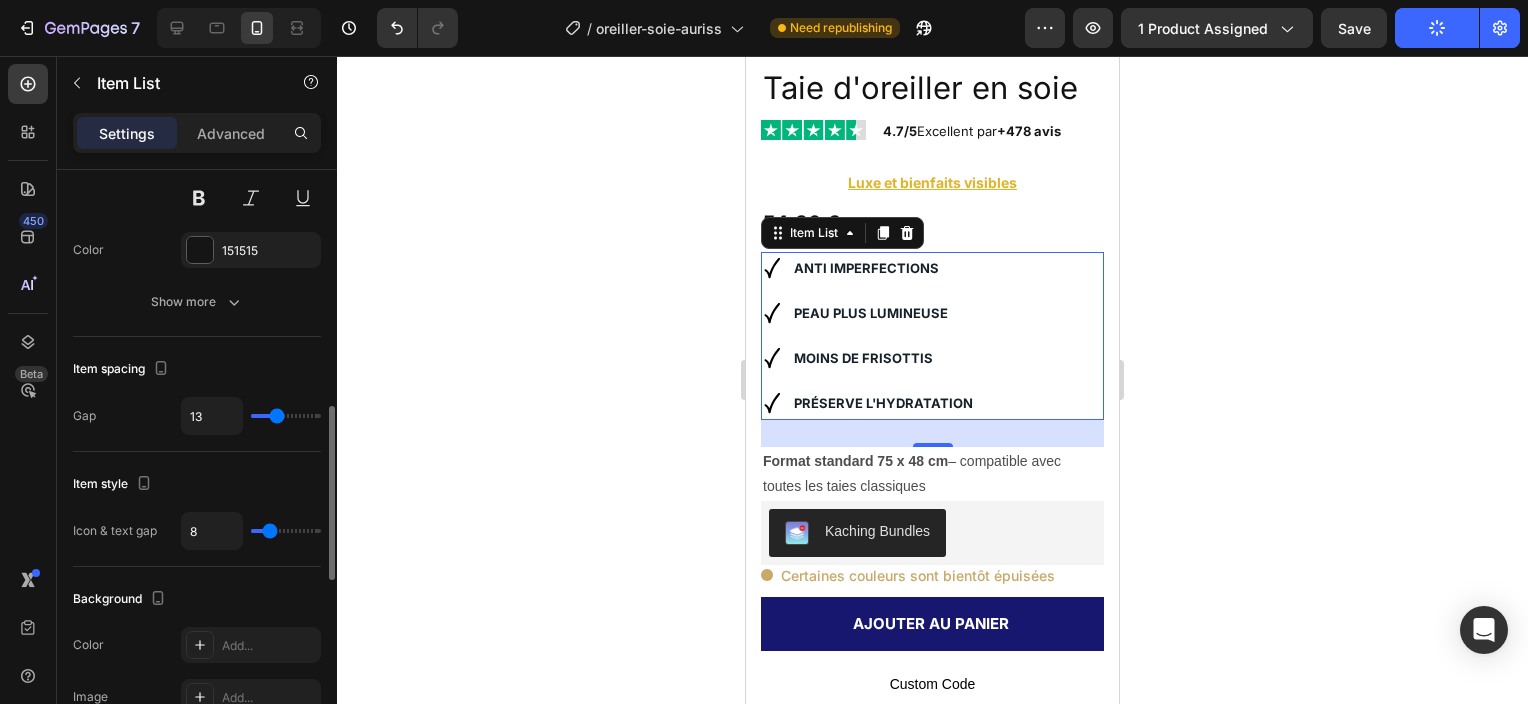 type on "4" 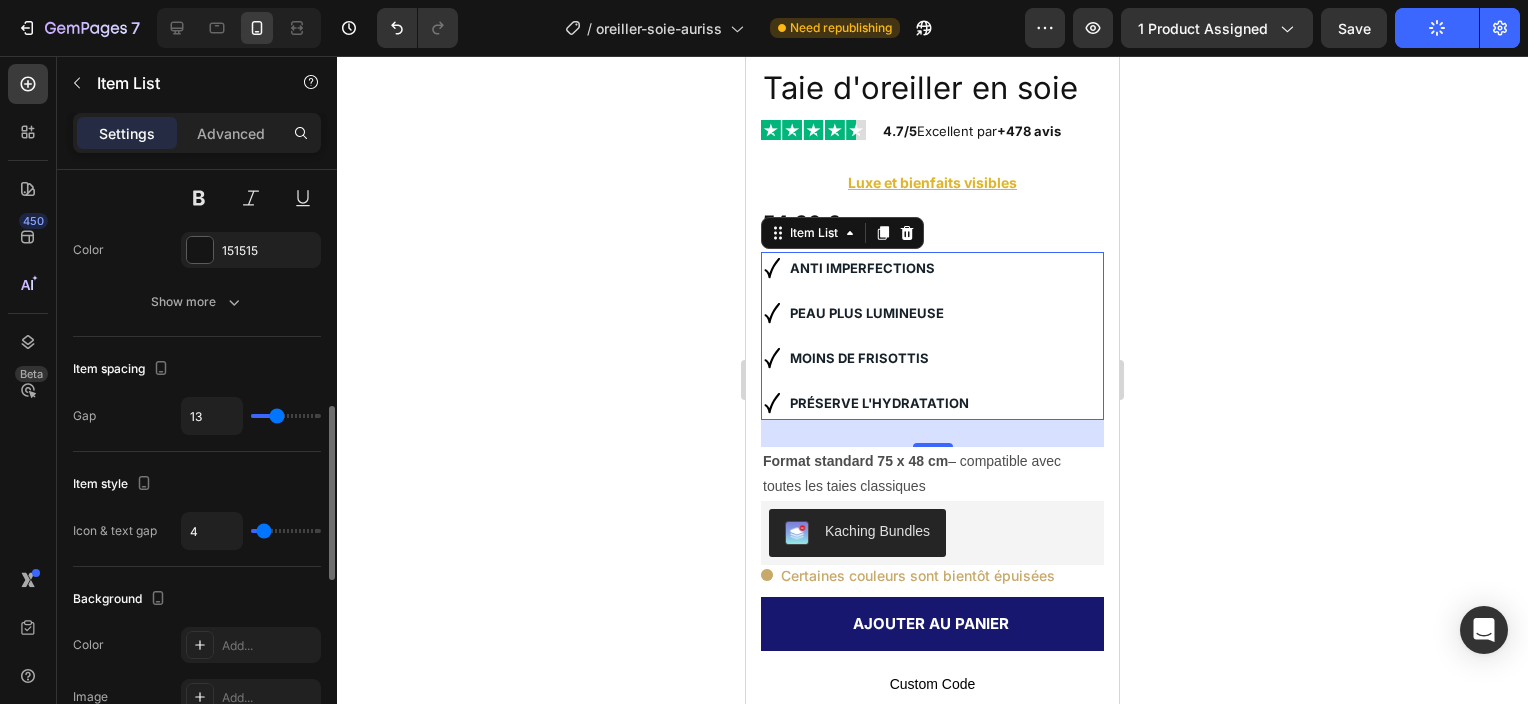 type on "2" 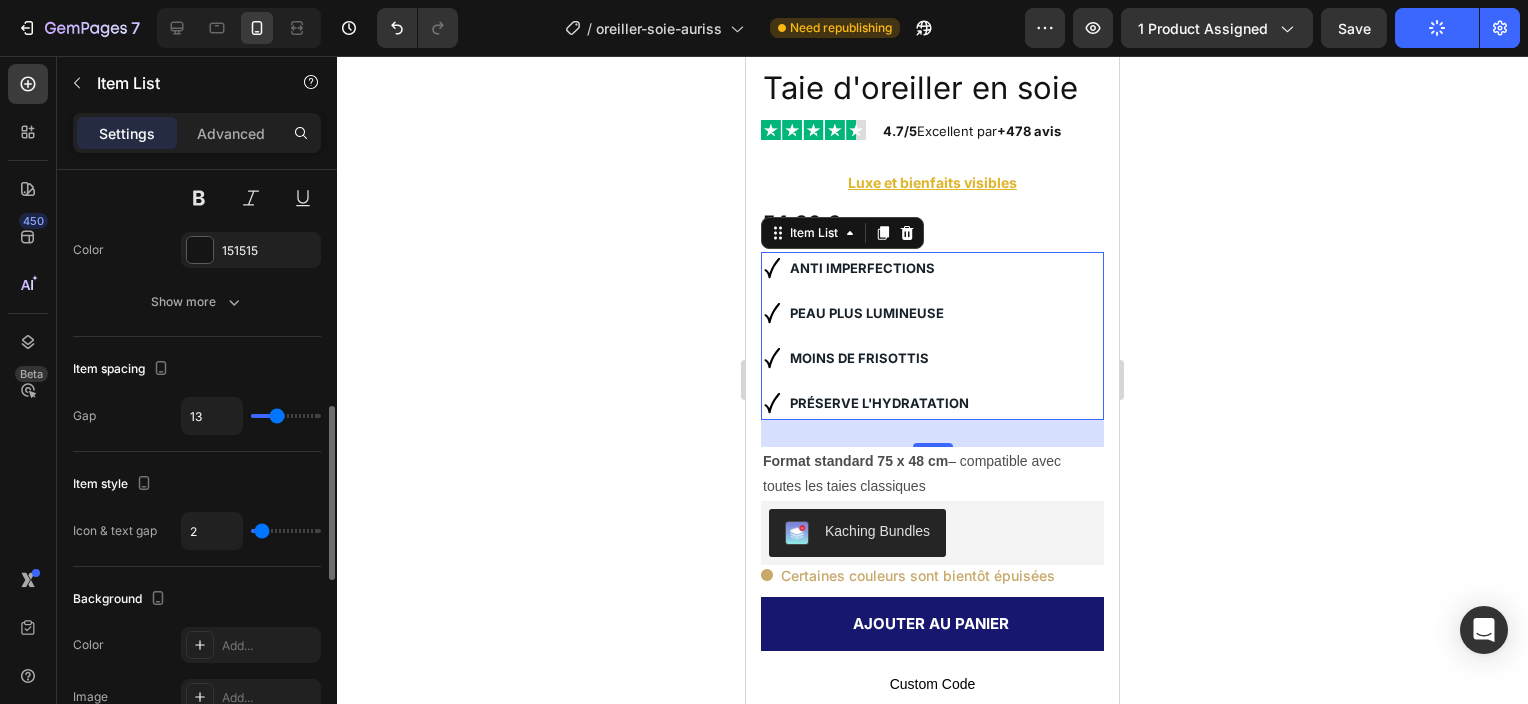 type on "1" 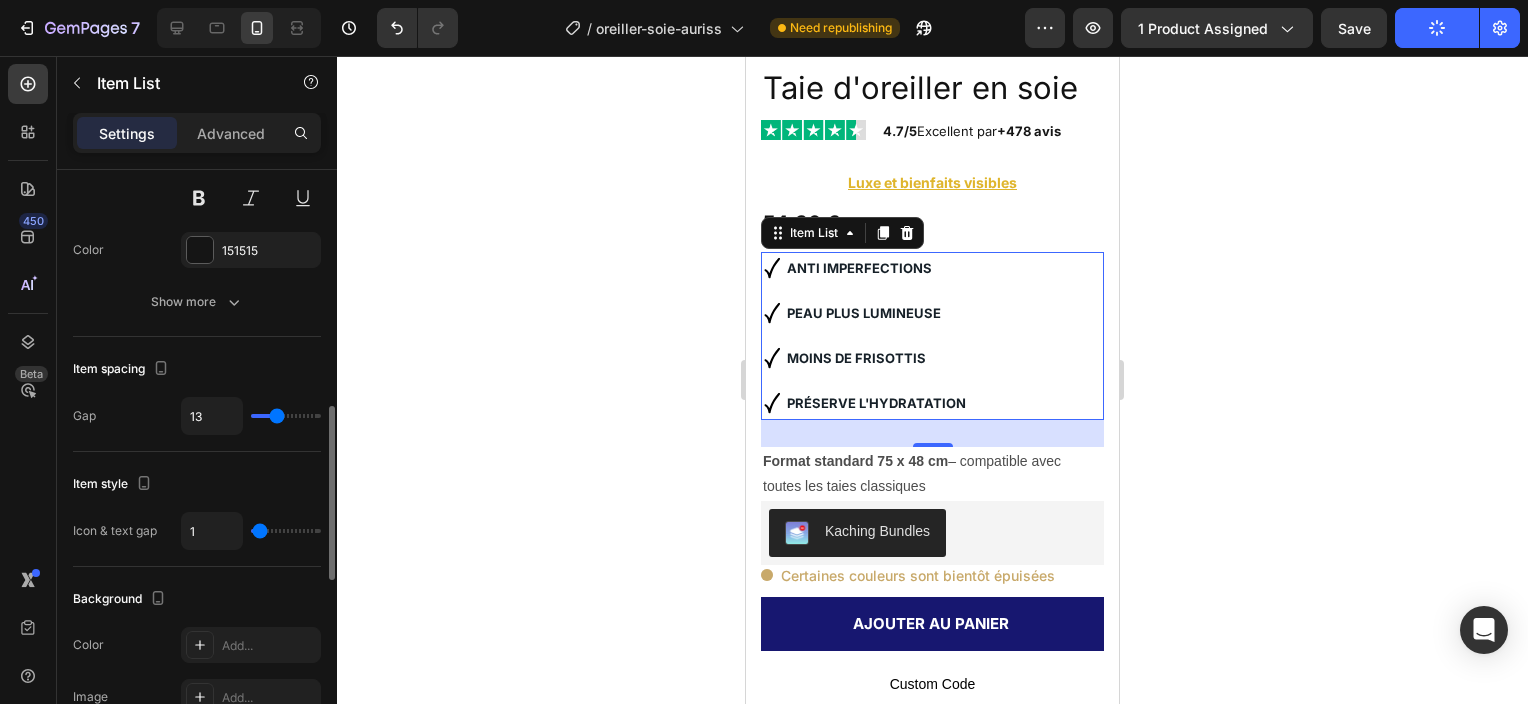 type on "4" 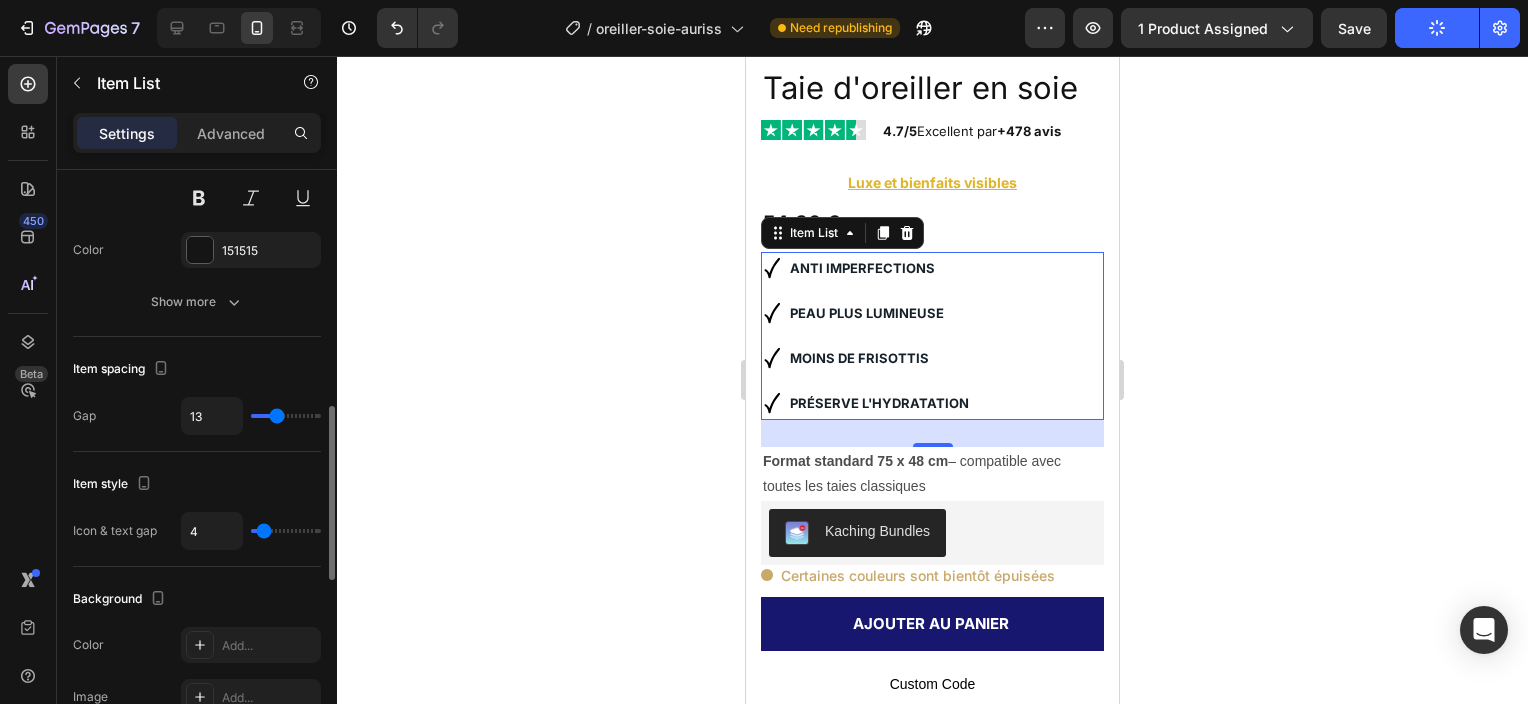 type on "4" 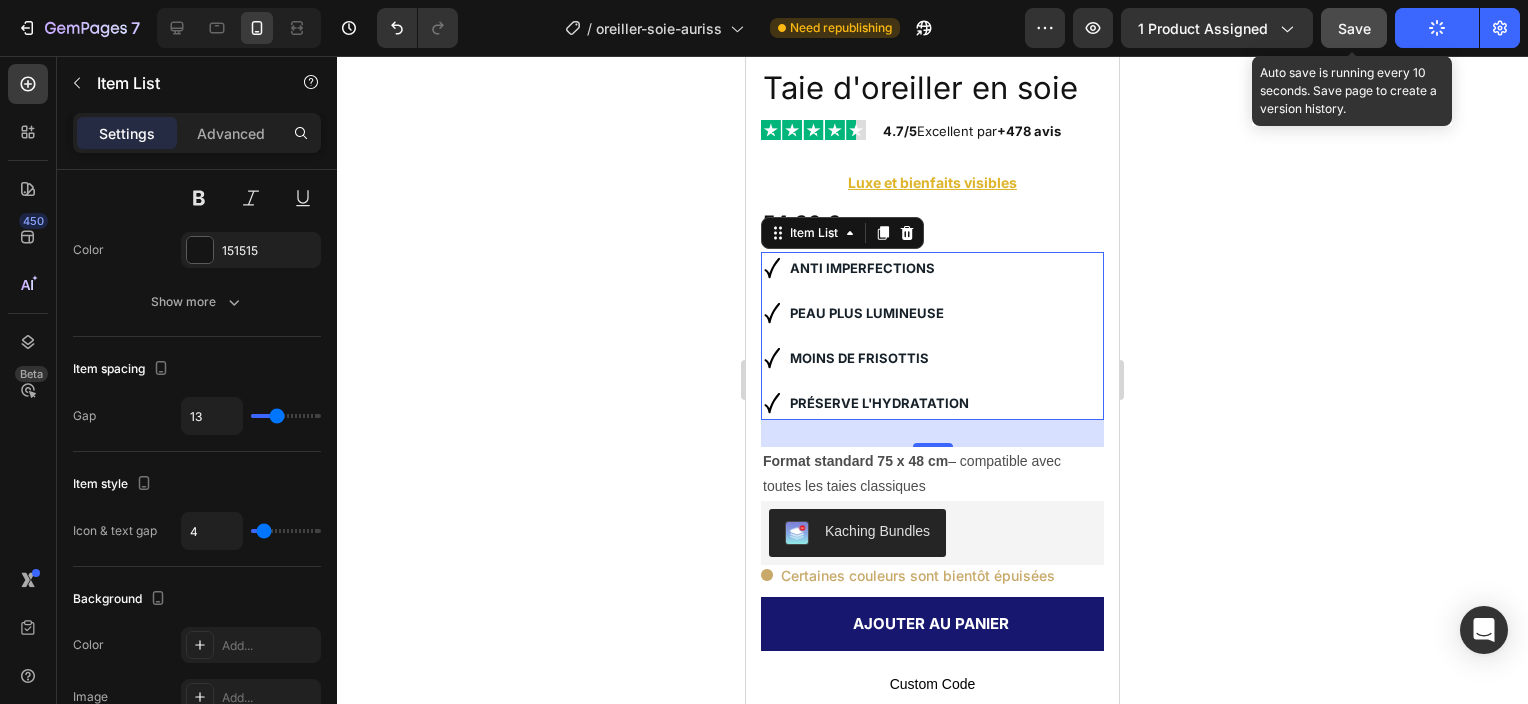 click on "Save" 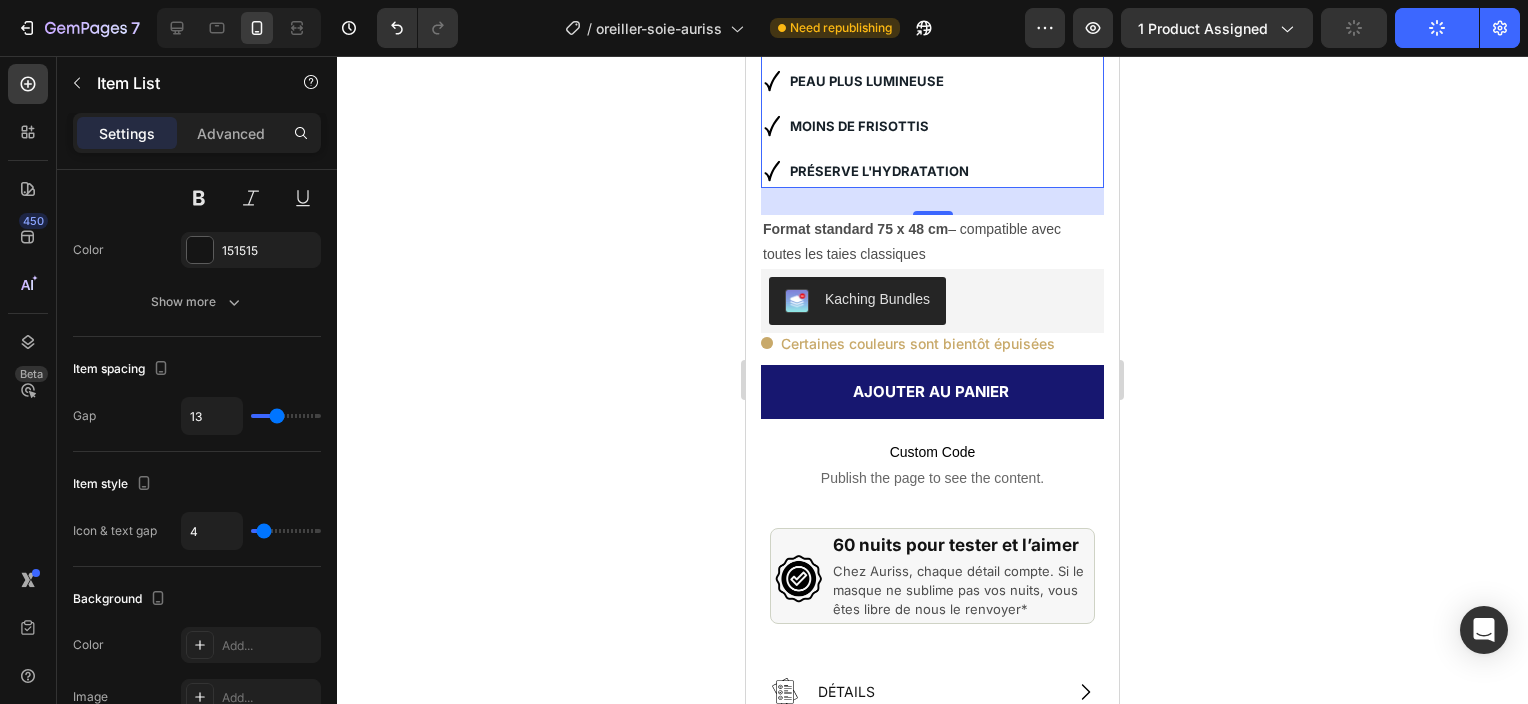 scroll, scrollTop: 900, scrollLeft: 0, axis: vertical 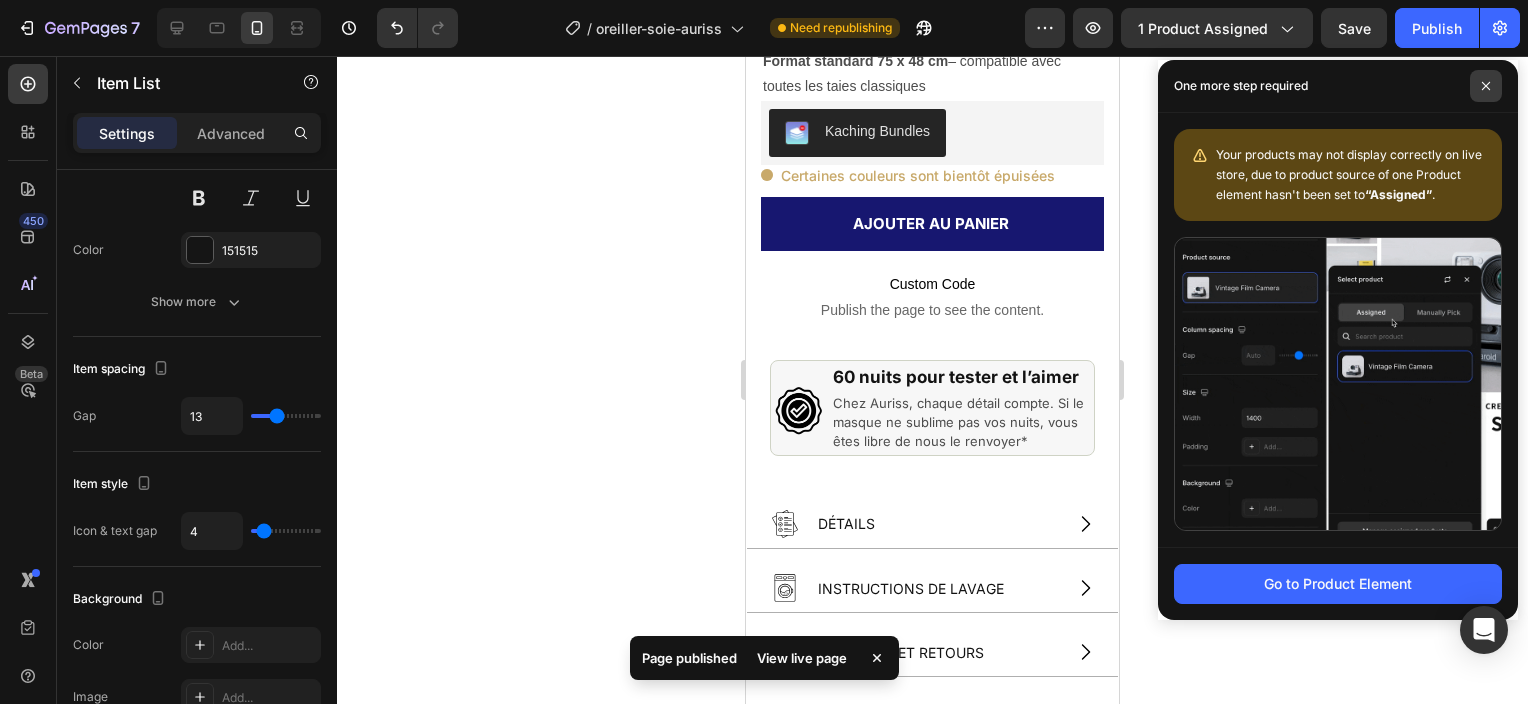 click at bounding box center [1486, 86] 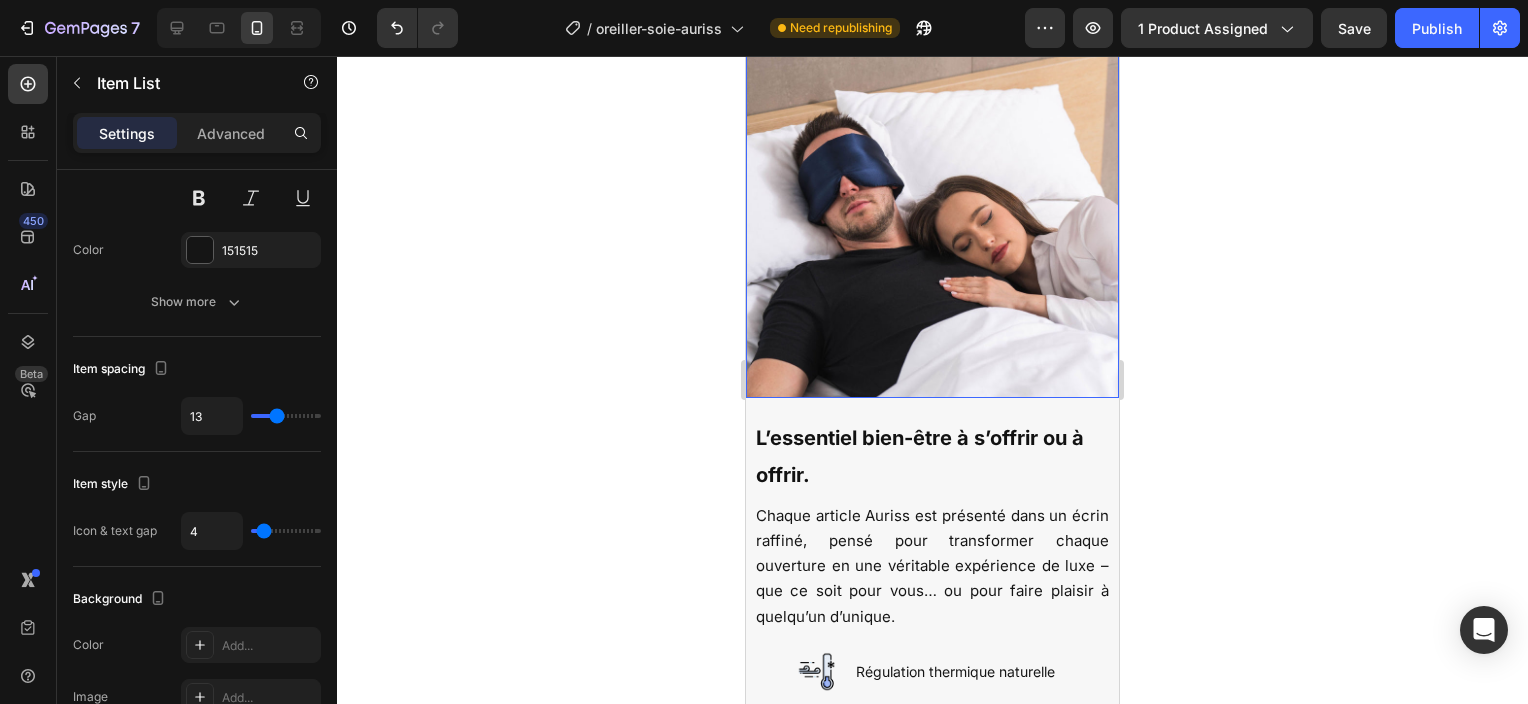 scroll, scrollTop: 4900, scrollLeft: 0, axis: vertical 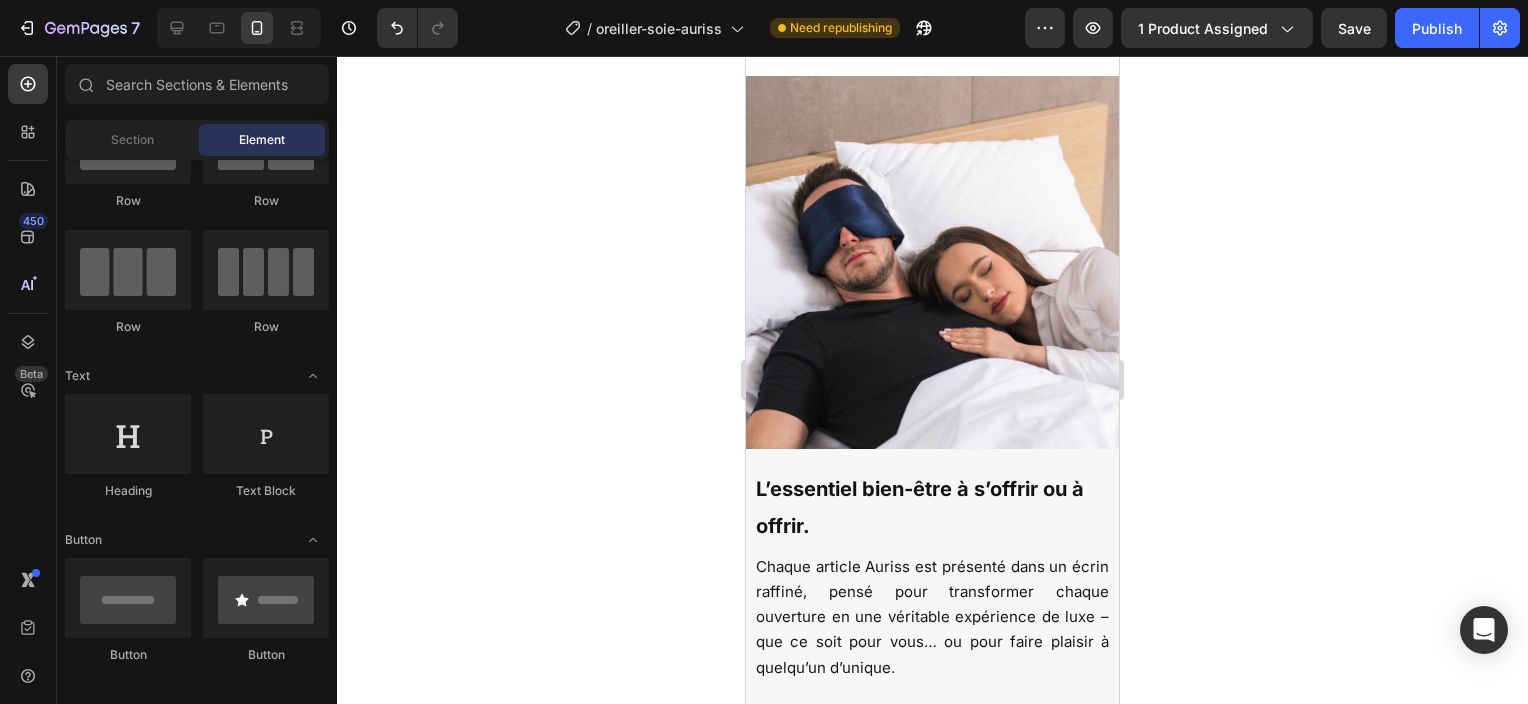 drag, startPoint x: 1108, startPoint y: 476, endPoint x: 1958, endPoint y: 213, distance: 889.7578 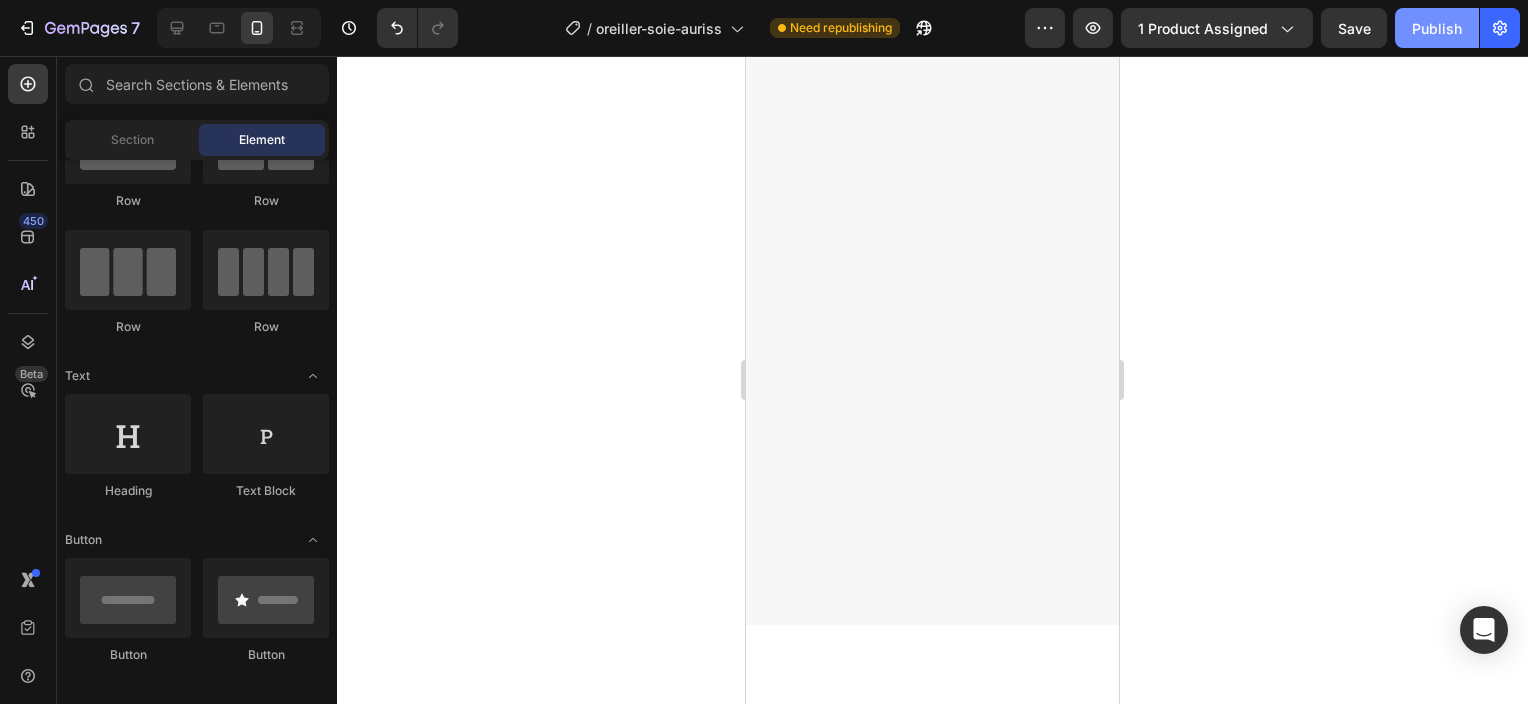 scroll, scrollTop: 0, scrollLeft: 0, axis: both 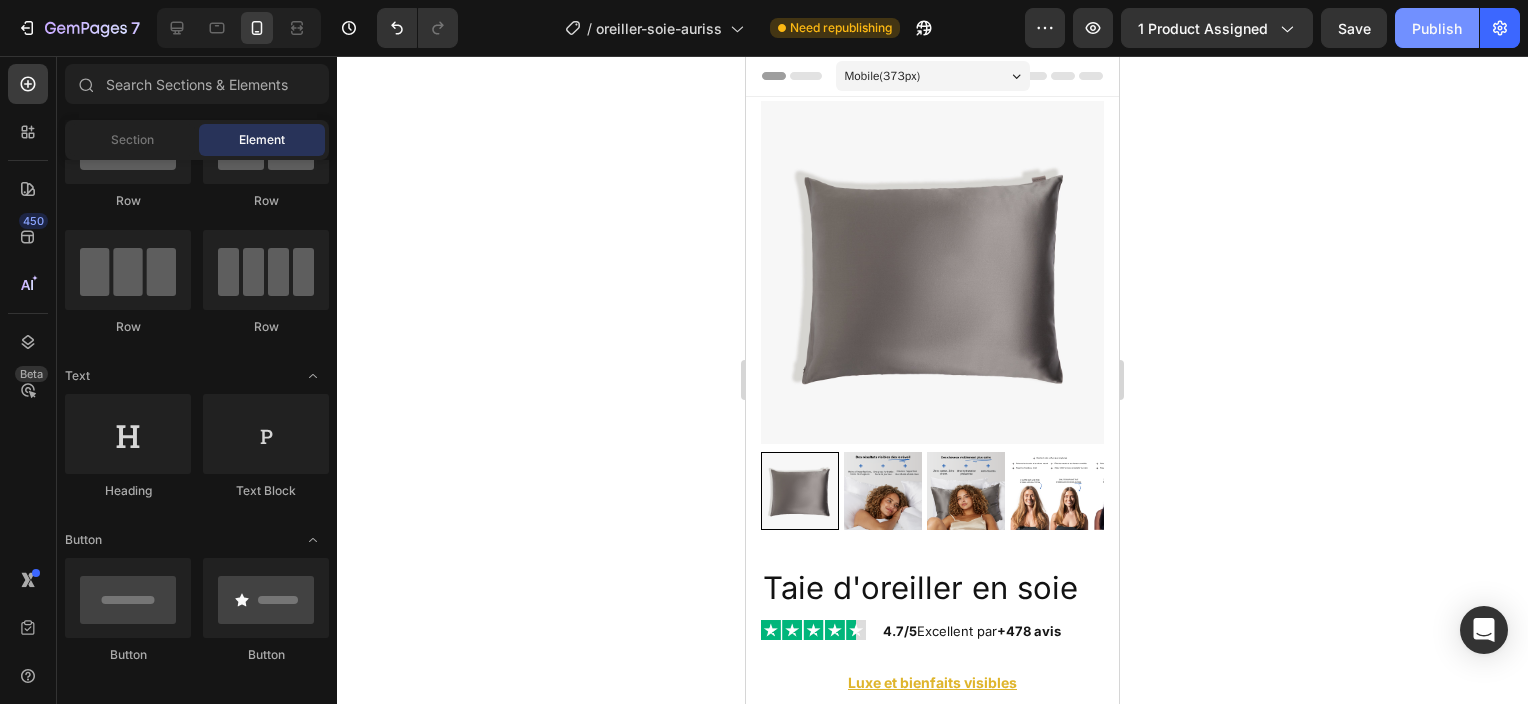 click on "Publish" at bounding box center (1437, 28) 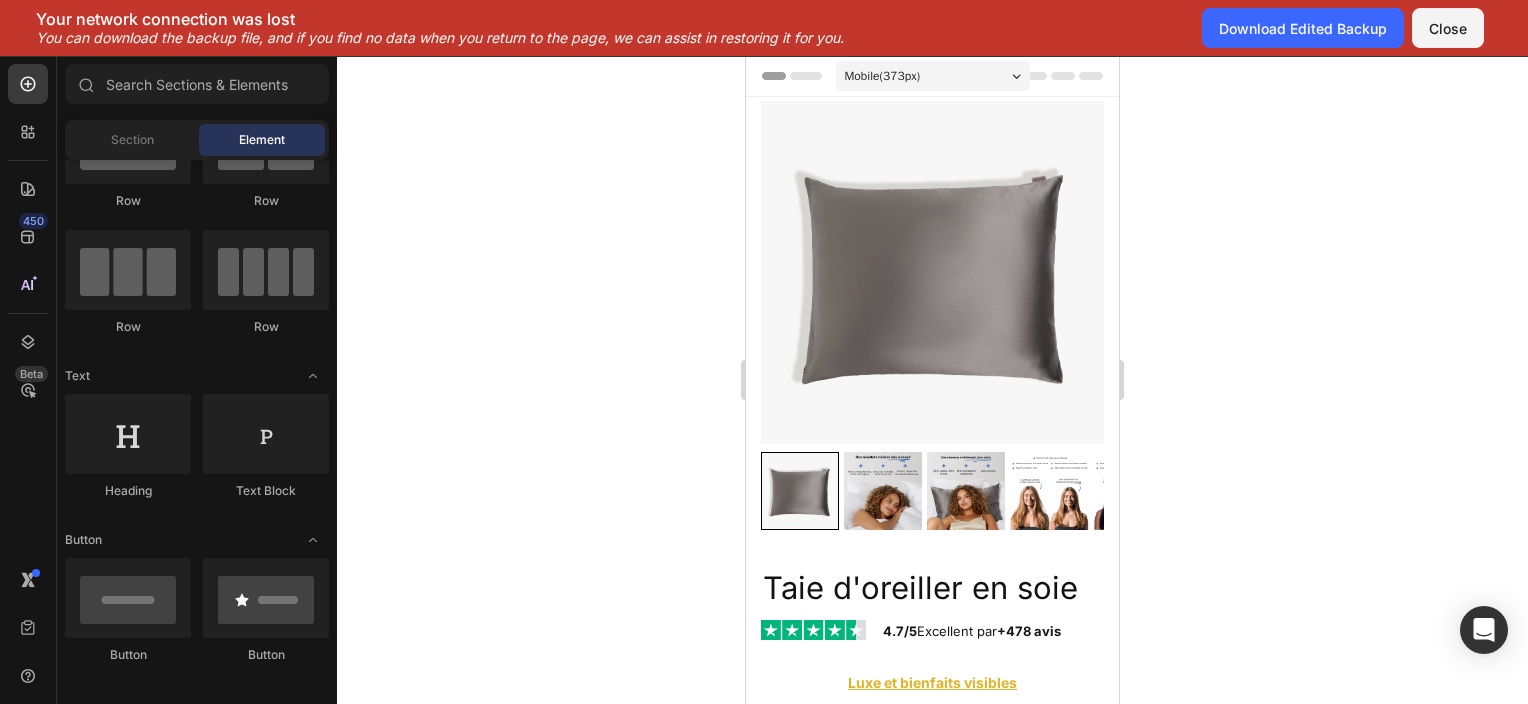 click 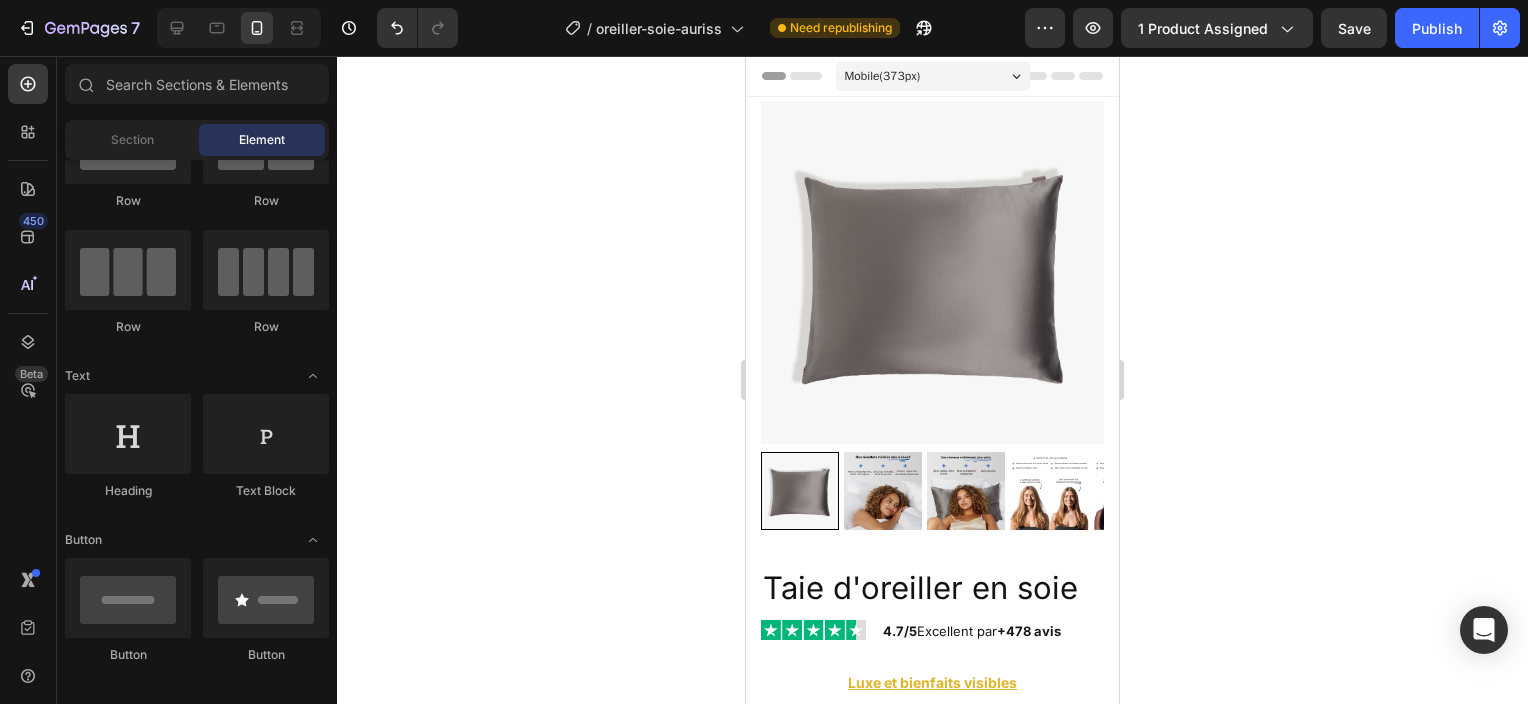 click on "Publish" 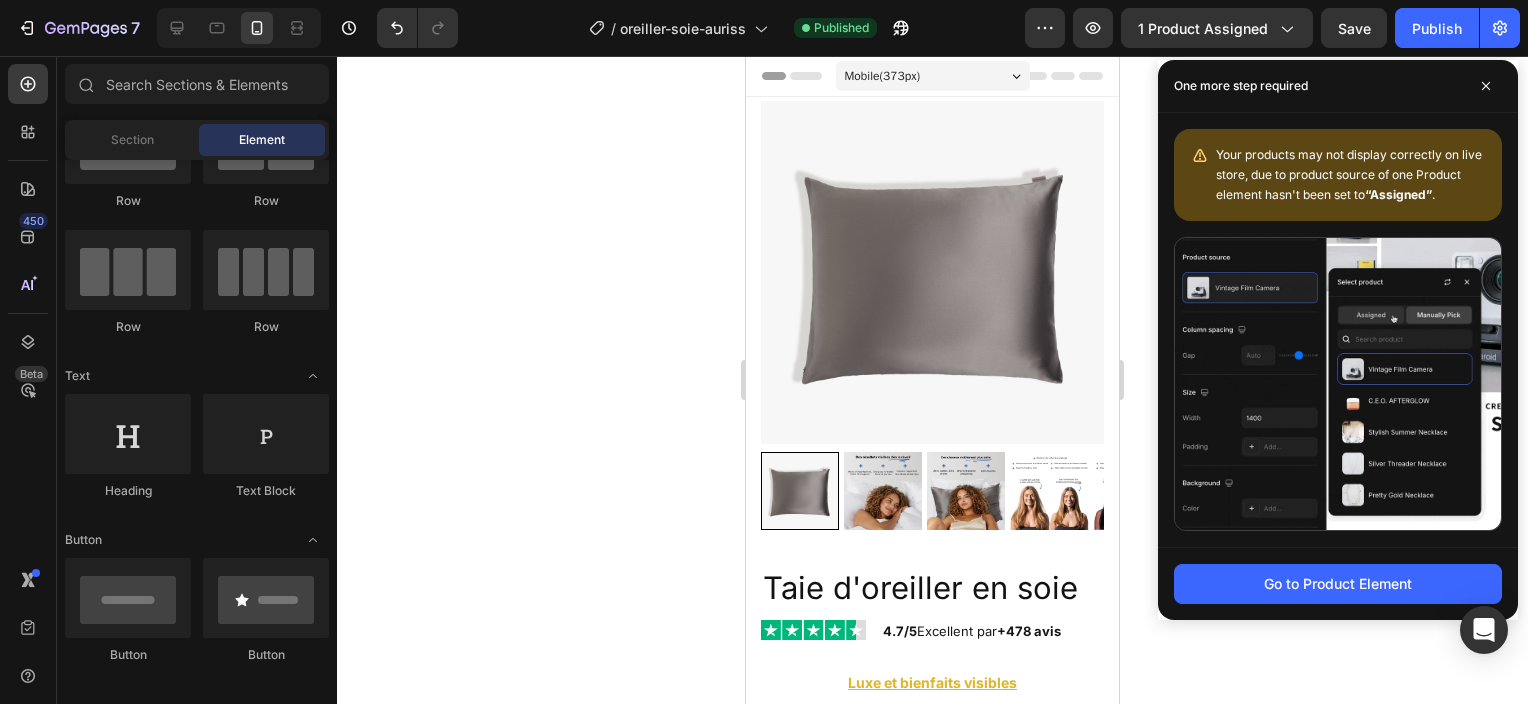 click 